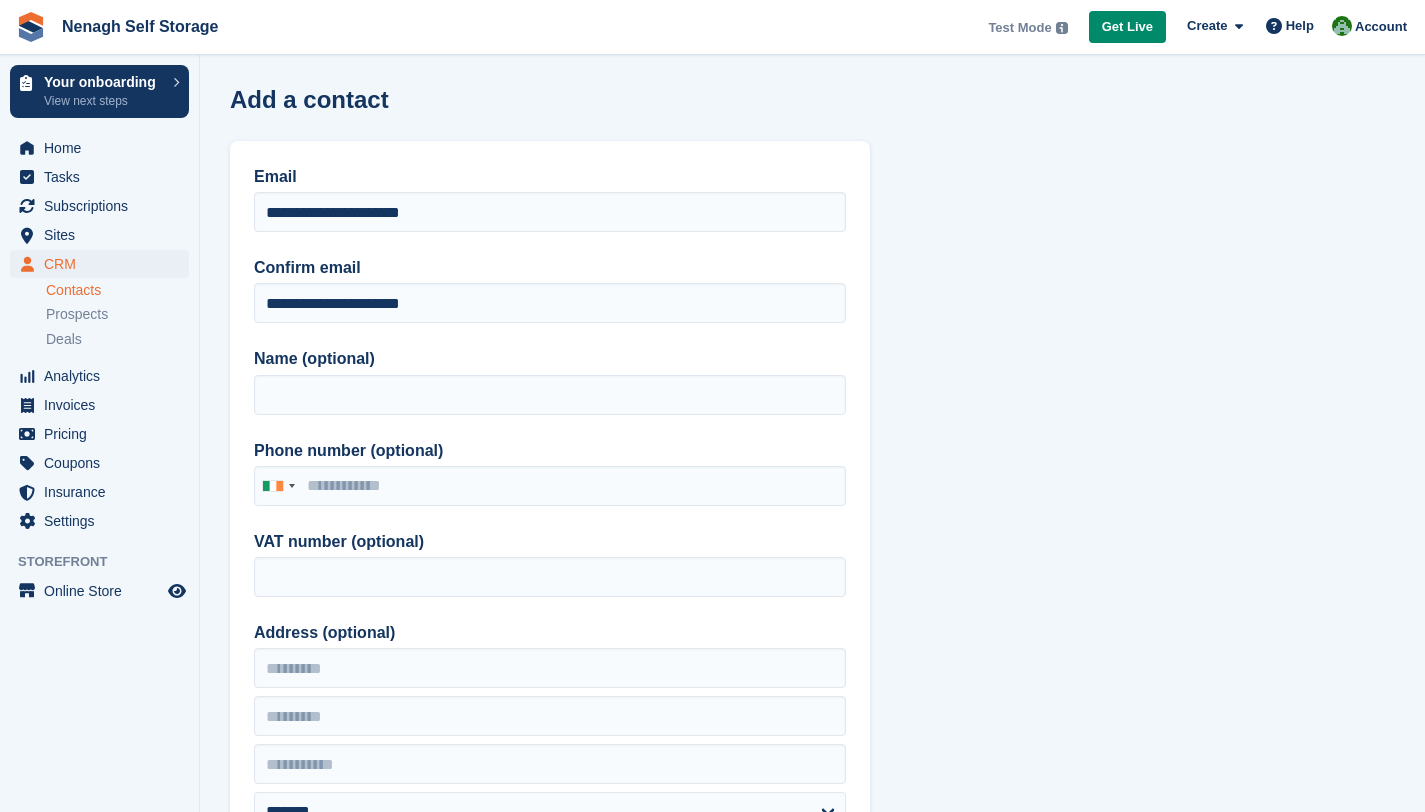 scroll, scrollTop: 0, scrollLeft: 0, axis: both 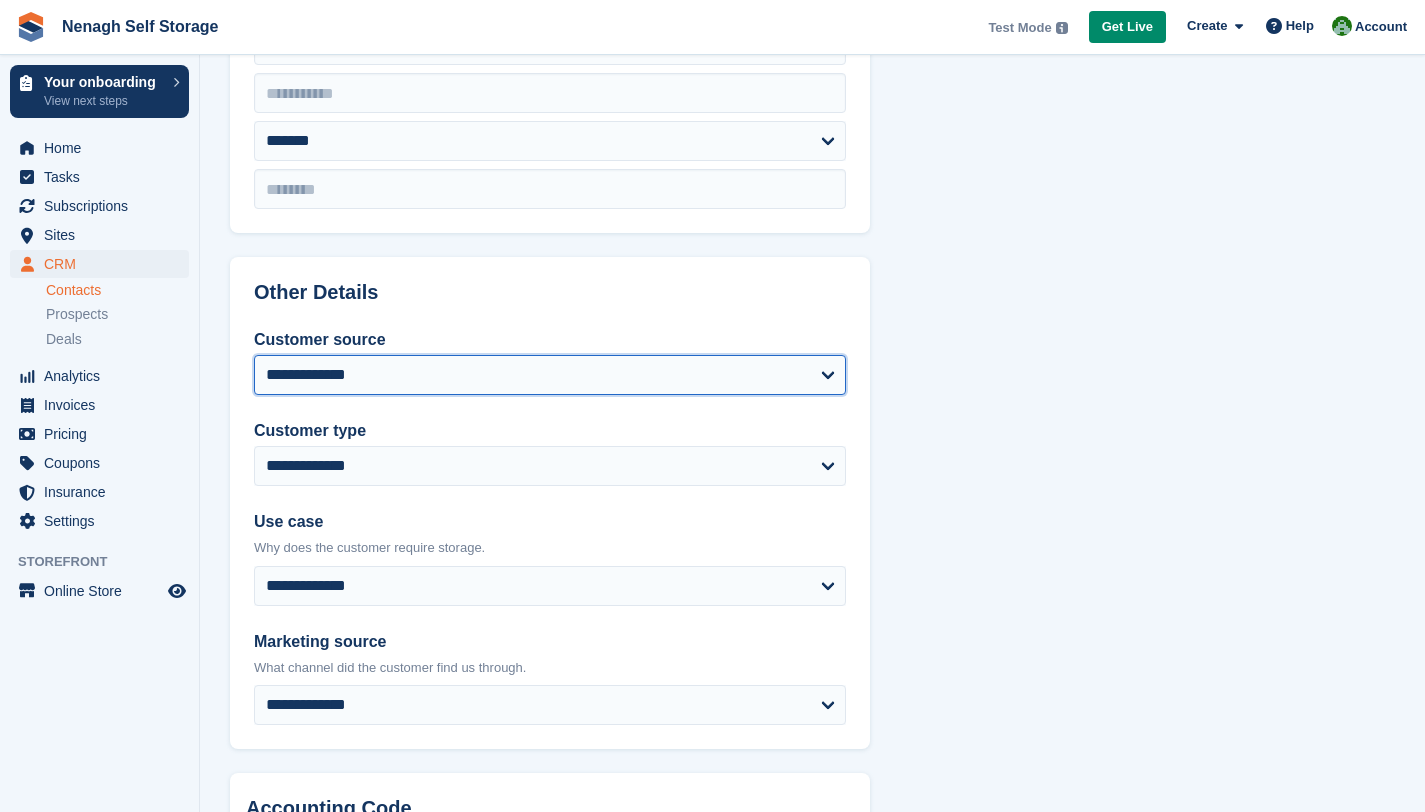 click on "**********" at bounding box center [550, 375] 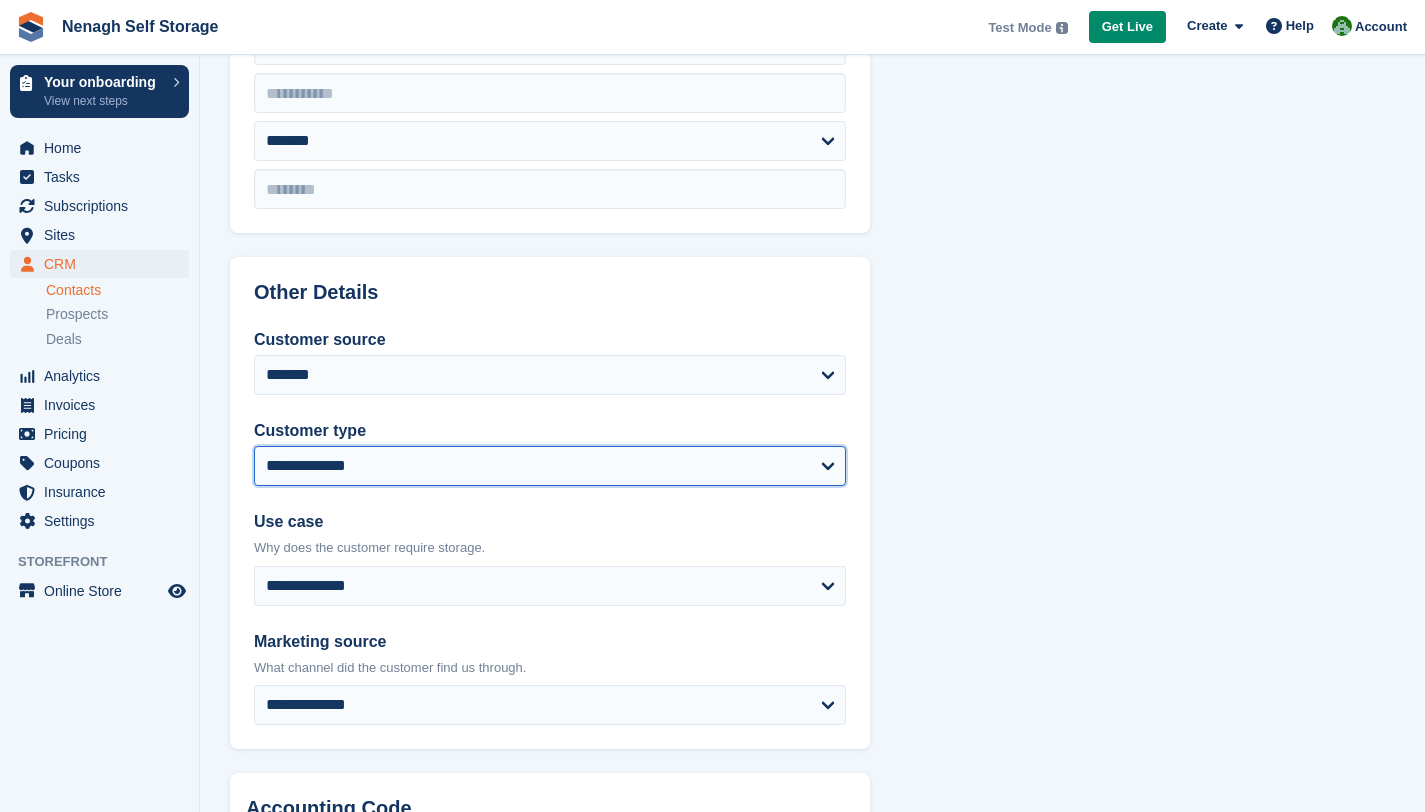 click on "**********" at bounding box center [550, 466] 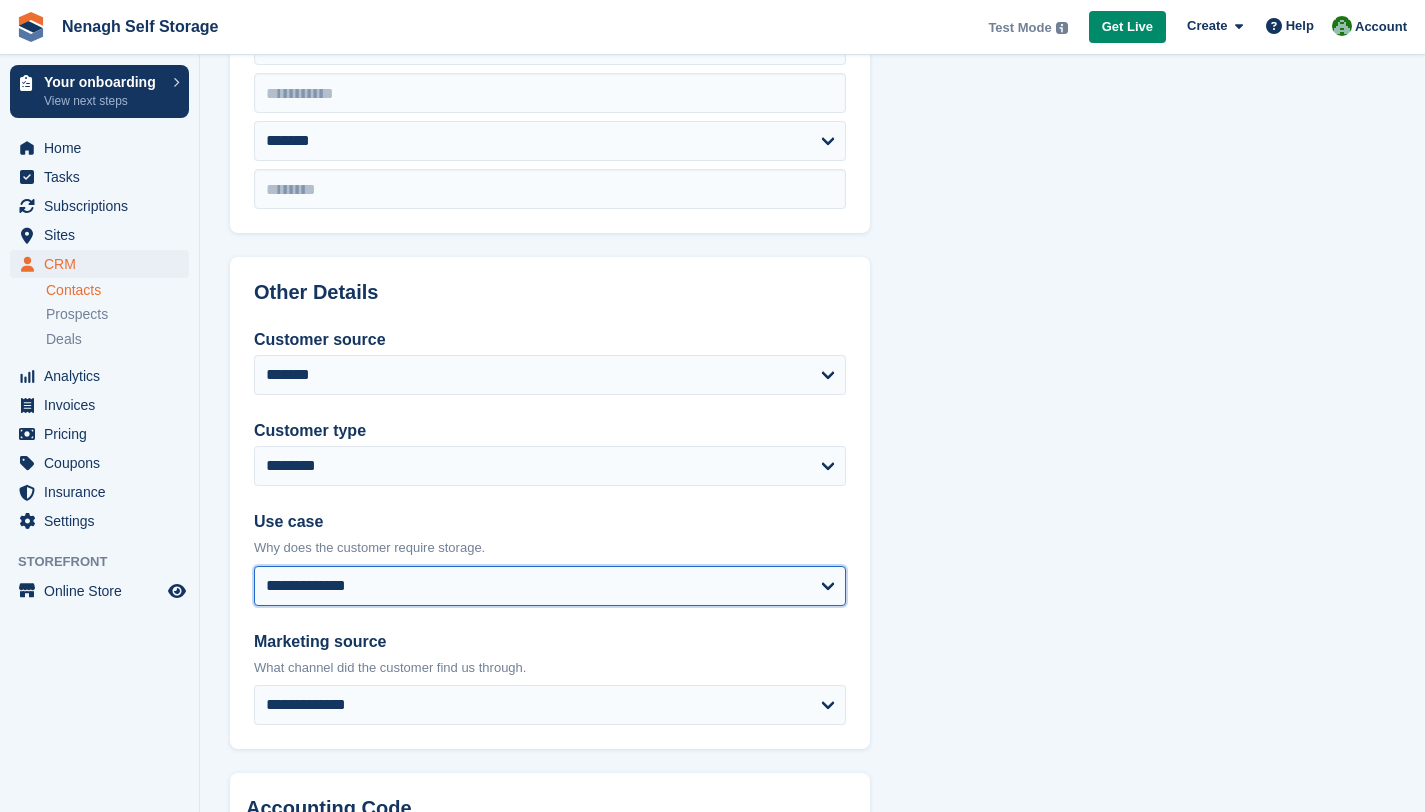 click on "**********" at bounding box center [550, 586] 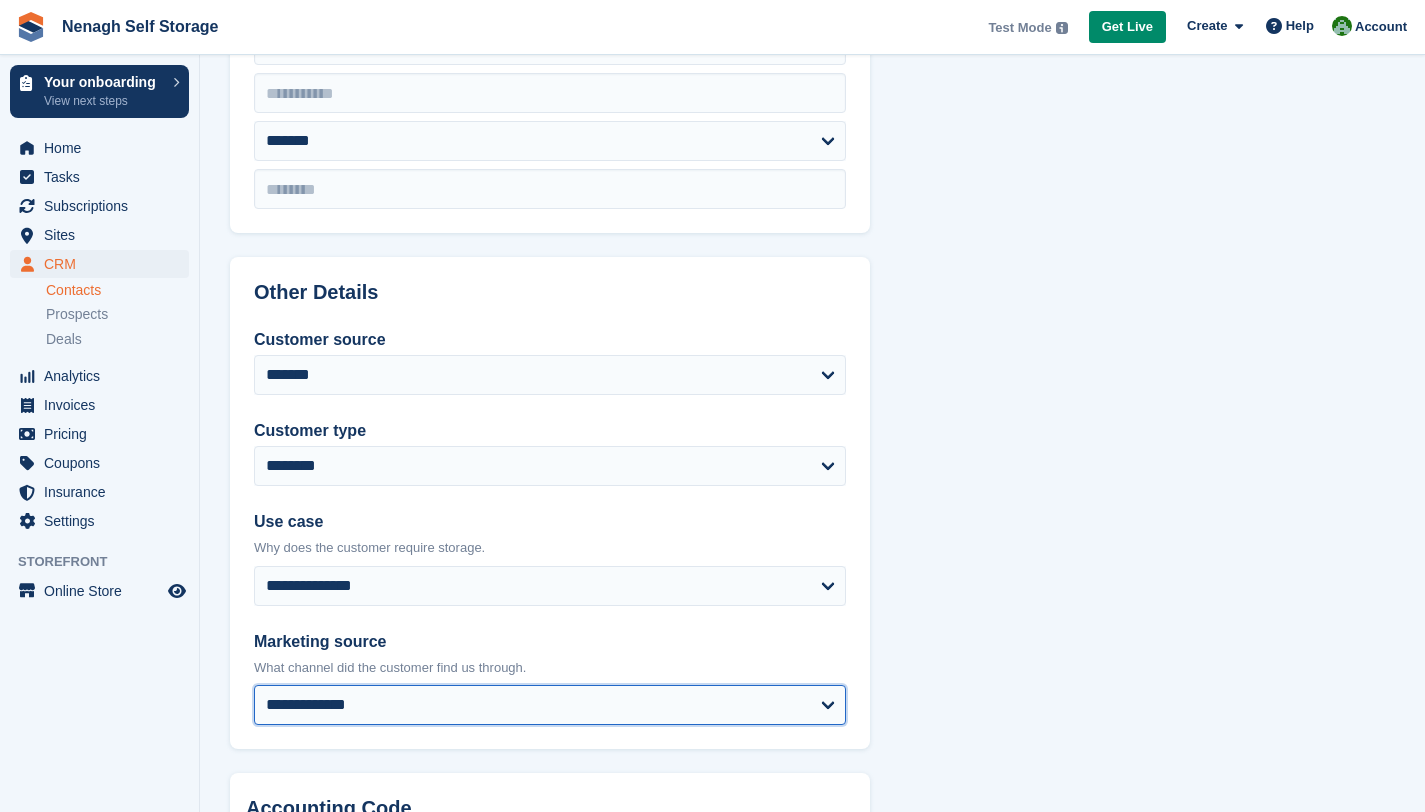 click on "**********" at bounding box center (550, 705) 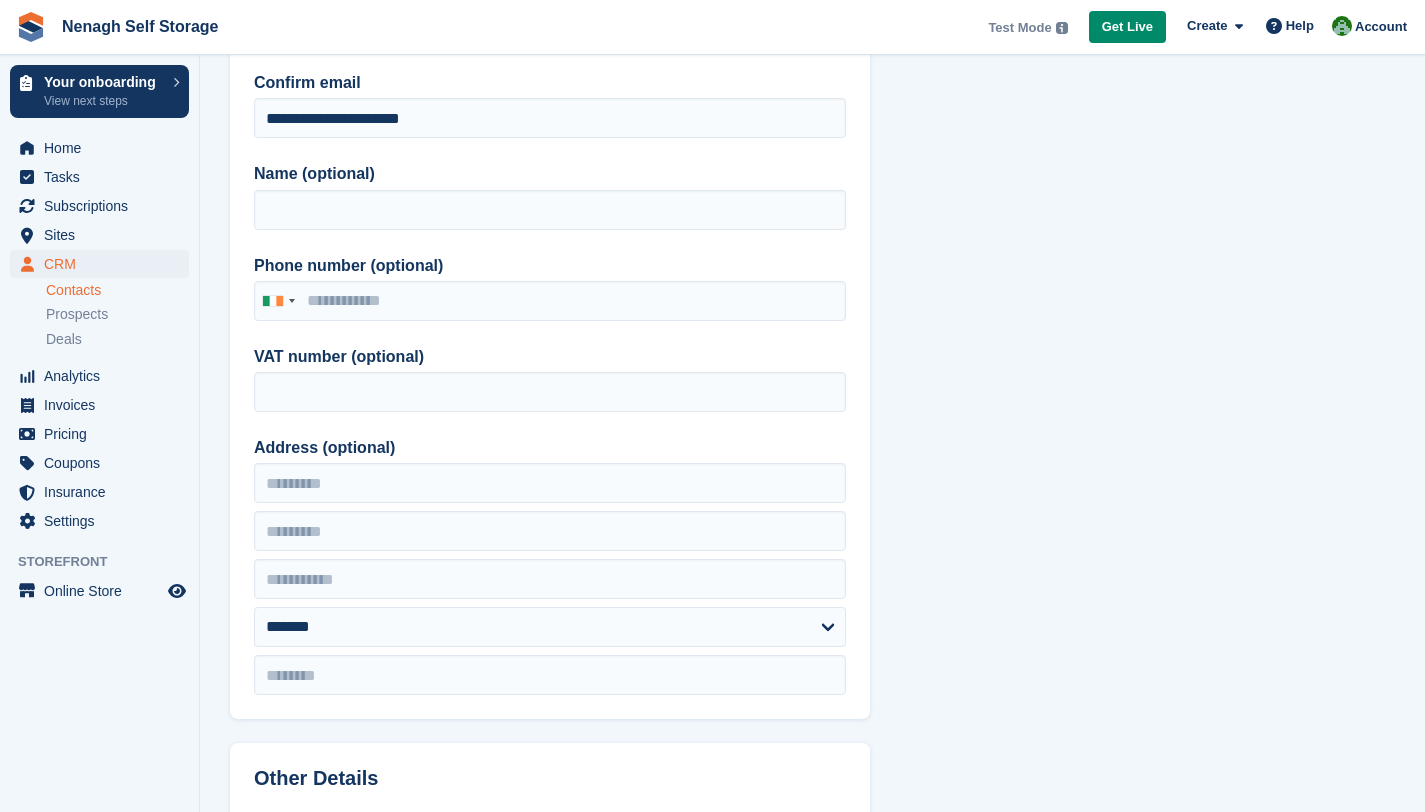 scroll, scrollTop: 184, scrollLeft: 0, axis: vertical 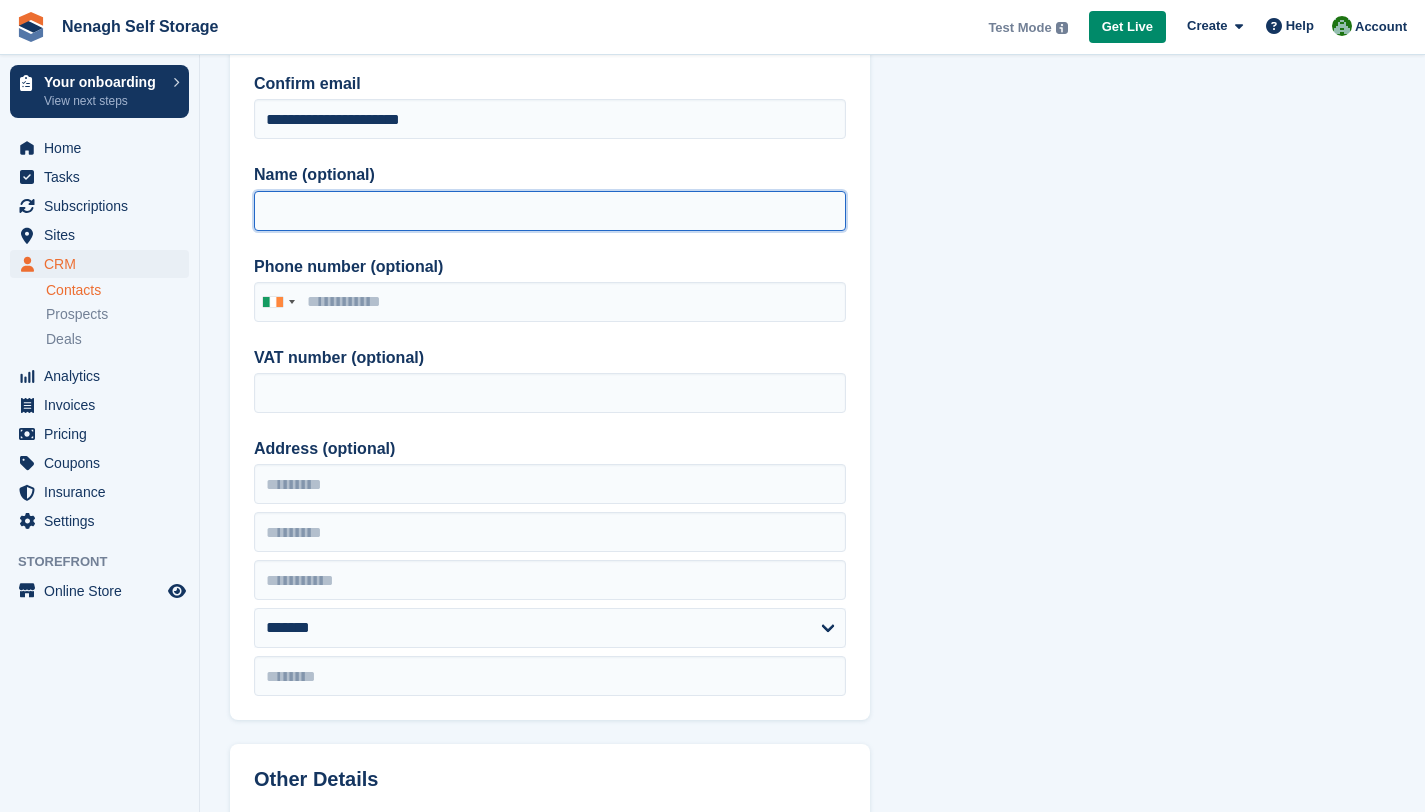 click on "Name (optional)" at bounding box center [550, 211] 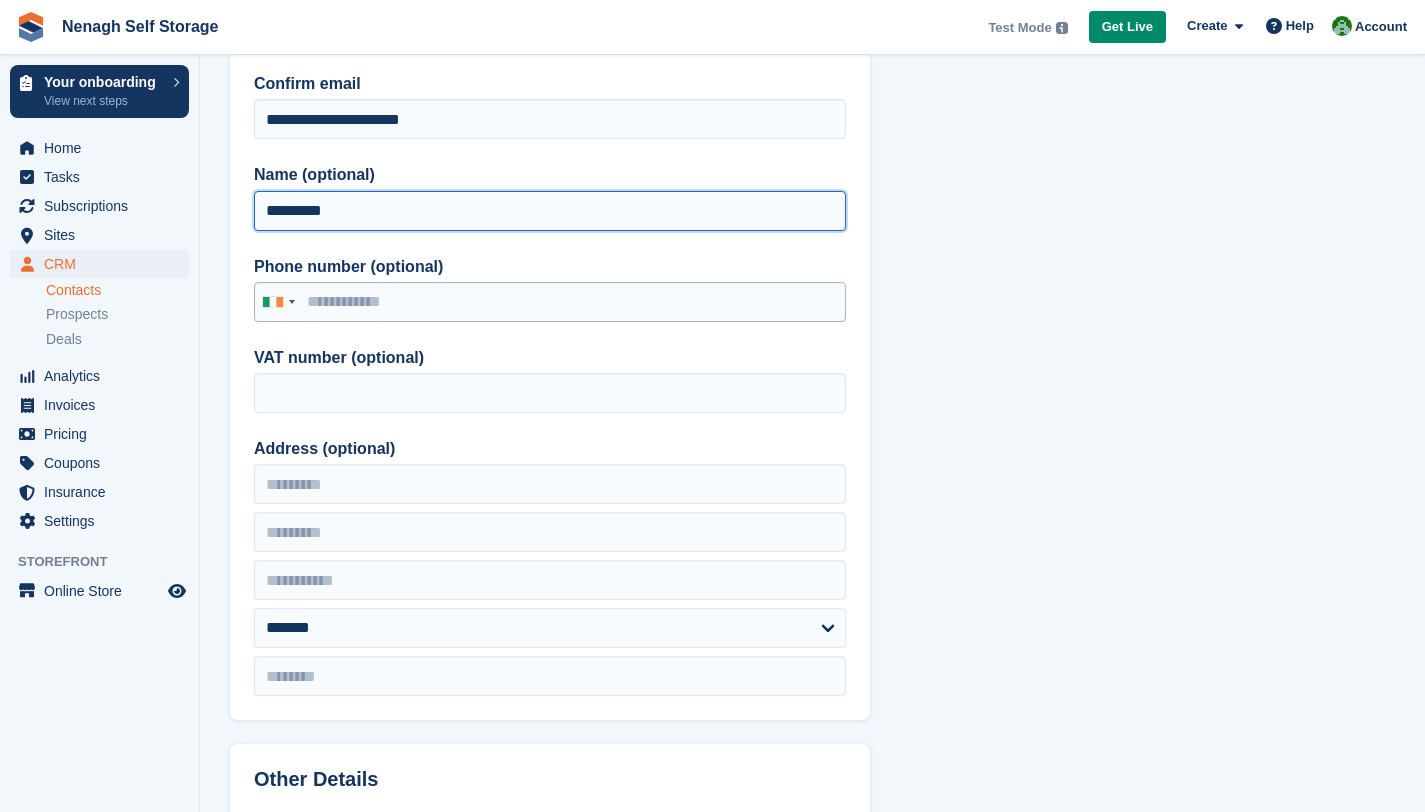 type on "*********" 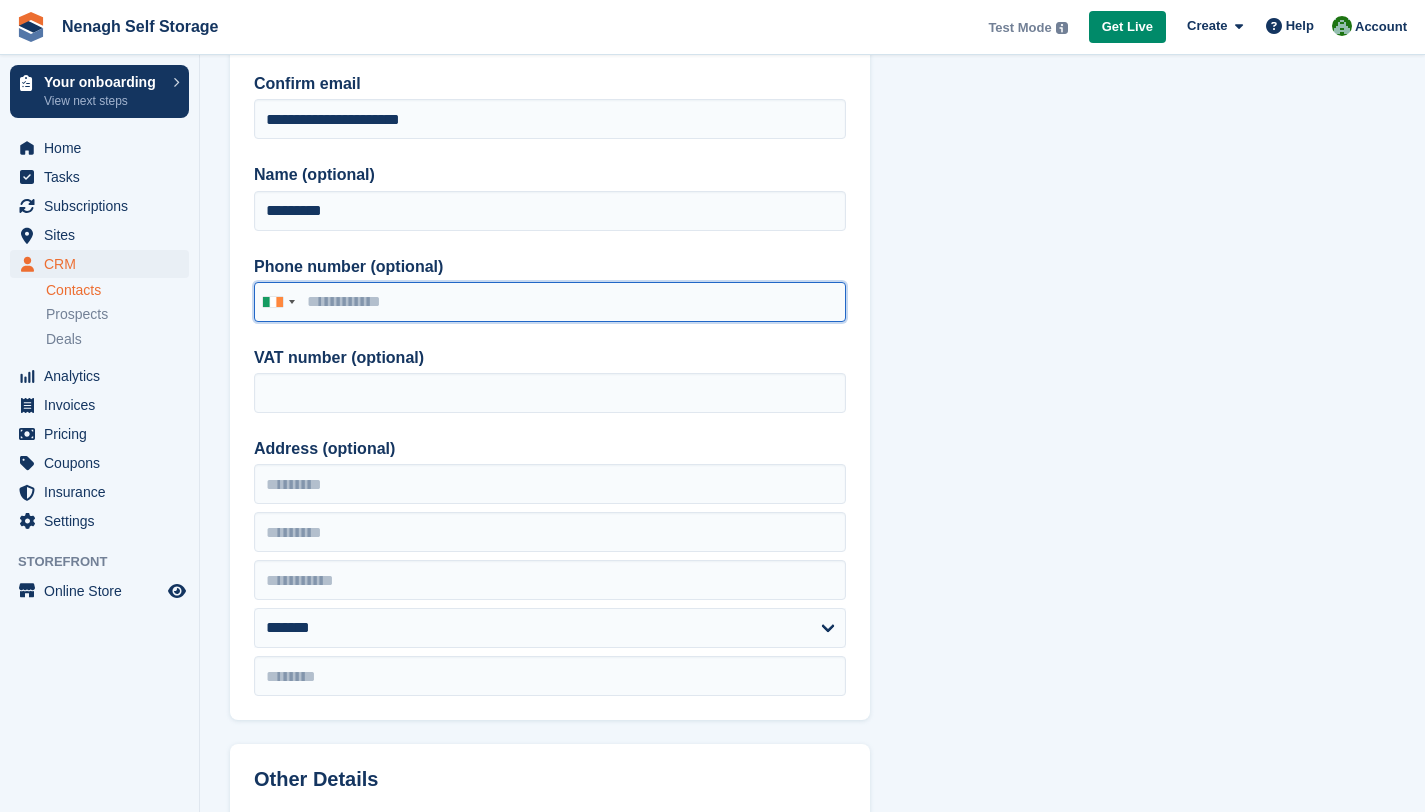 click on "Phone number (optional)" at bounding box center [550, 302] 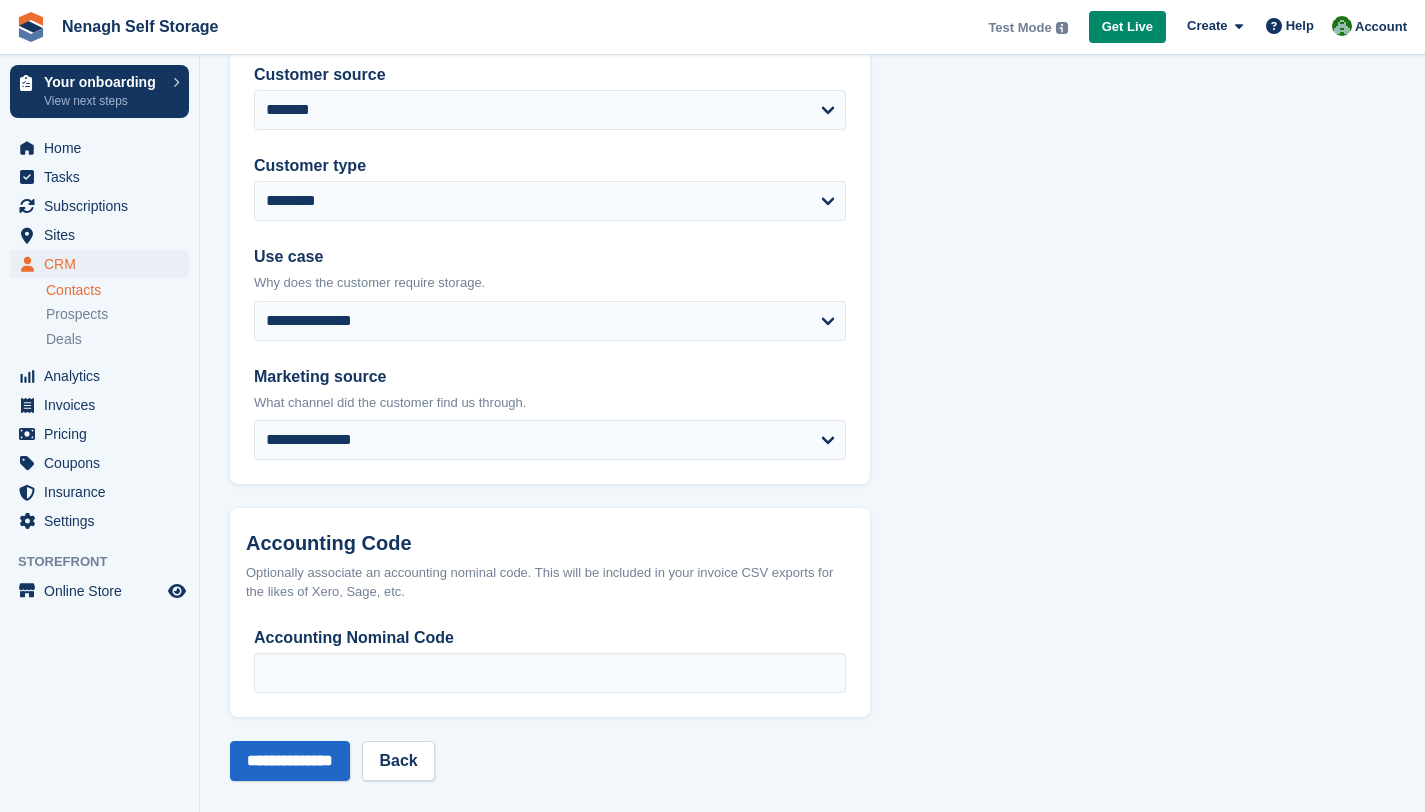 scroll, scrollTop: 951, scrollLeft: 0, axis: vertical 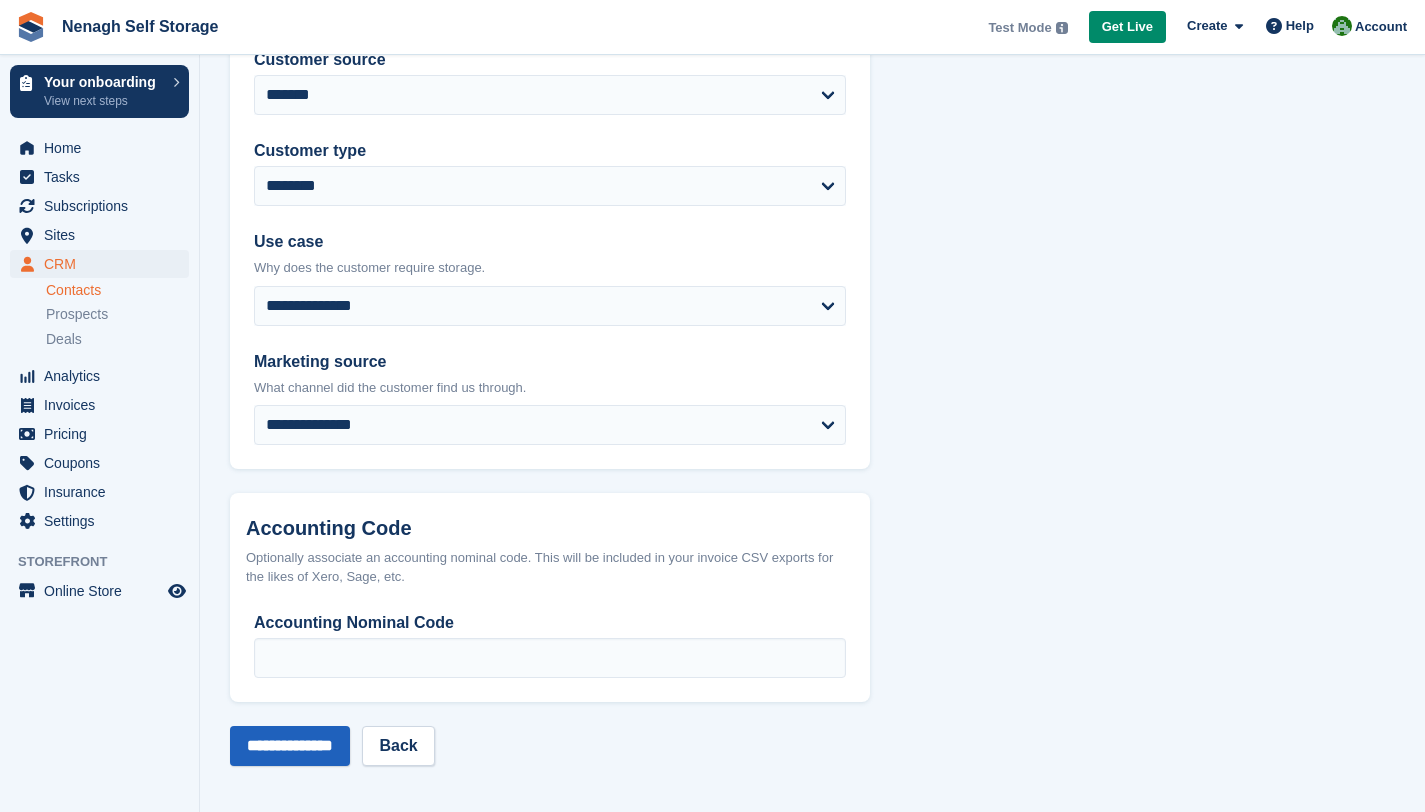 type on "*********" 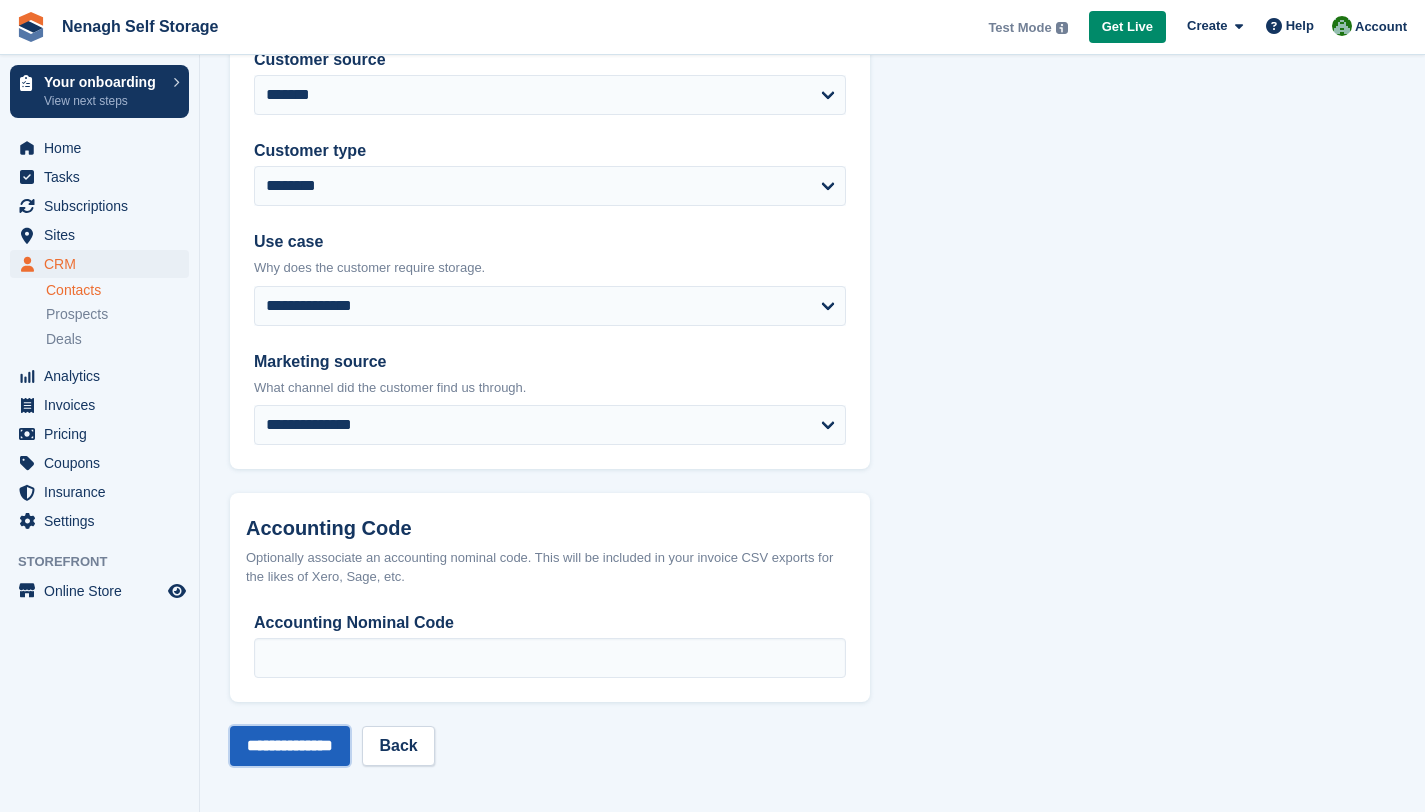 click on "**********" at bounding box center [290, 746] 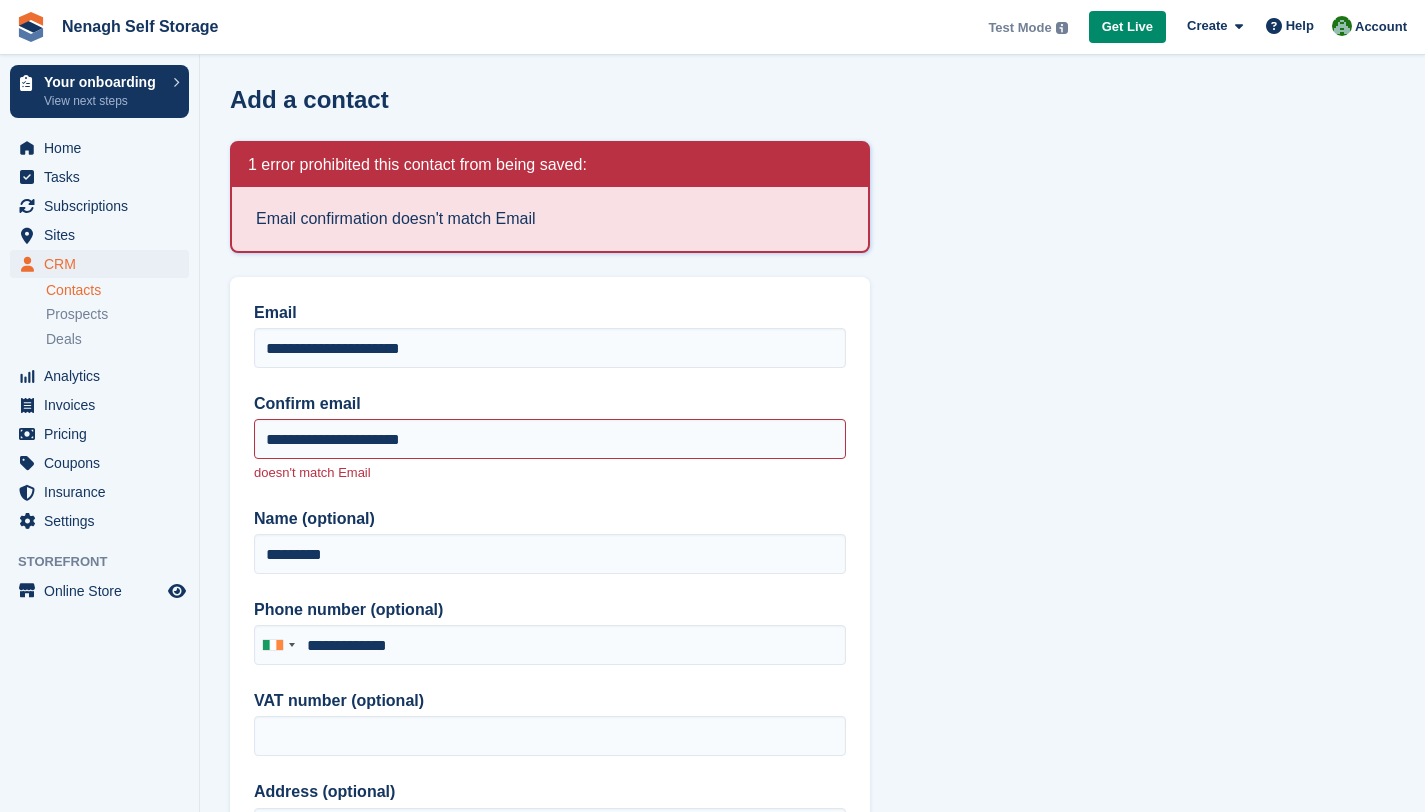 type on "**********" 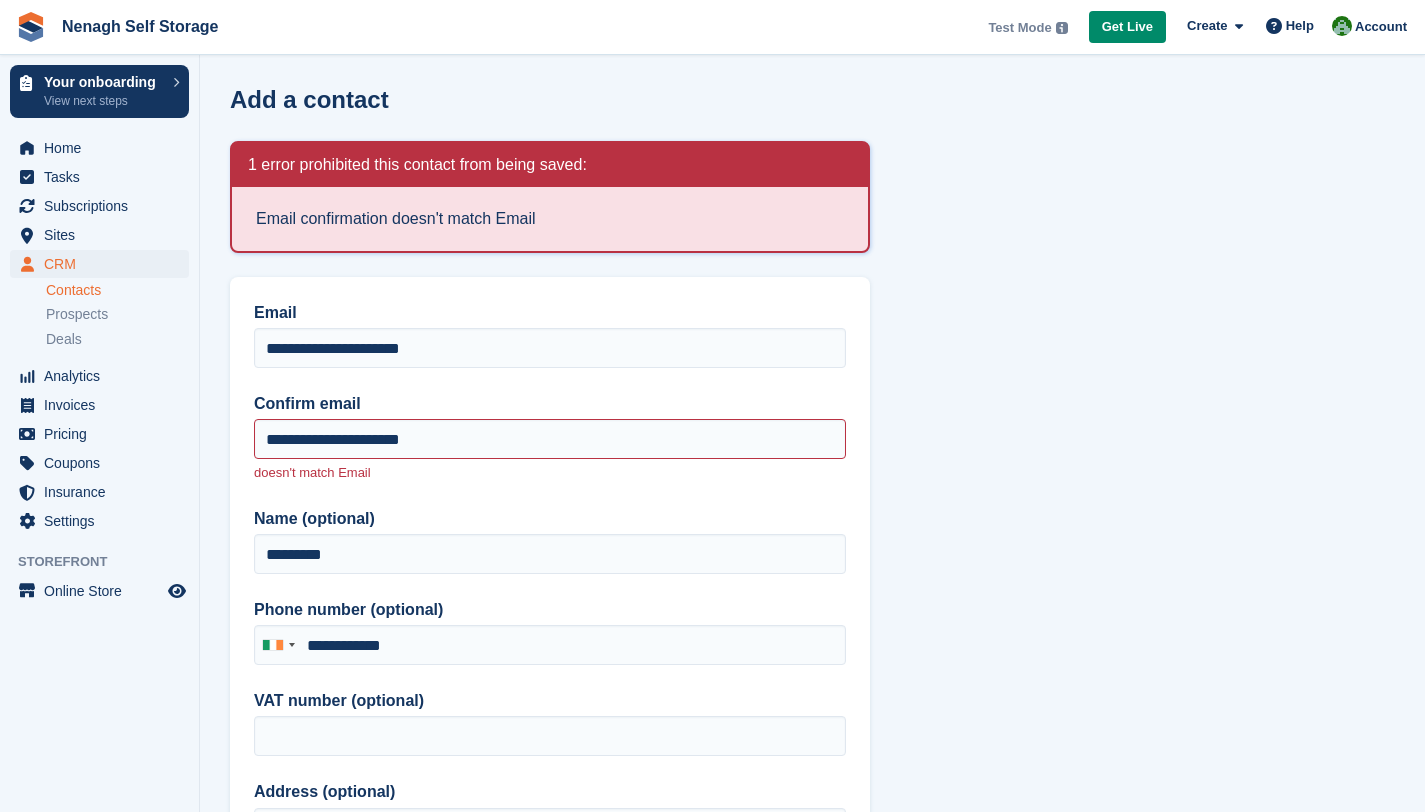 scroll, scrollTop: 0, scrollLeft: 0, axis: both 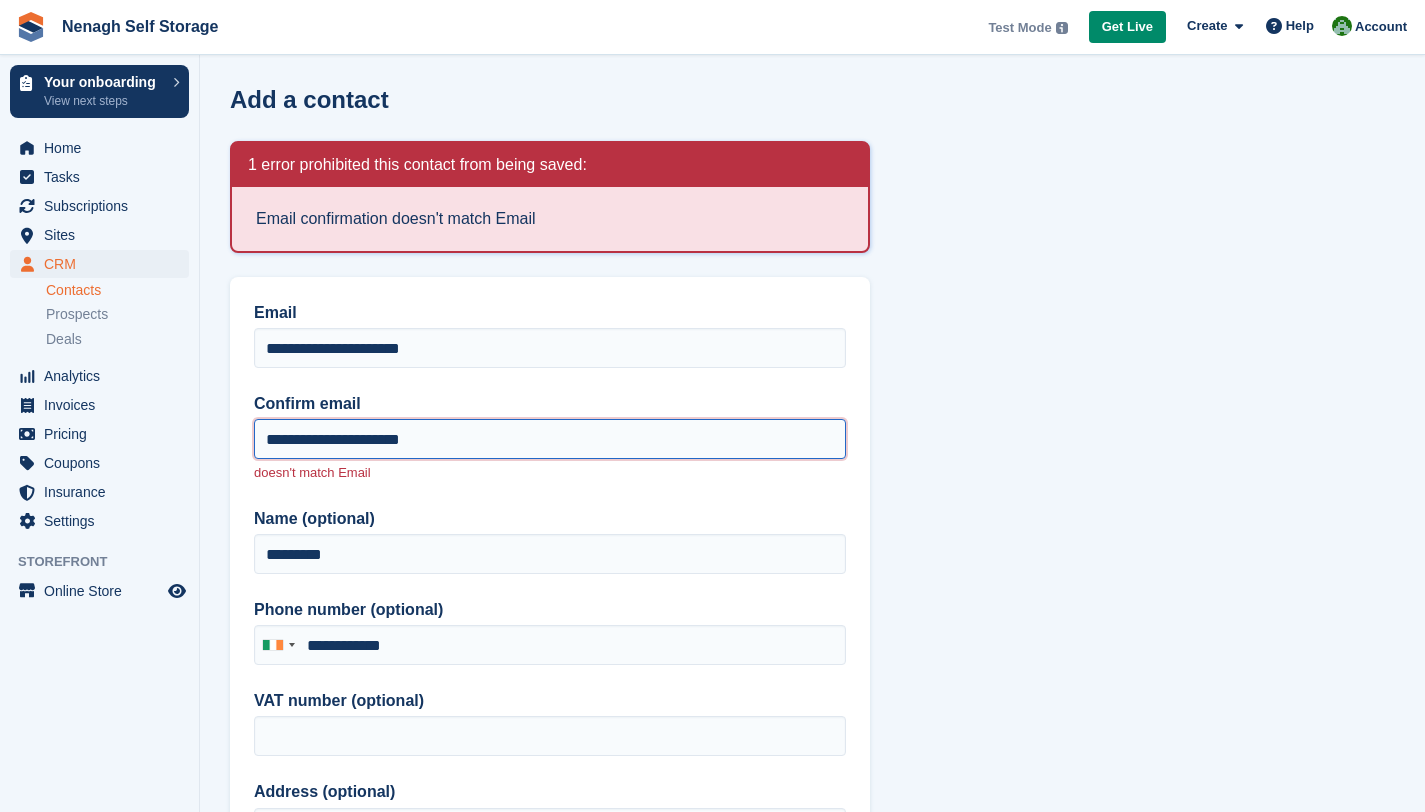 drag, startPoint x: 477, startPoint y: 437, endPoint x: 230, endPoint y: 447, distance: 247.20235 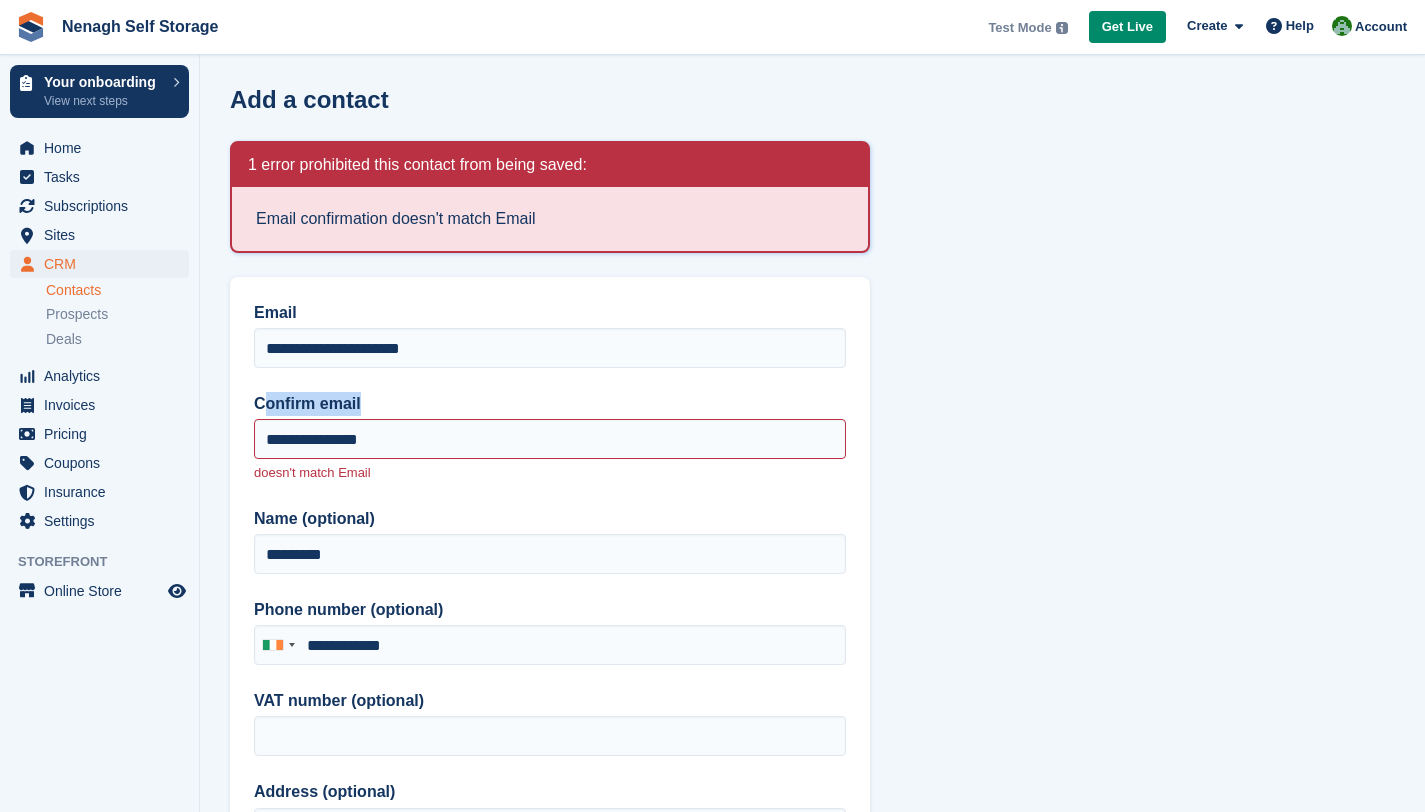 drag, startPoint x: 231, startPoint y: 441, endPoint x: 266, endPoint y: 412, distance: 45.453274 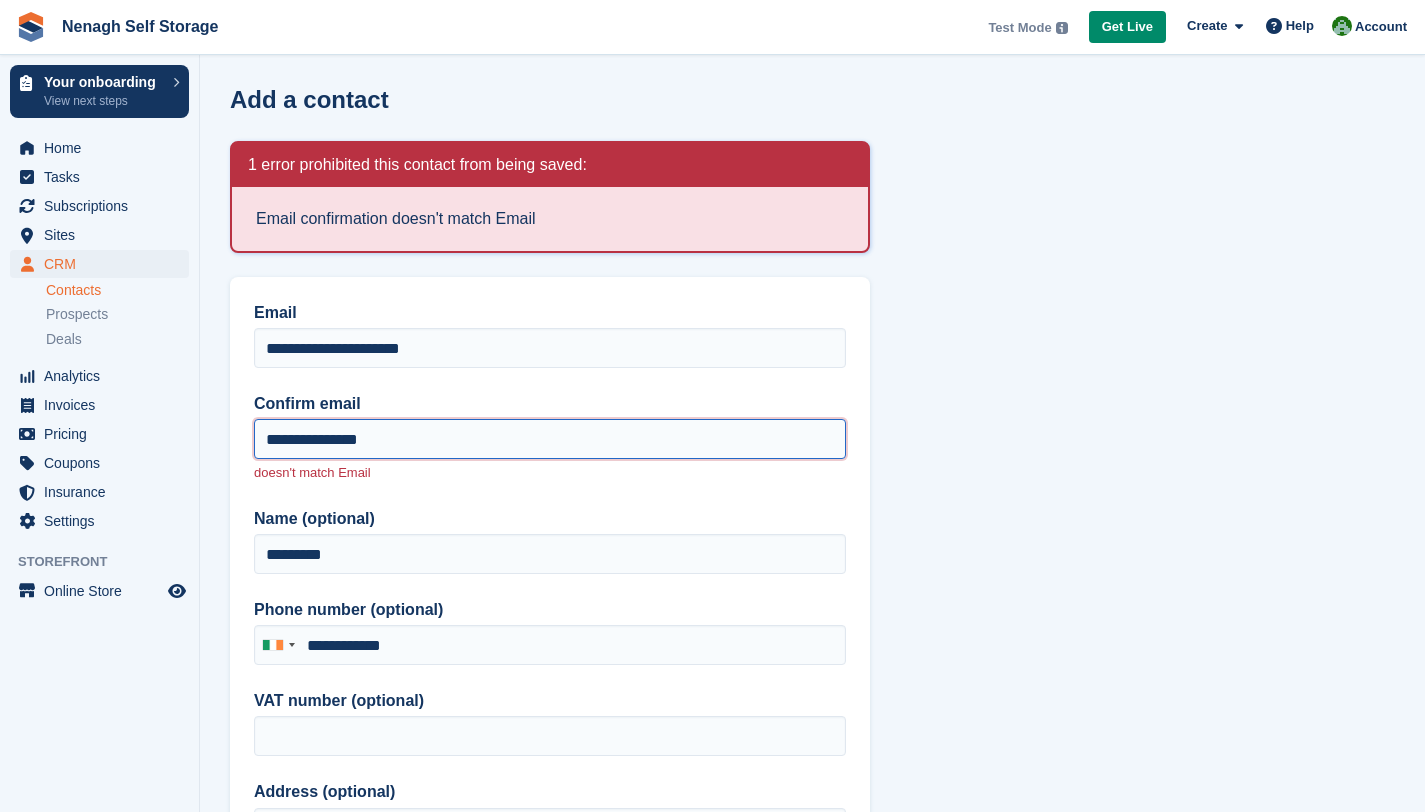 click on "**********" at bounding box center [550, 439] 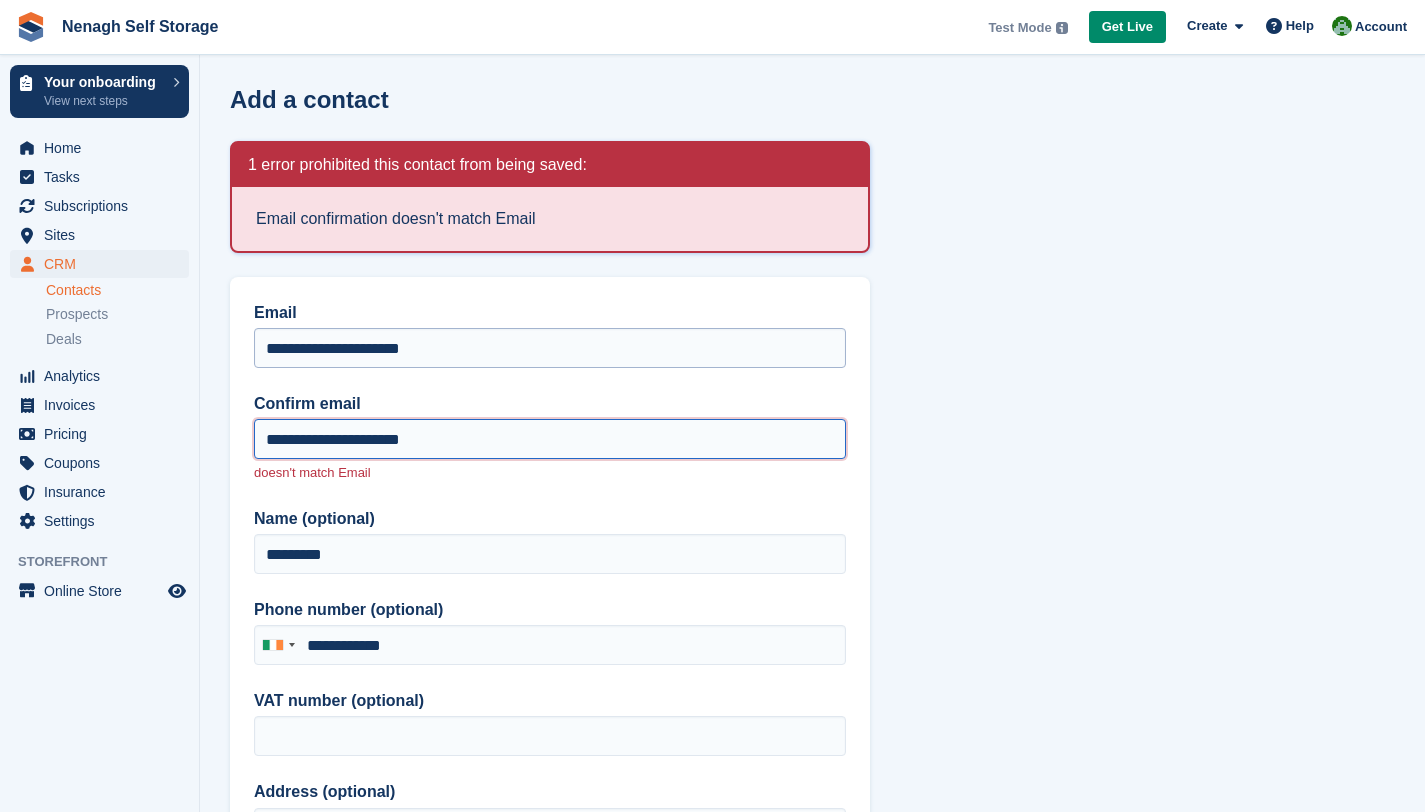 type on "**********" 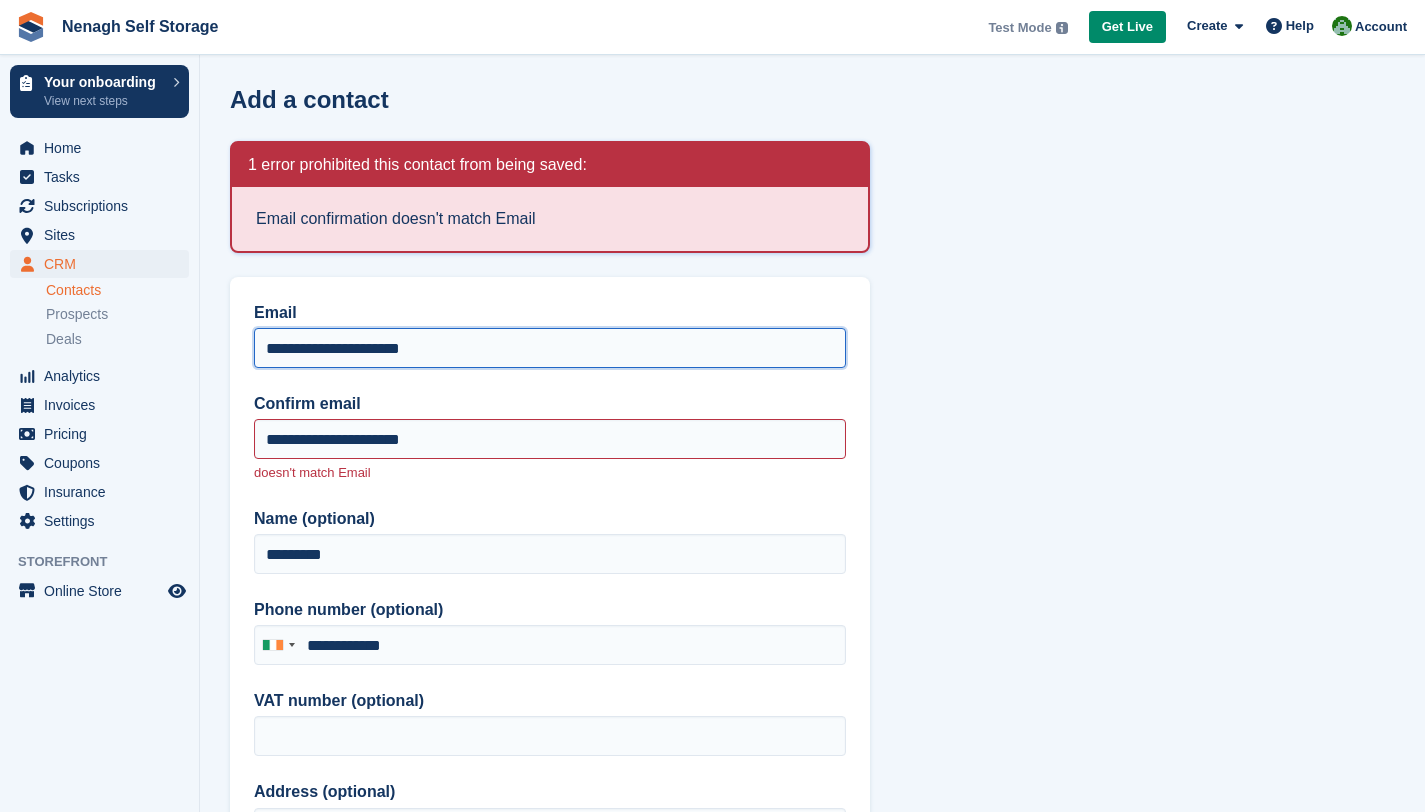 click on "**********" at bounding box center (550, 348) 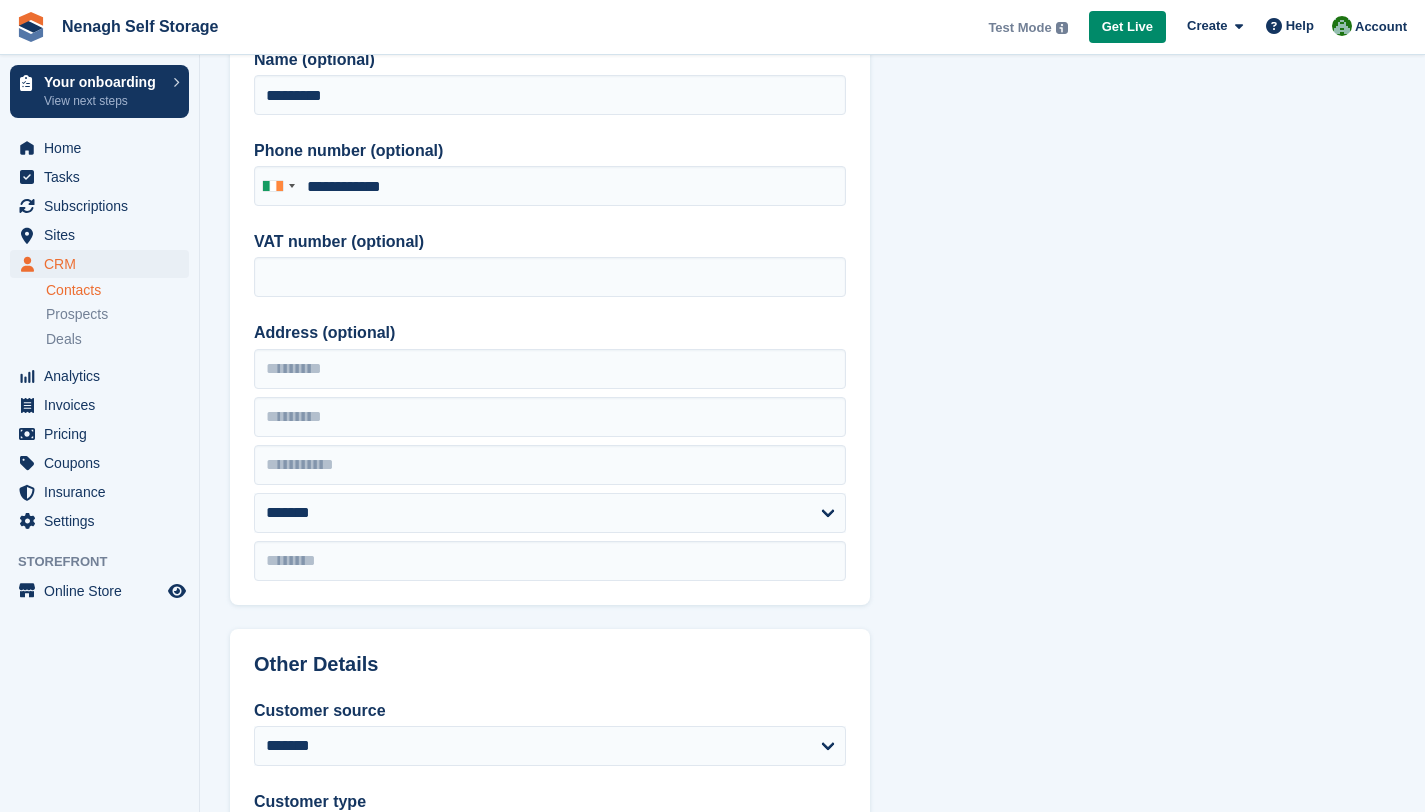 scroll, scrollTop: 471, scrollLeft: 0, axis: vertical 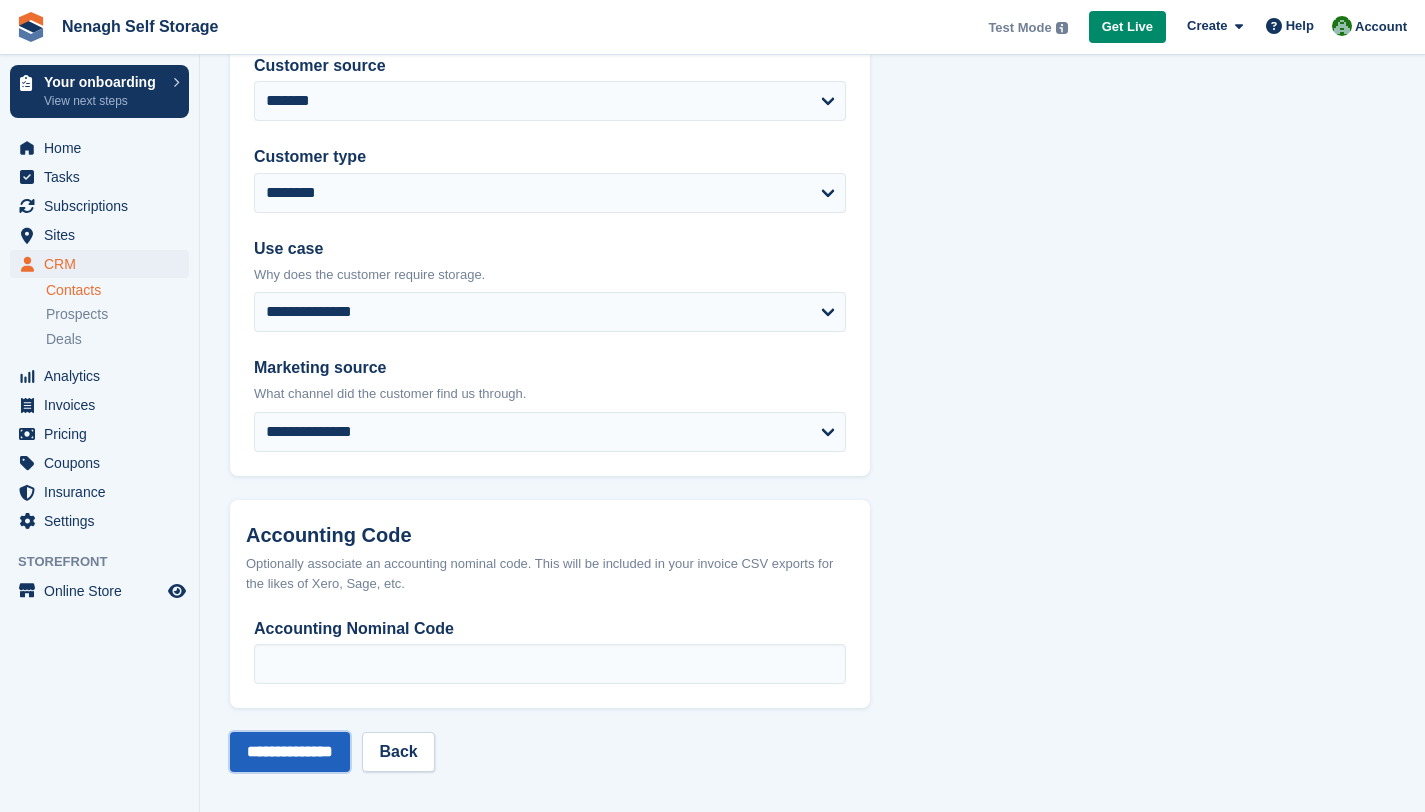 click on "**********" at bounding box center (290, 752) 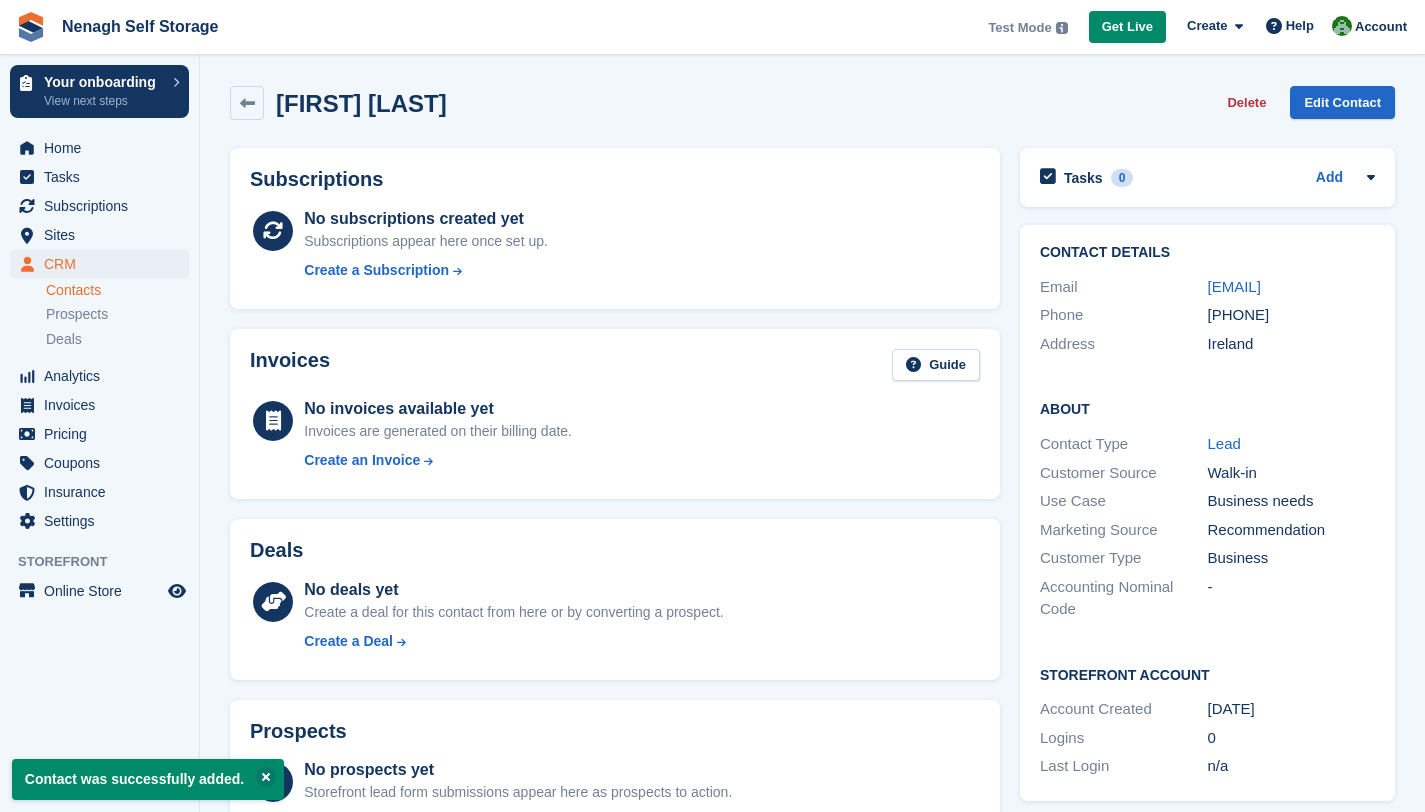 scroll, scrollTop: 0, scrollLeft: 0, axis: both 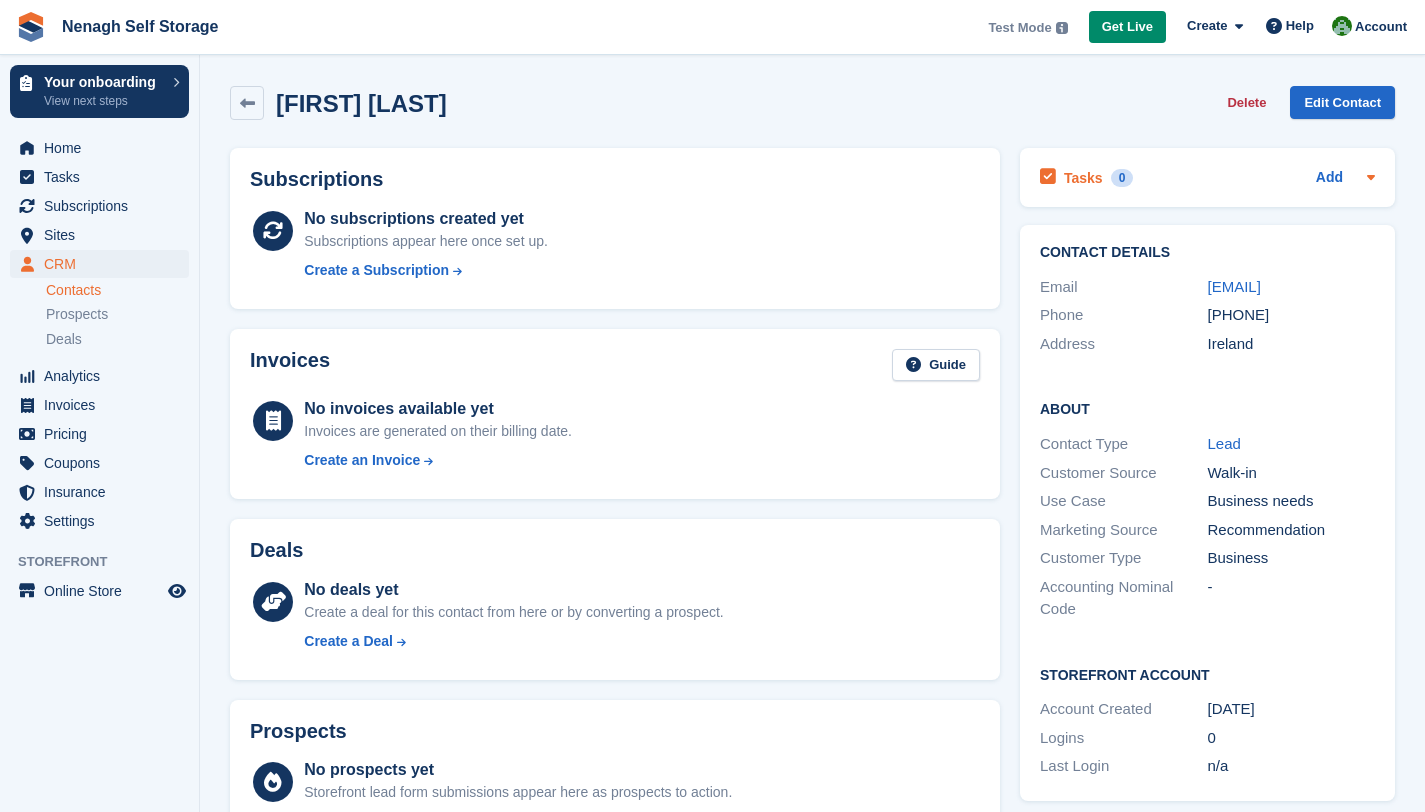 click 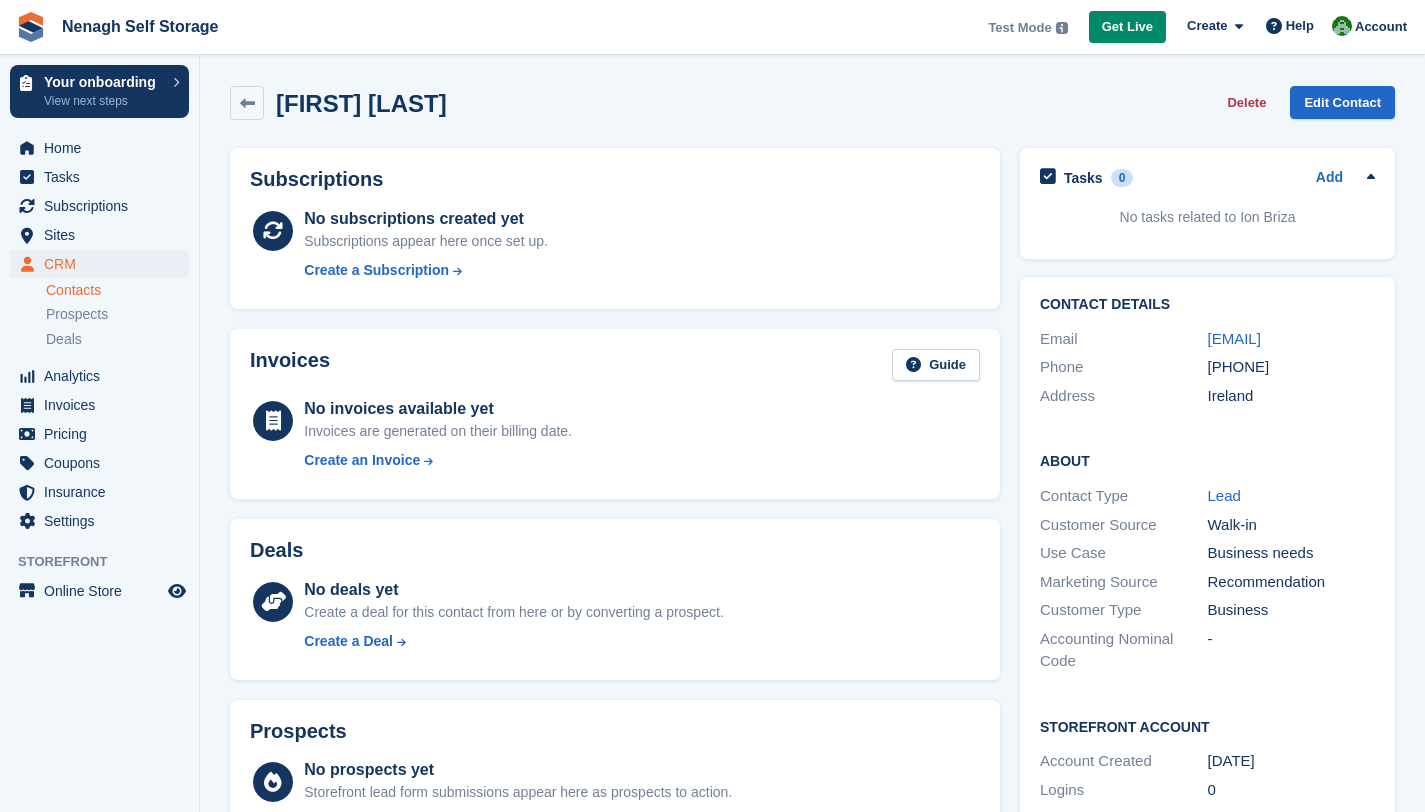 click on "No deals yet
Create a deal for this contact from here or by converting a prospect.
Create a Deal" at bounding box center (513, 619) 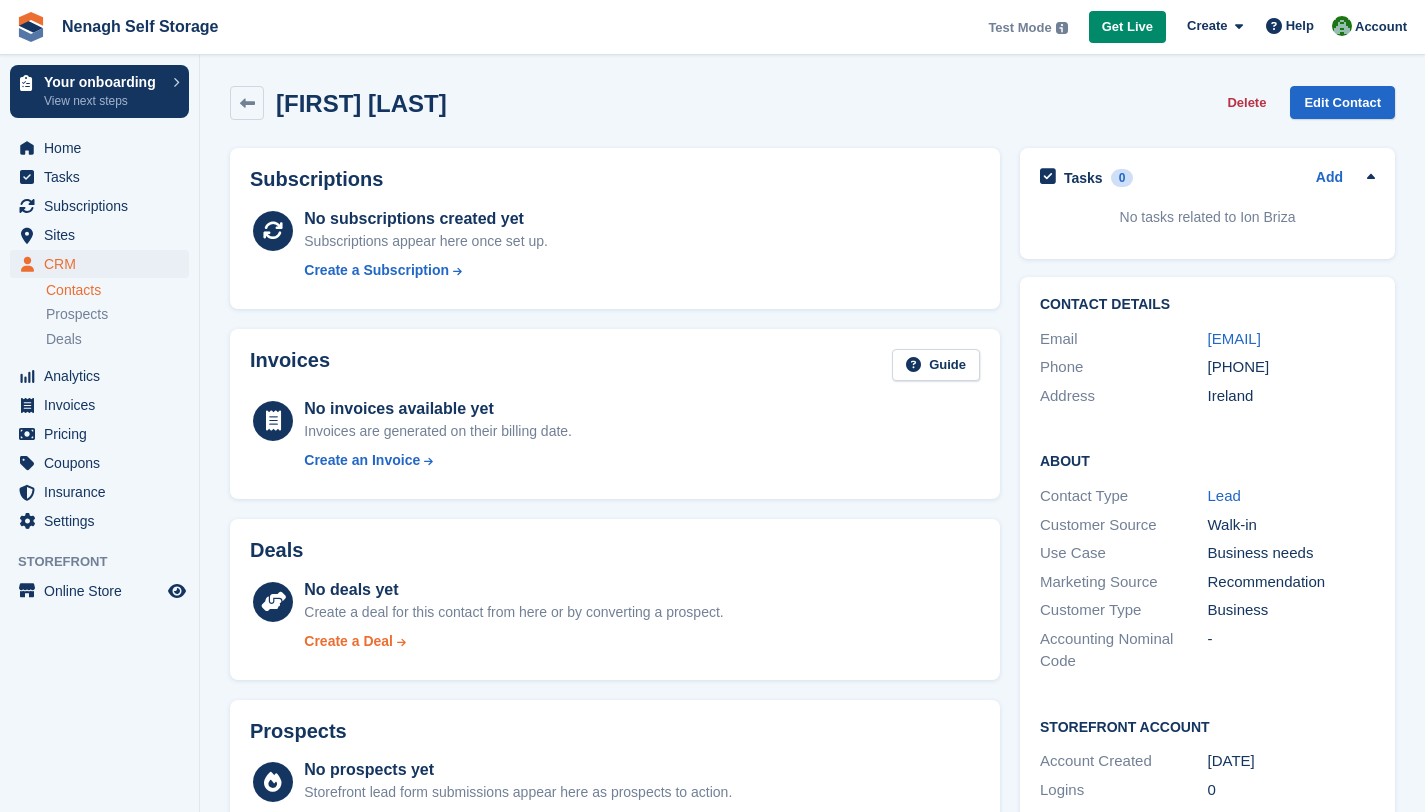click on "Create a Deal" at bounding box center [348, 641] 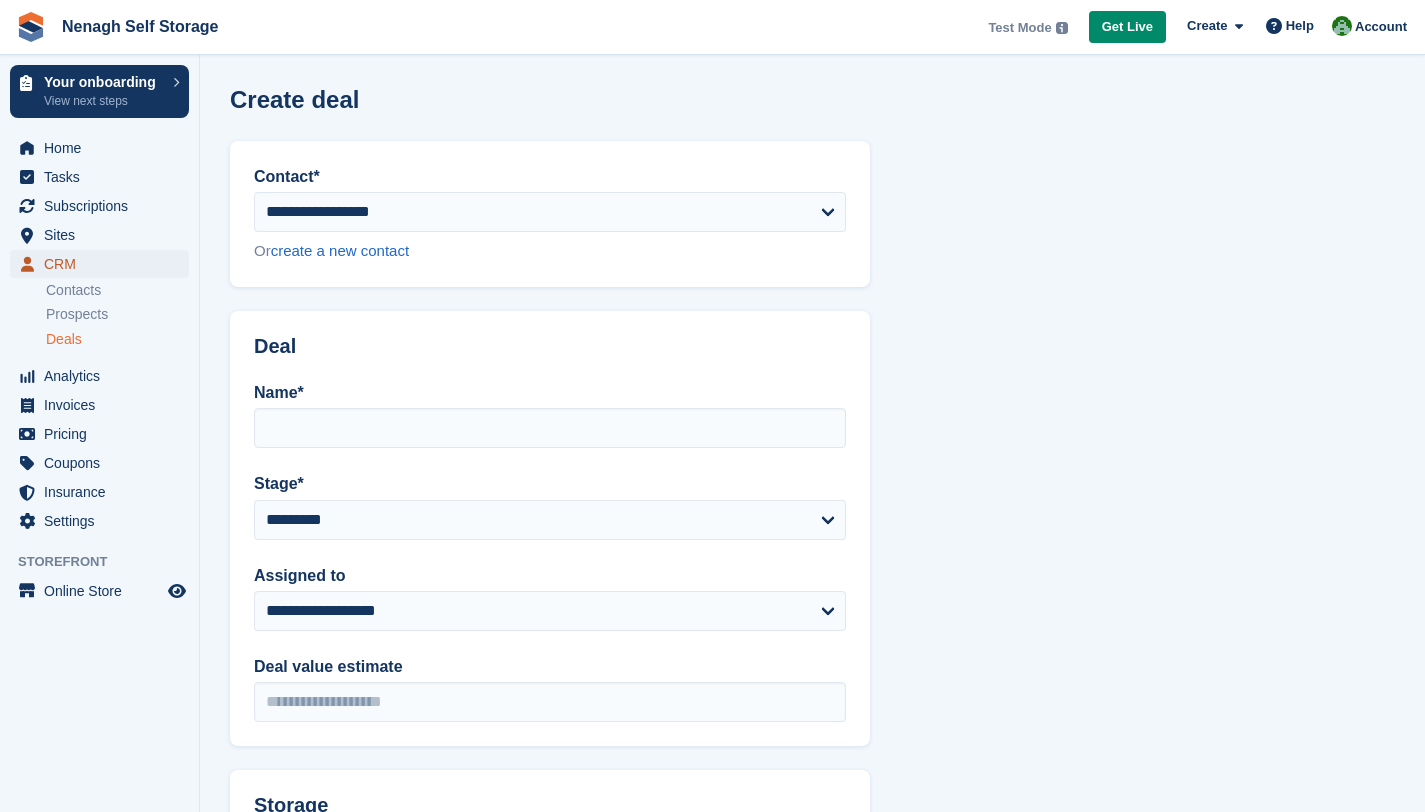 click on "CRM" at bounding box center [99, 264] 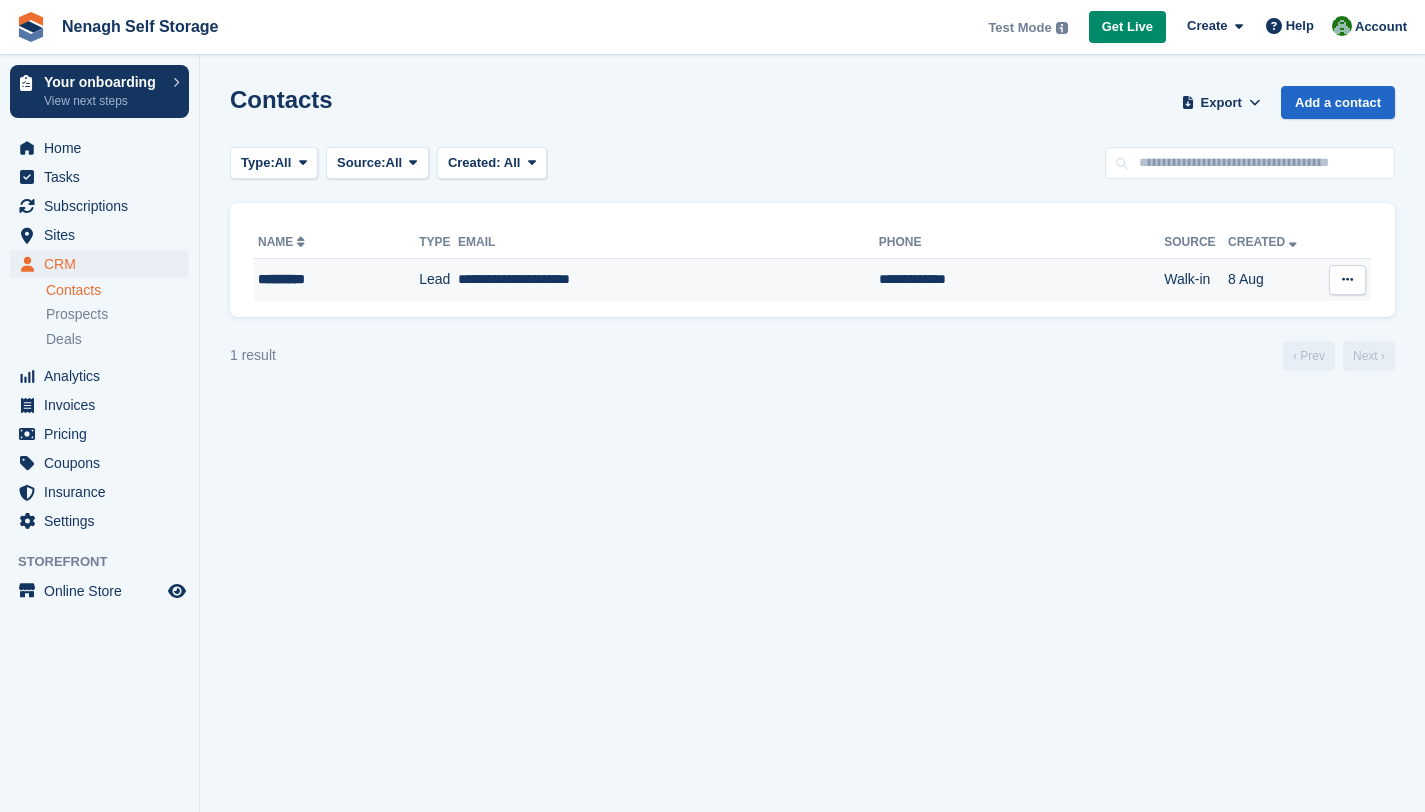 click at bounding box center (1347, 280) 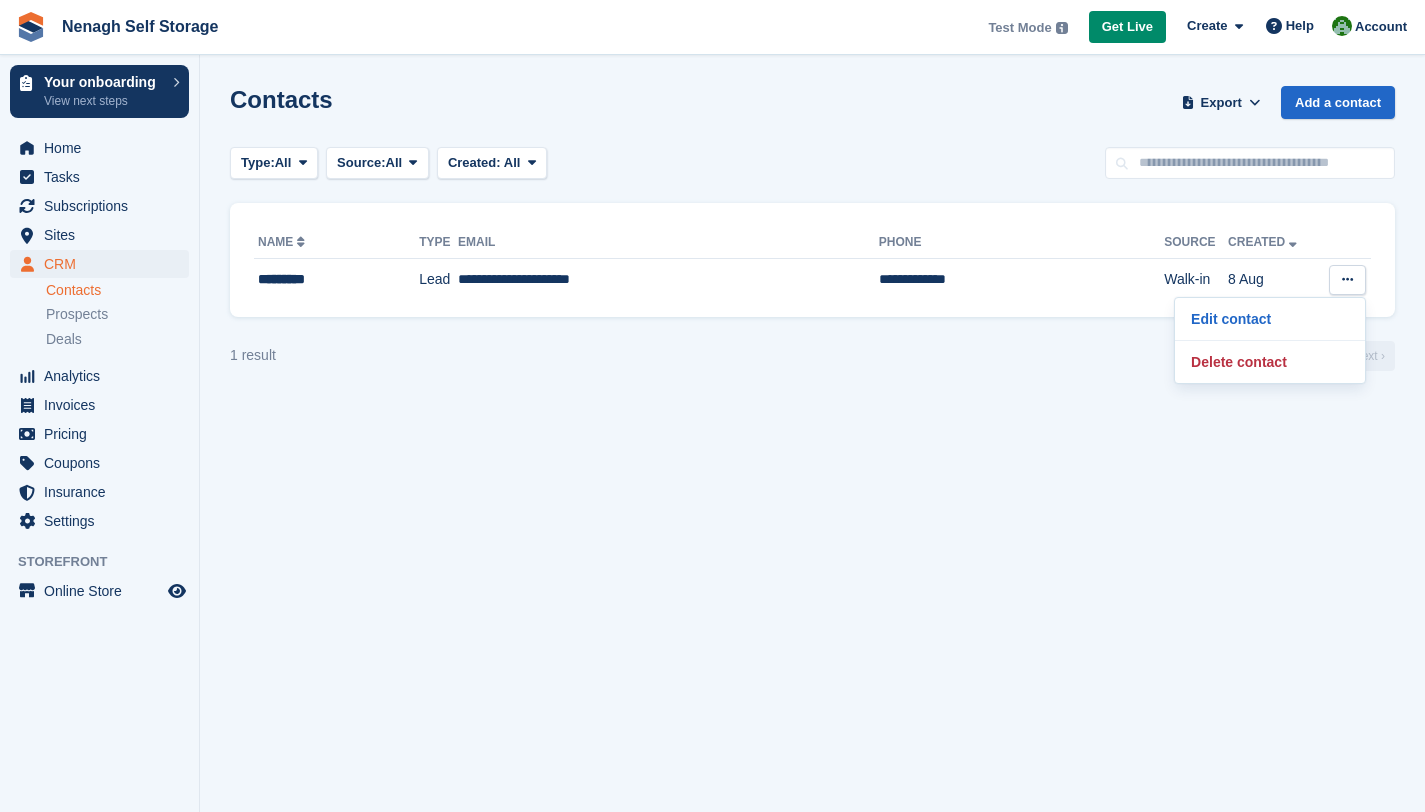 click on "Contacts
Export
Export Contacts
Export a CSV of all Contacts which match the current filters.
Please allow time for large exports.
Start Export
Add a contact
Type:
All
All
Lead
Customer
Source:
All
All
Storefront
Backoffice
Pre-Opening interest
Incomplete booking
Unit type interest
Price reveal
Quote requested
Storefront booking
Storefront pop-up form
External enquiry form
Phone call
Walk-in
Imported Other" at bounding box center (812, 406) 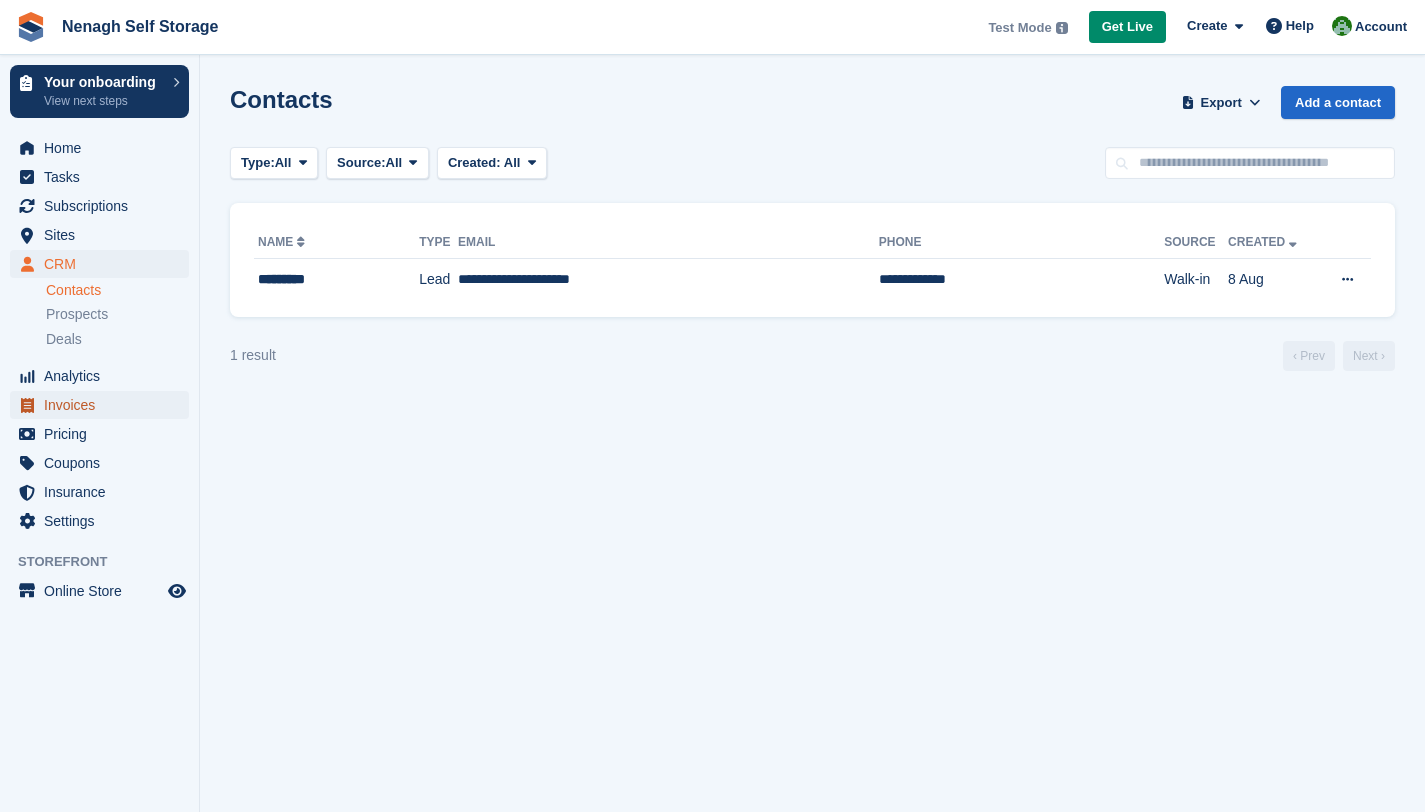 click on "Invoices" at bounding box center (104, 405) 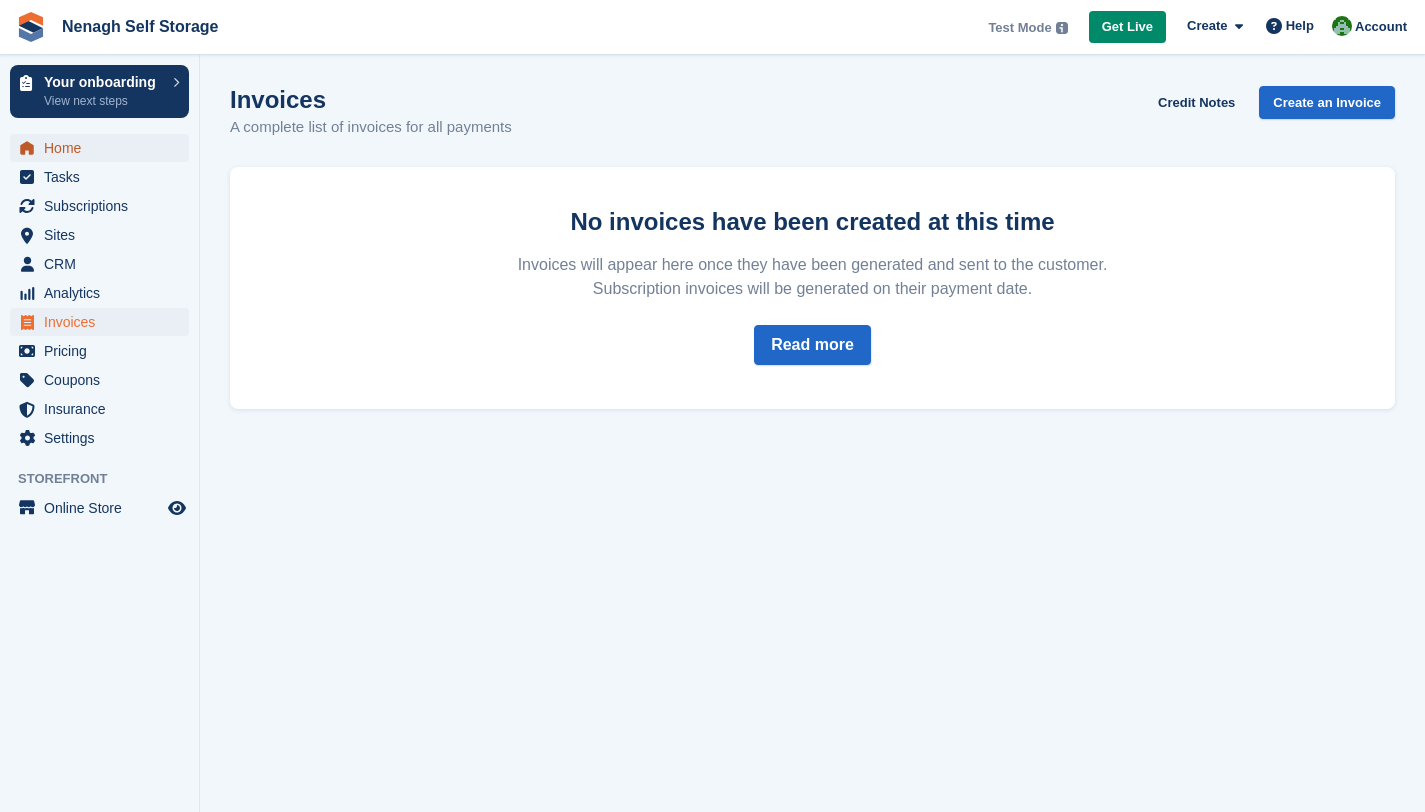 click on "Home" at bounding box center [104, 148] 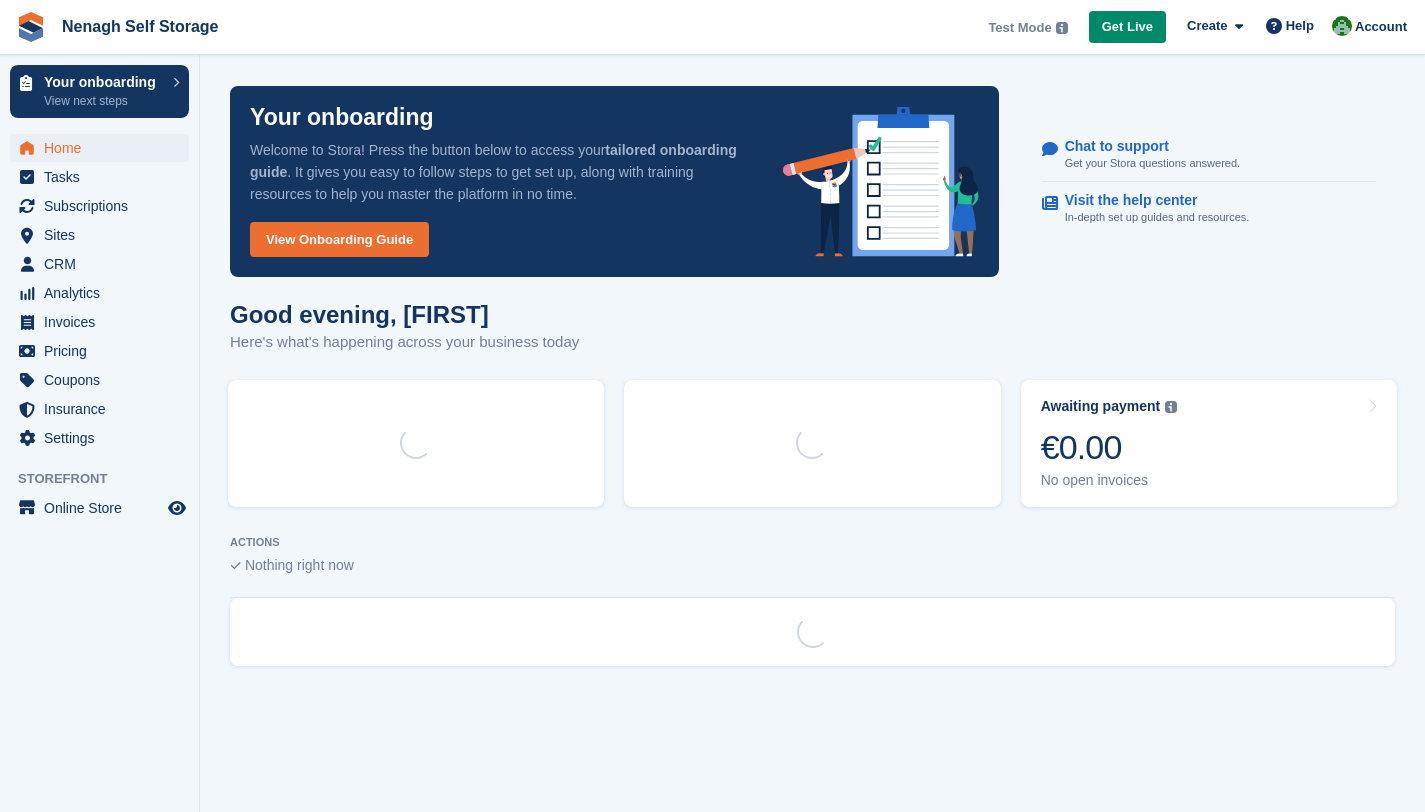 scroll, scrollTop: 0, scrollLeft: 0, axis: both 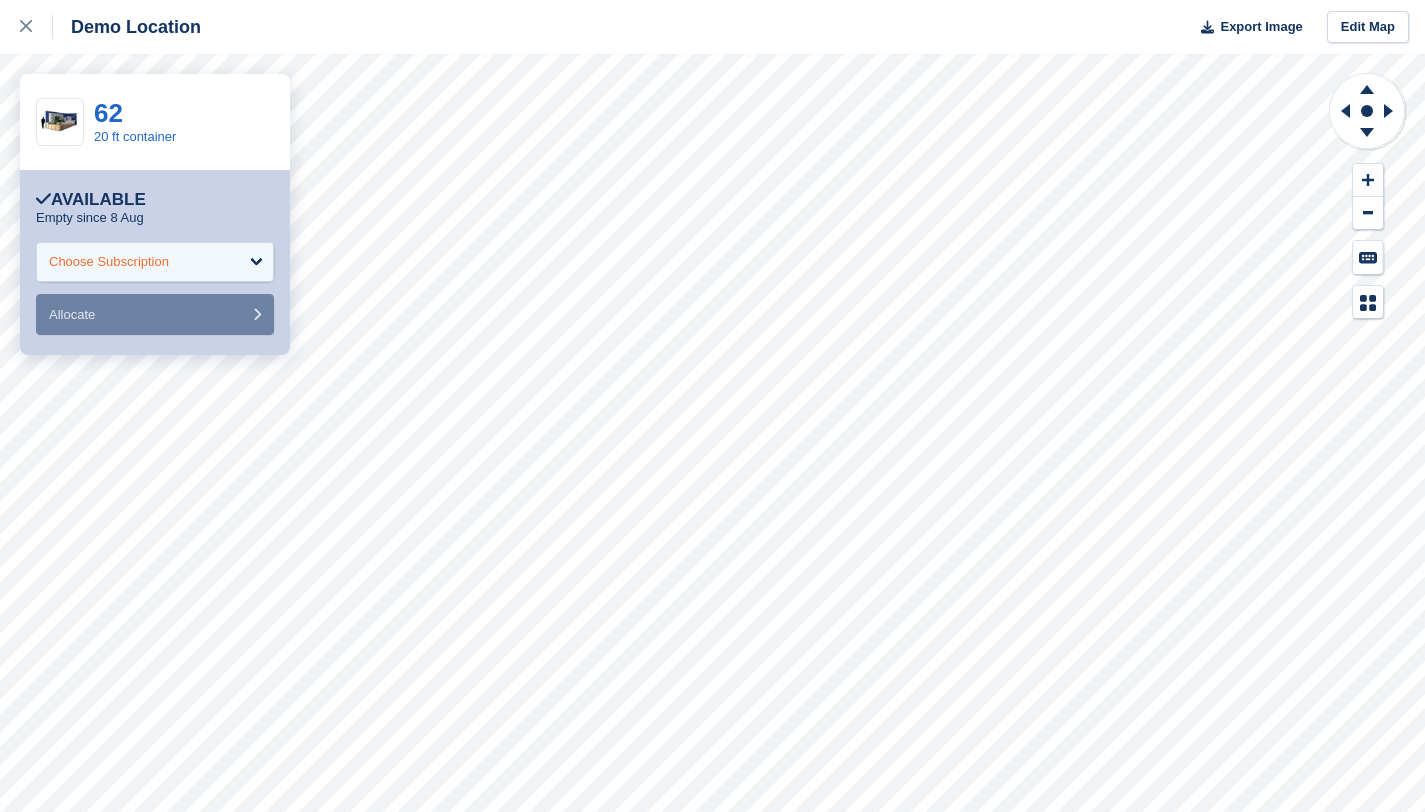 click on "Choose Subscription" at bounding box center [155, 262] 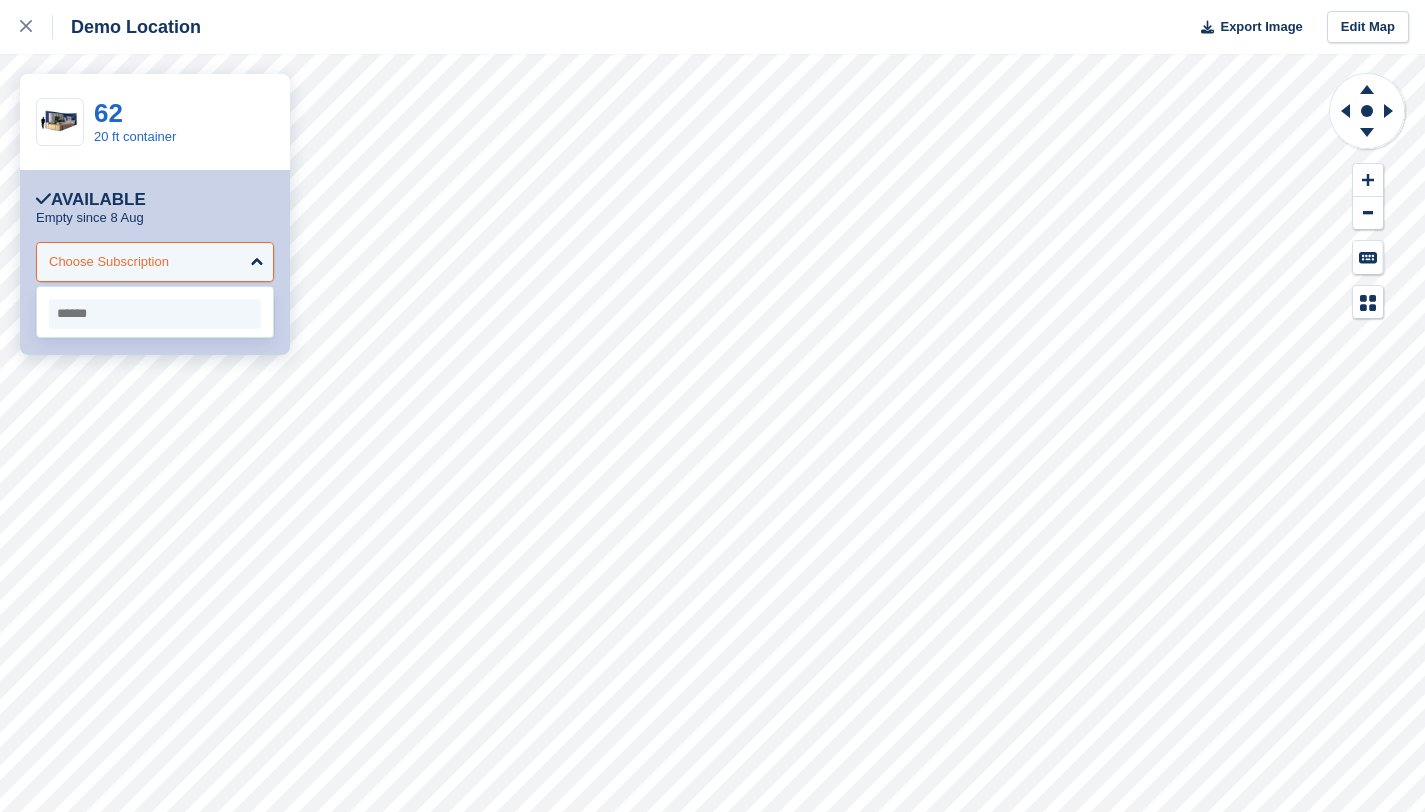click on "Choose Subscription" at bounding box center [155, 262] 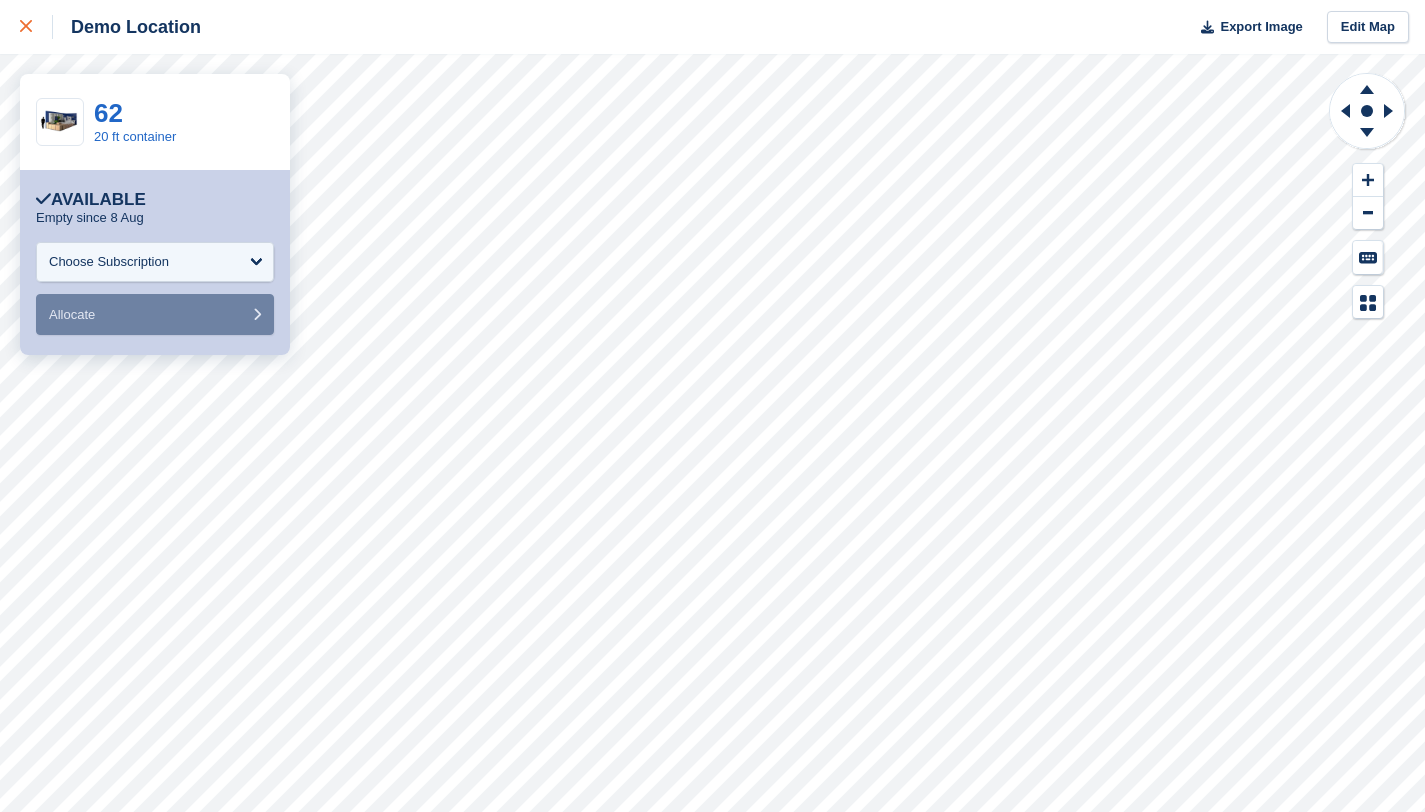 click 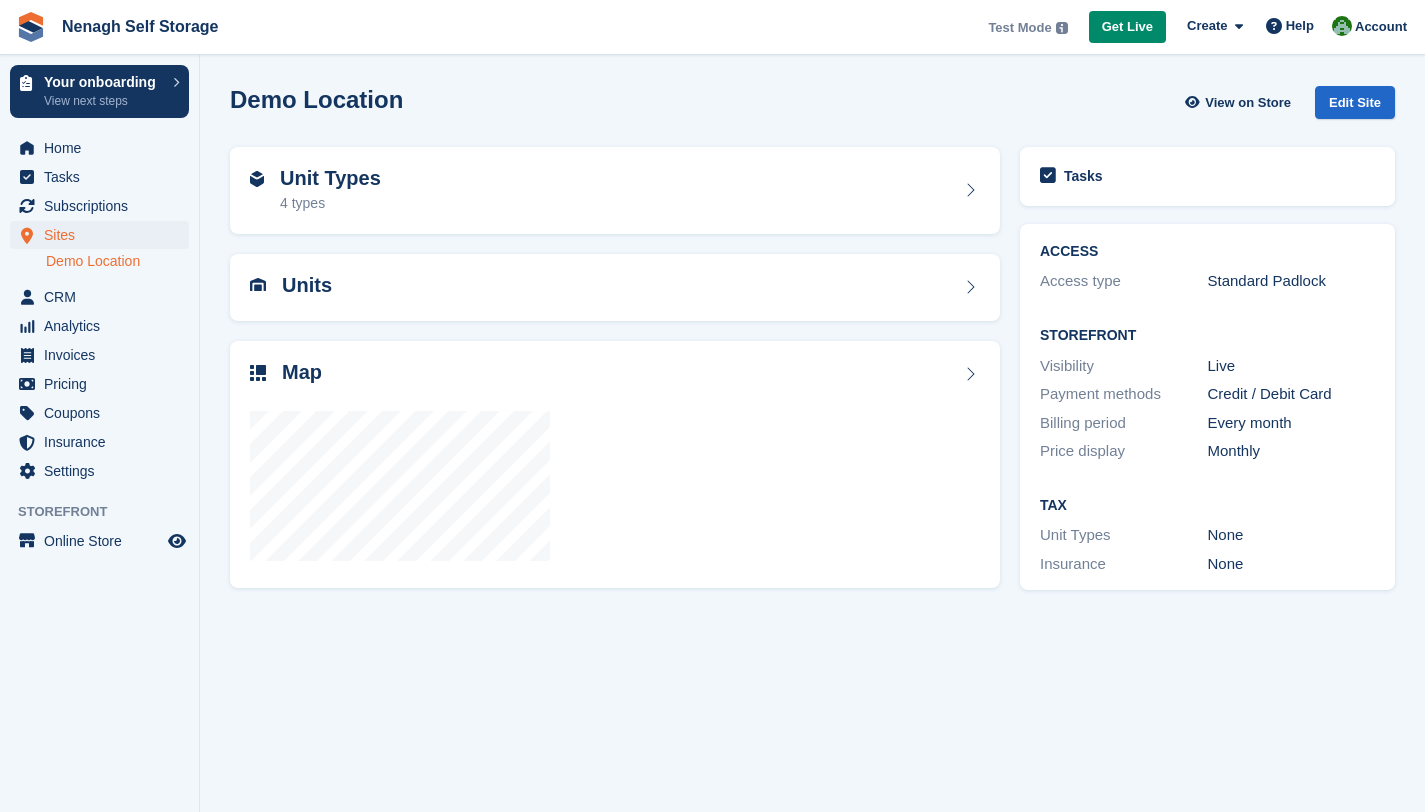 scroll, scrollTop: 0, scrollLeft: 0, axis: both 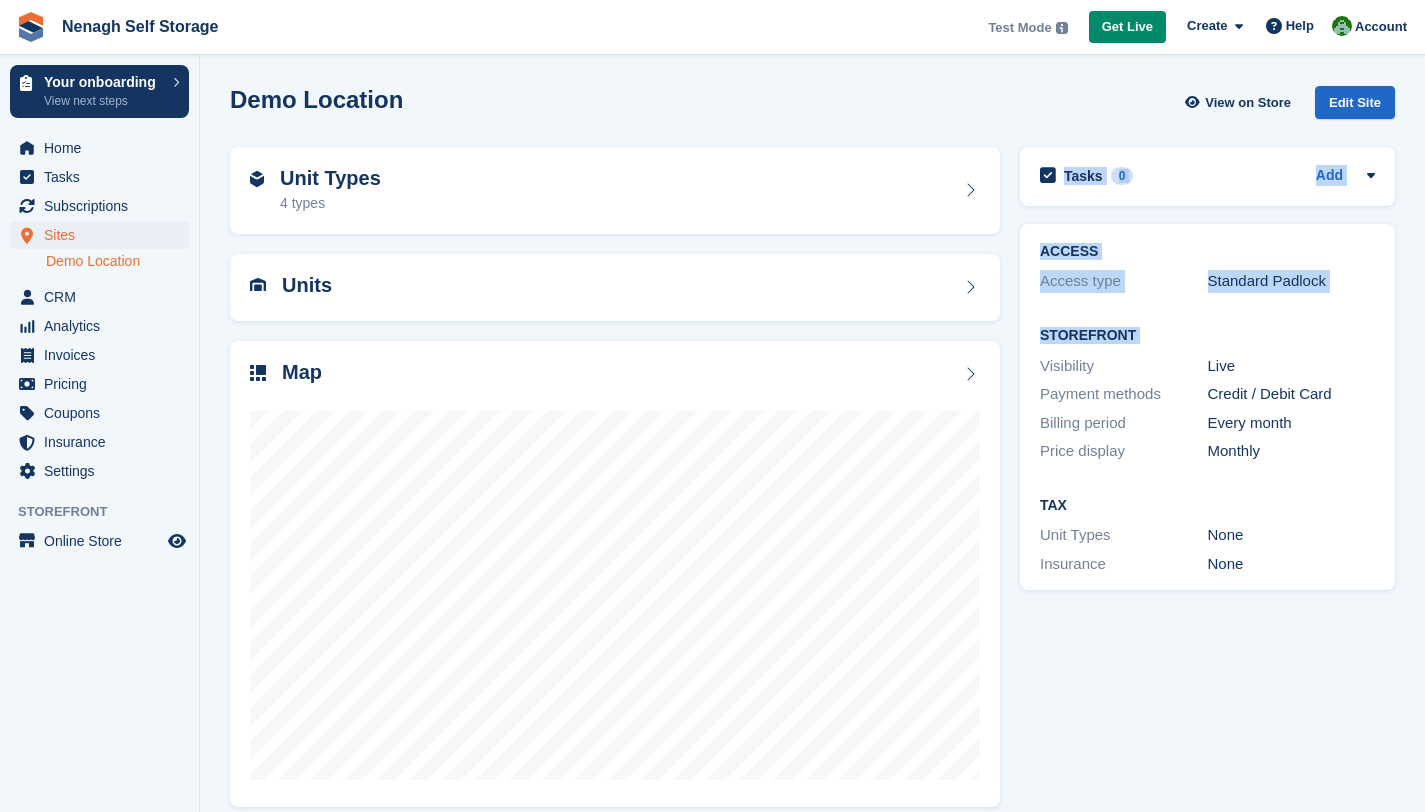 drag, startPoint x: 1011, startPoint y: 370, endPoint x: 1000, endPoint y: 434, distance: 64.93843 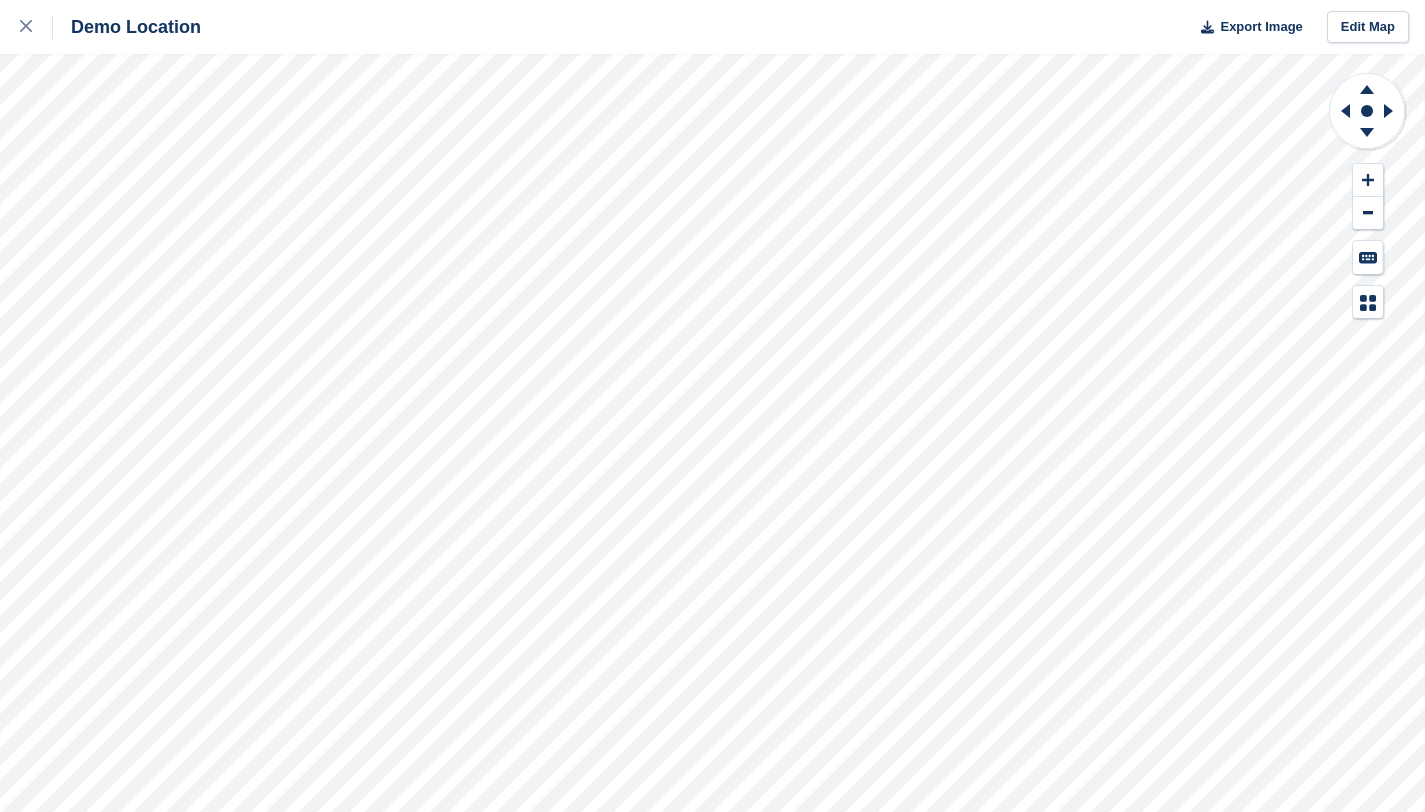 scroll, scrollTop: 0, scrollLeft: 0, axis: both 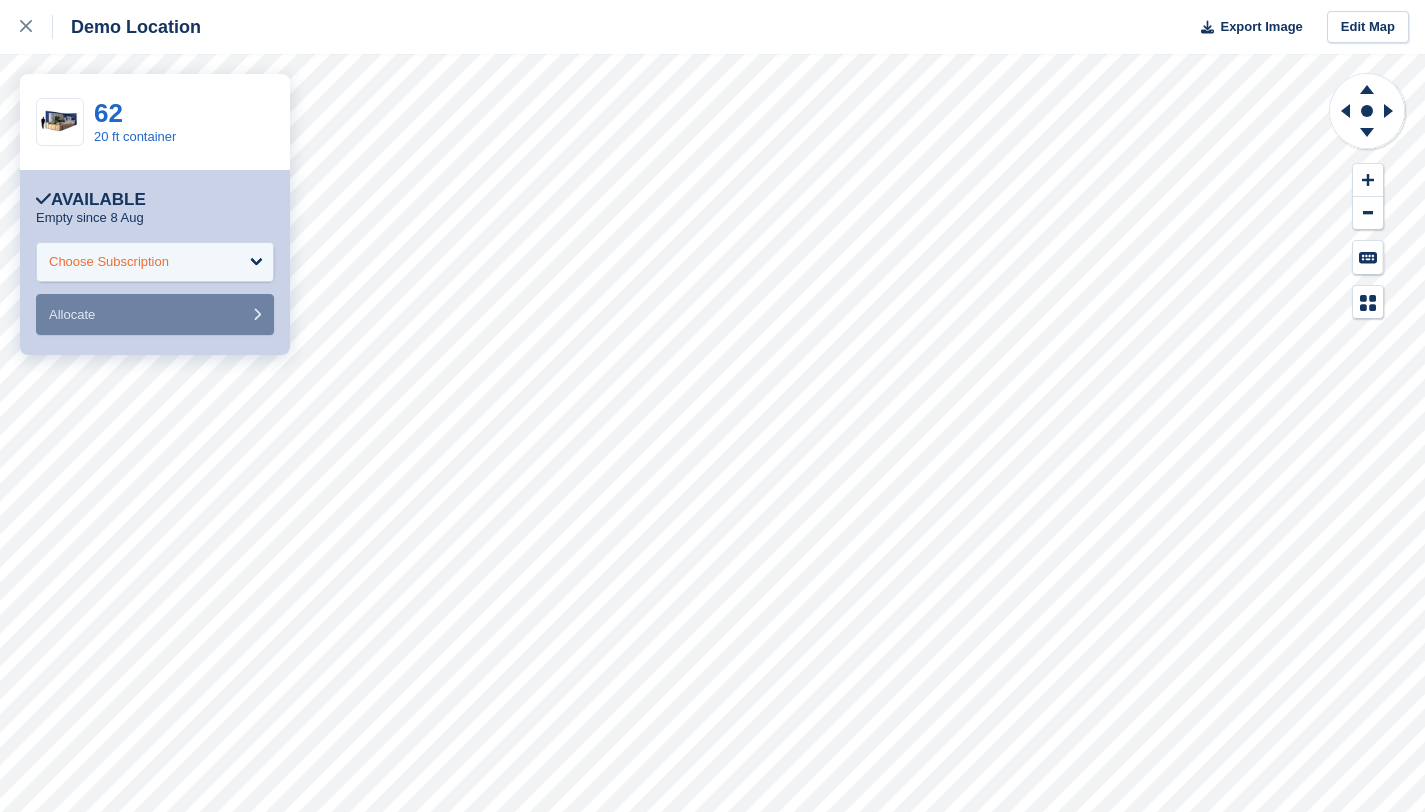 click on "Choose Subscription" at bounding box center (155, 262) 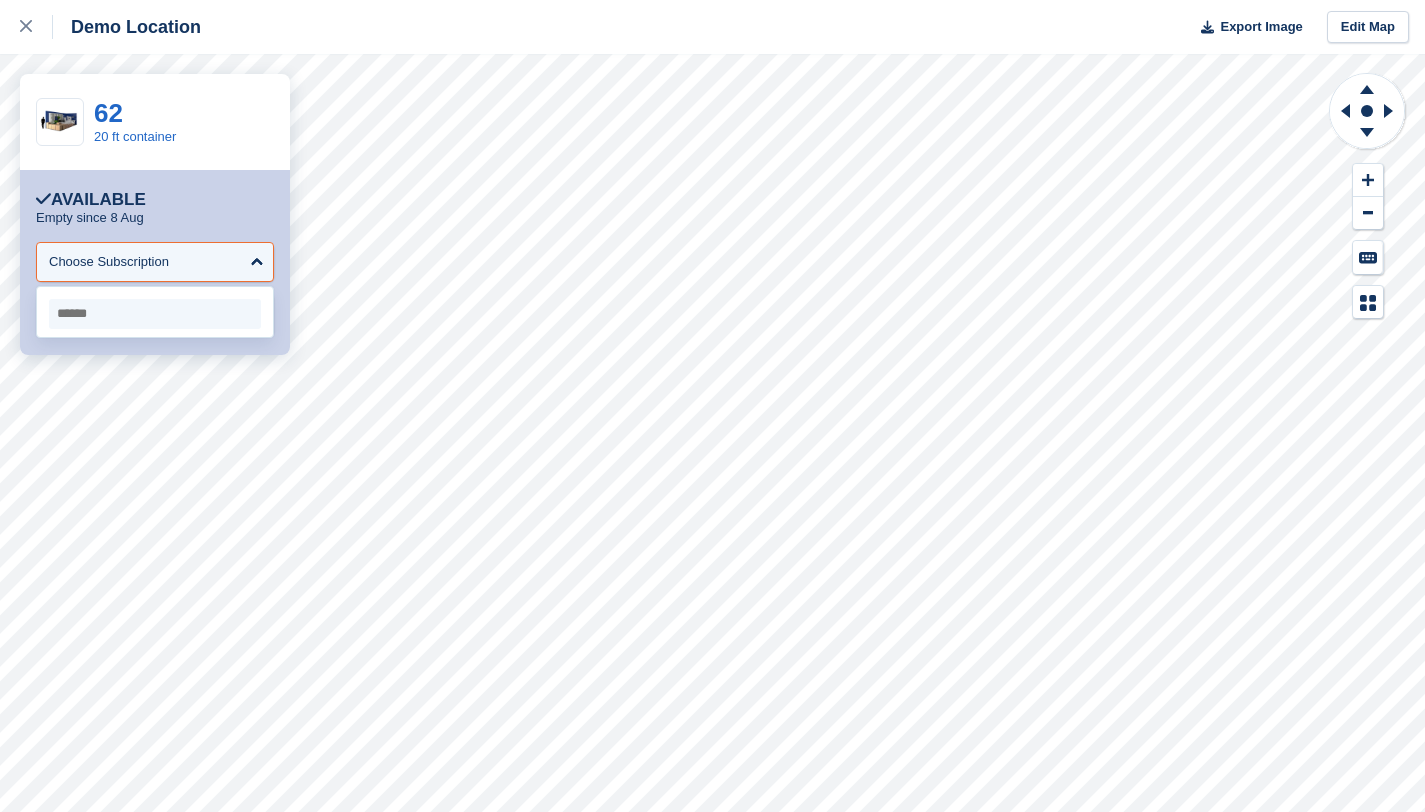 click at bounding box center (155, 314) 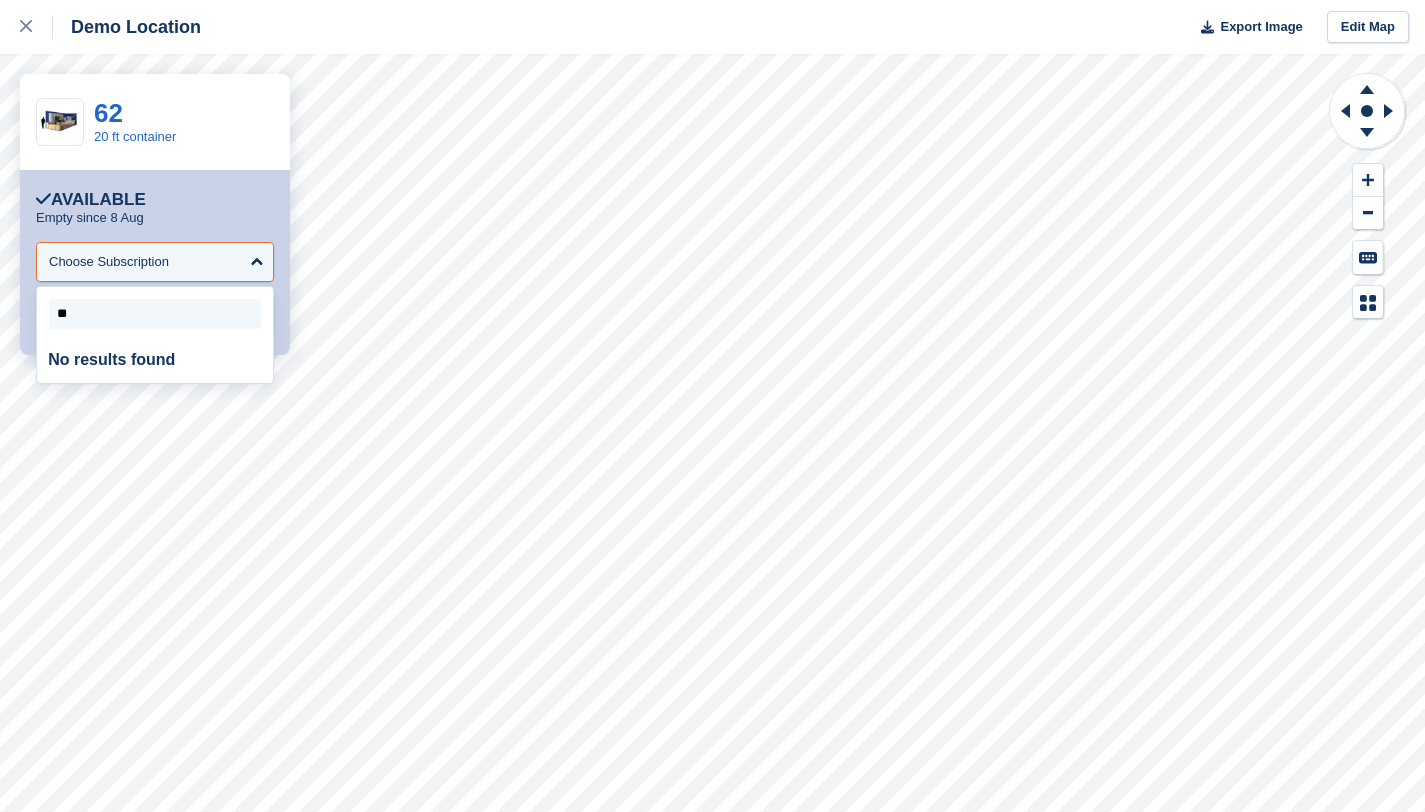 type on "*" 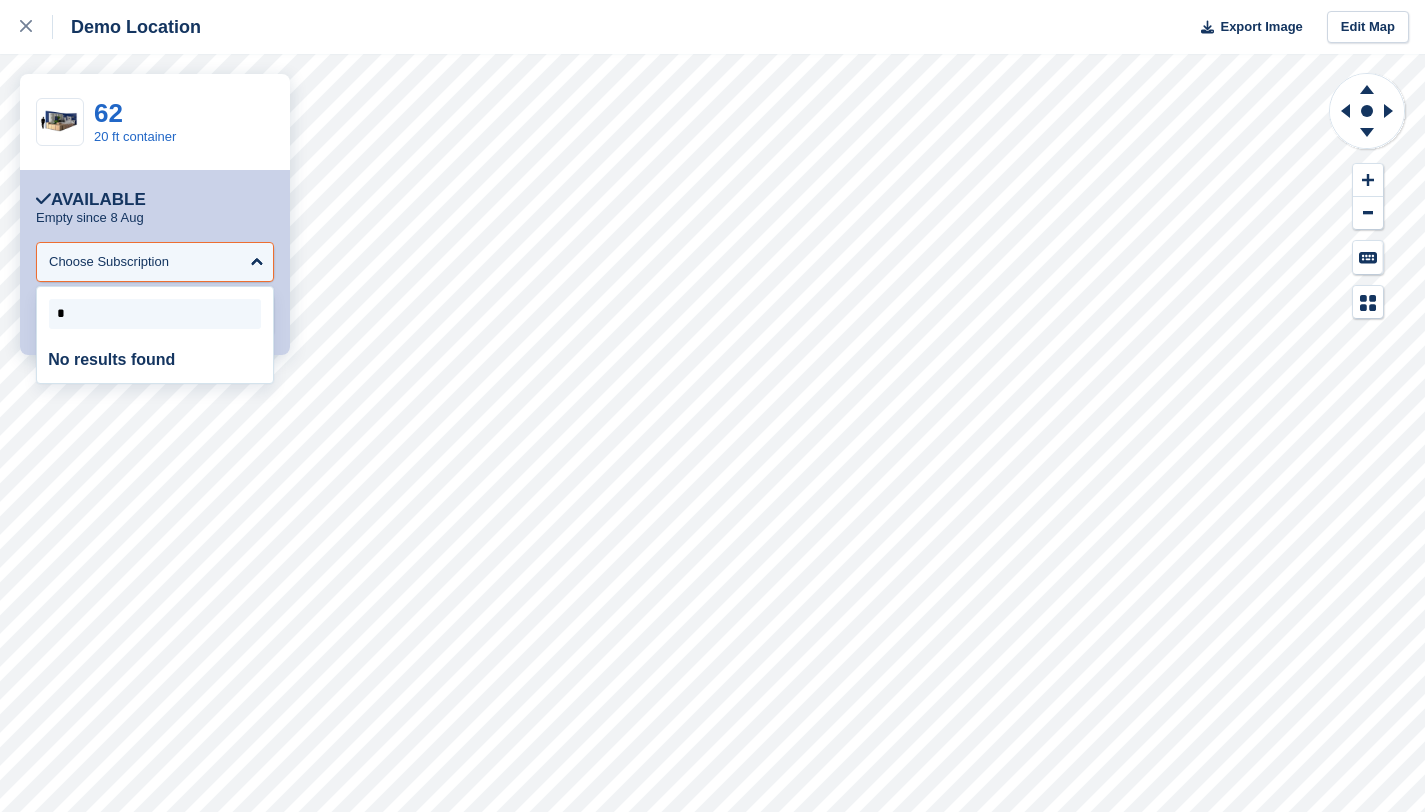 type 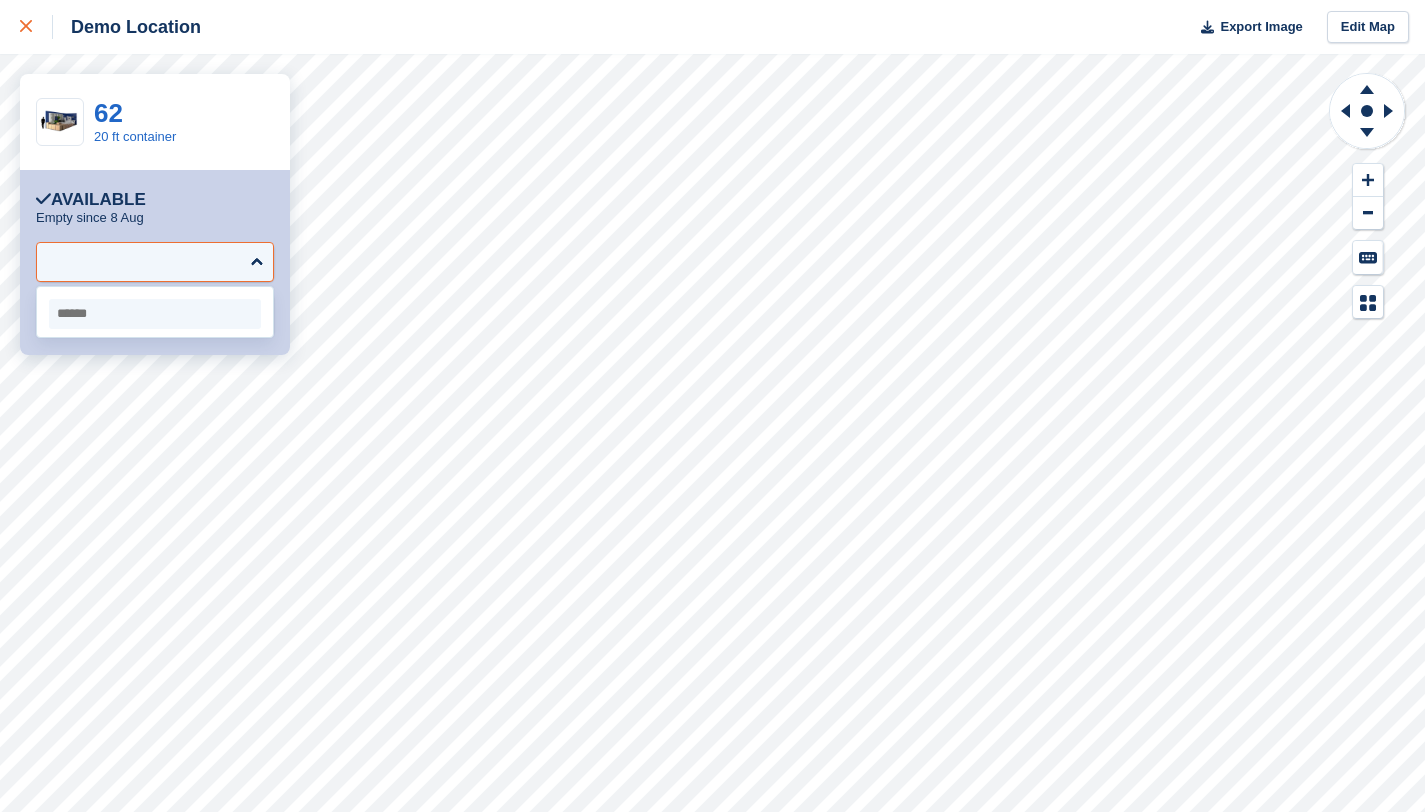 click 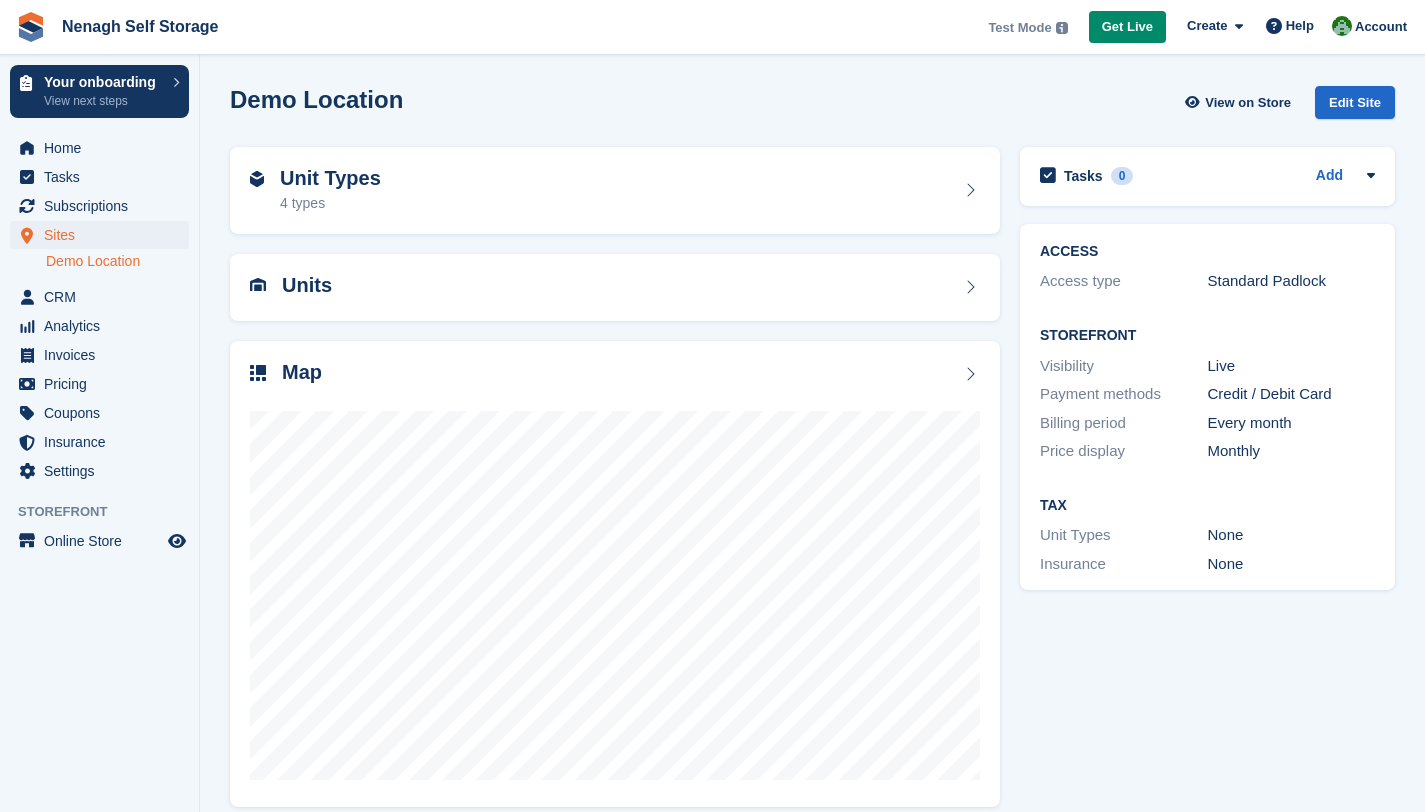 scroll, scrollTop: 0, scrollLeft: 0, axis: both 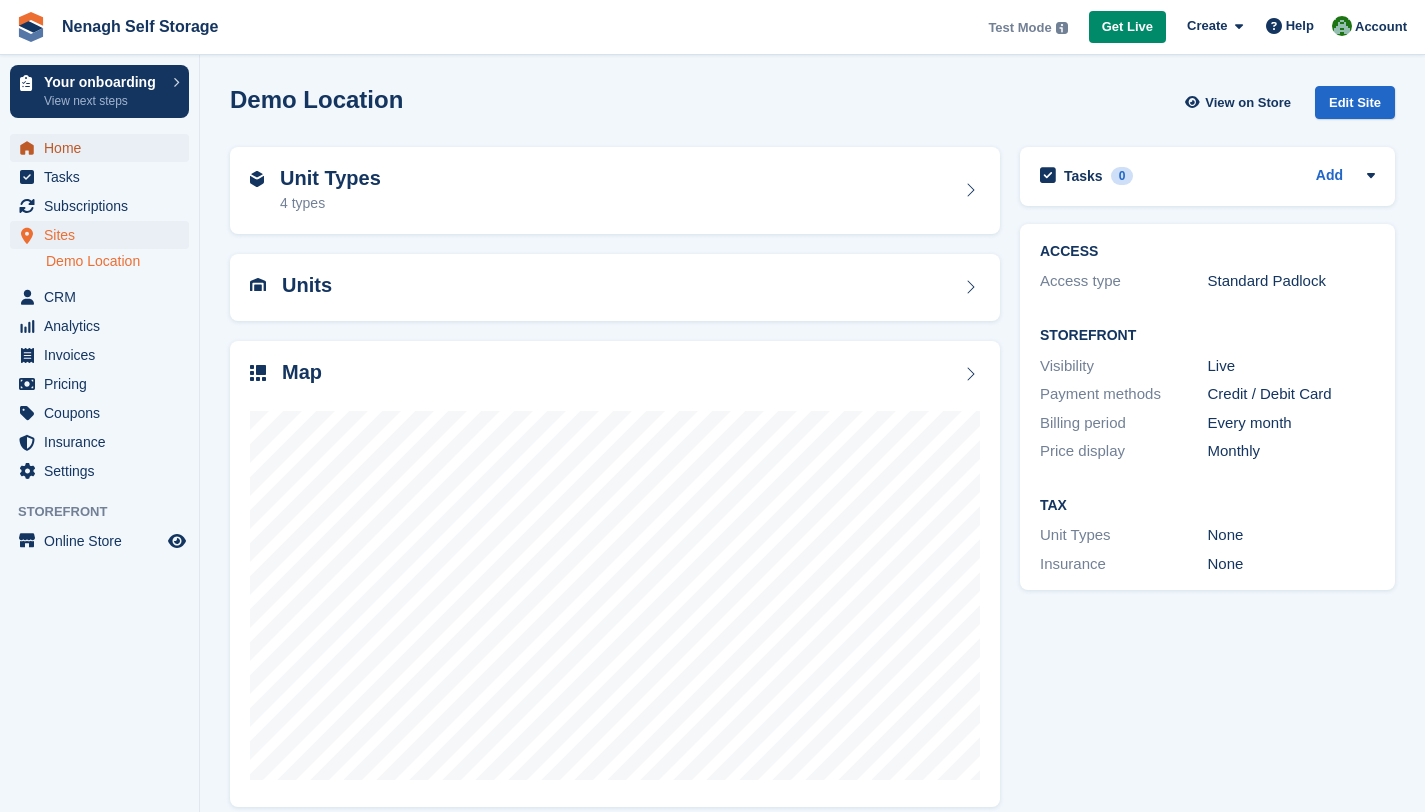 click on "Home" at bounding box center [104, 148] 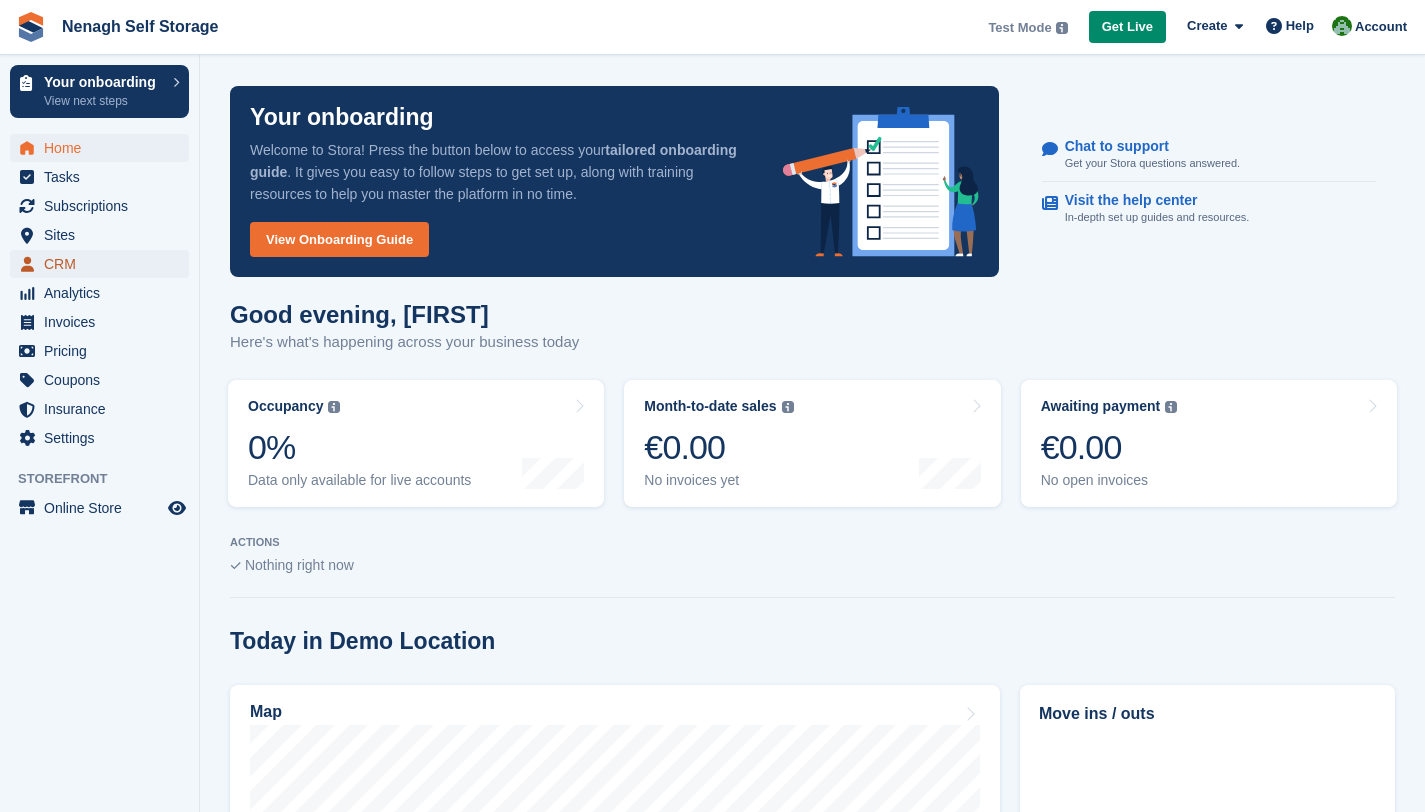 click on "CRM" at bounding box center (104, 264) 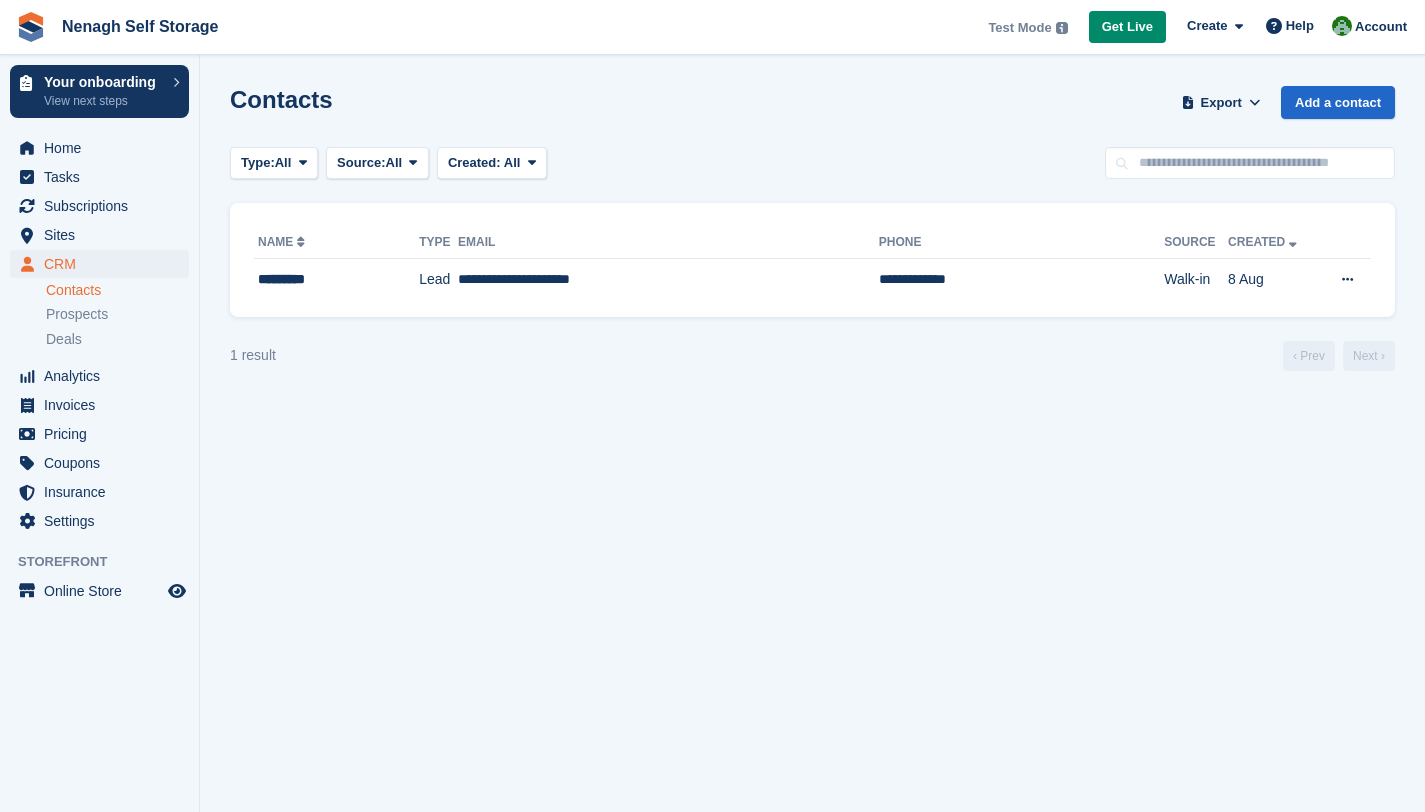 scroll, scrollTop: 0, scrollLeft: 0, axis: both 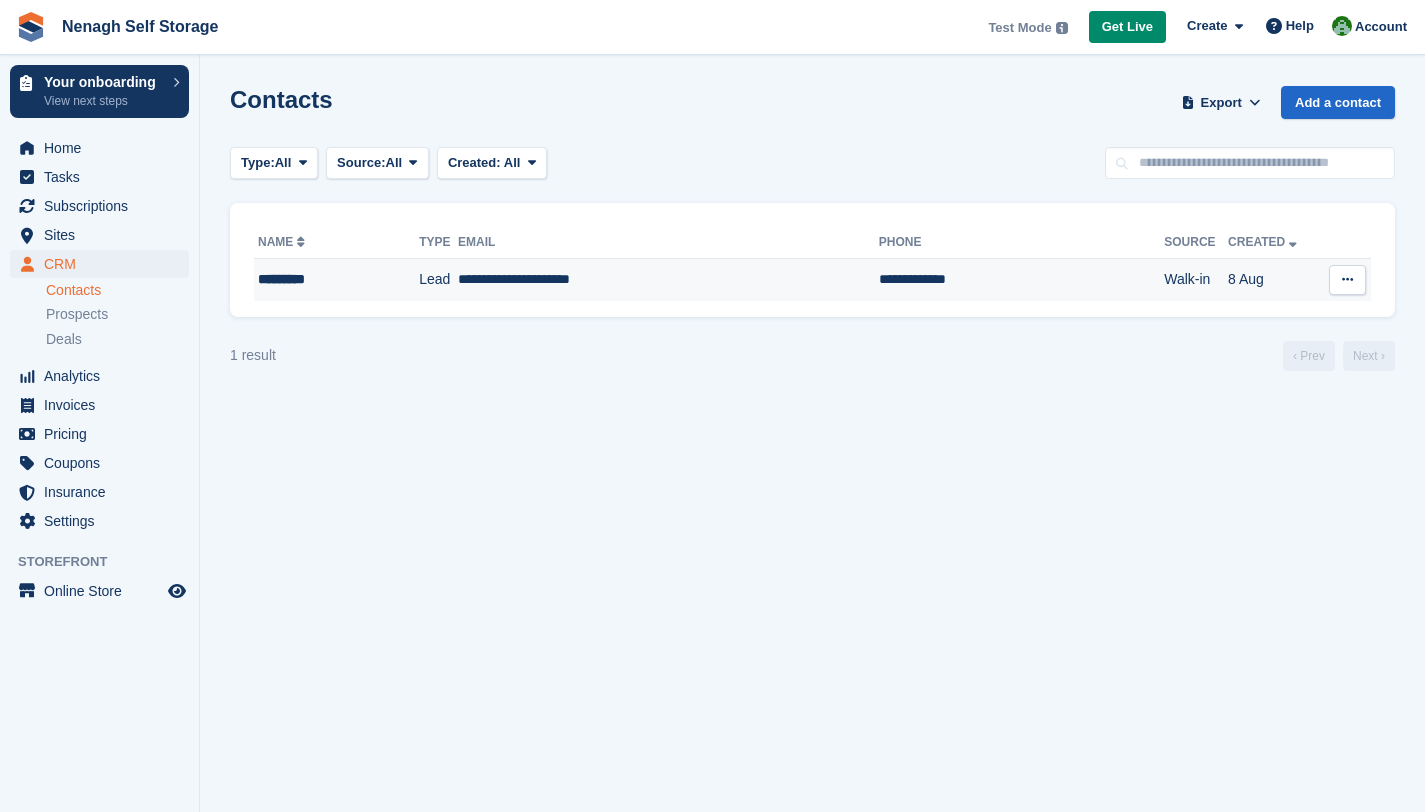 click at bounding box center (1347, 280) 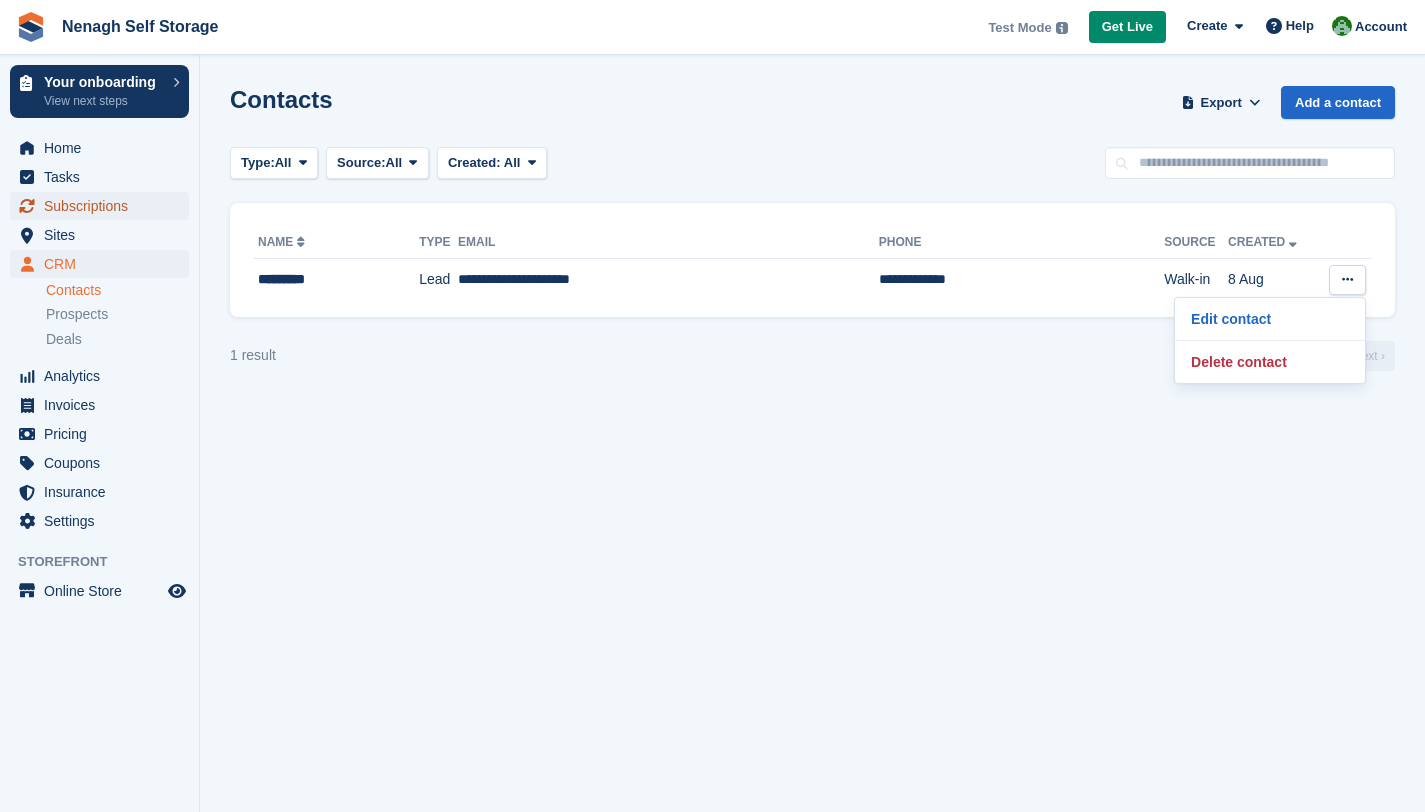 click on "Subscriptions" at bounding box center (104, 206) 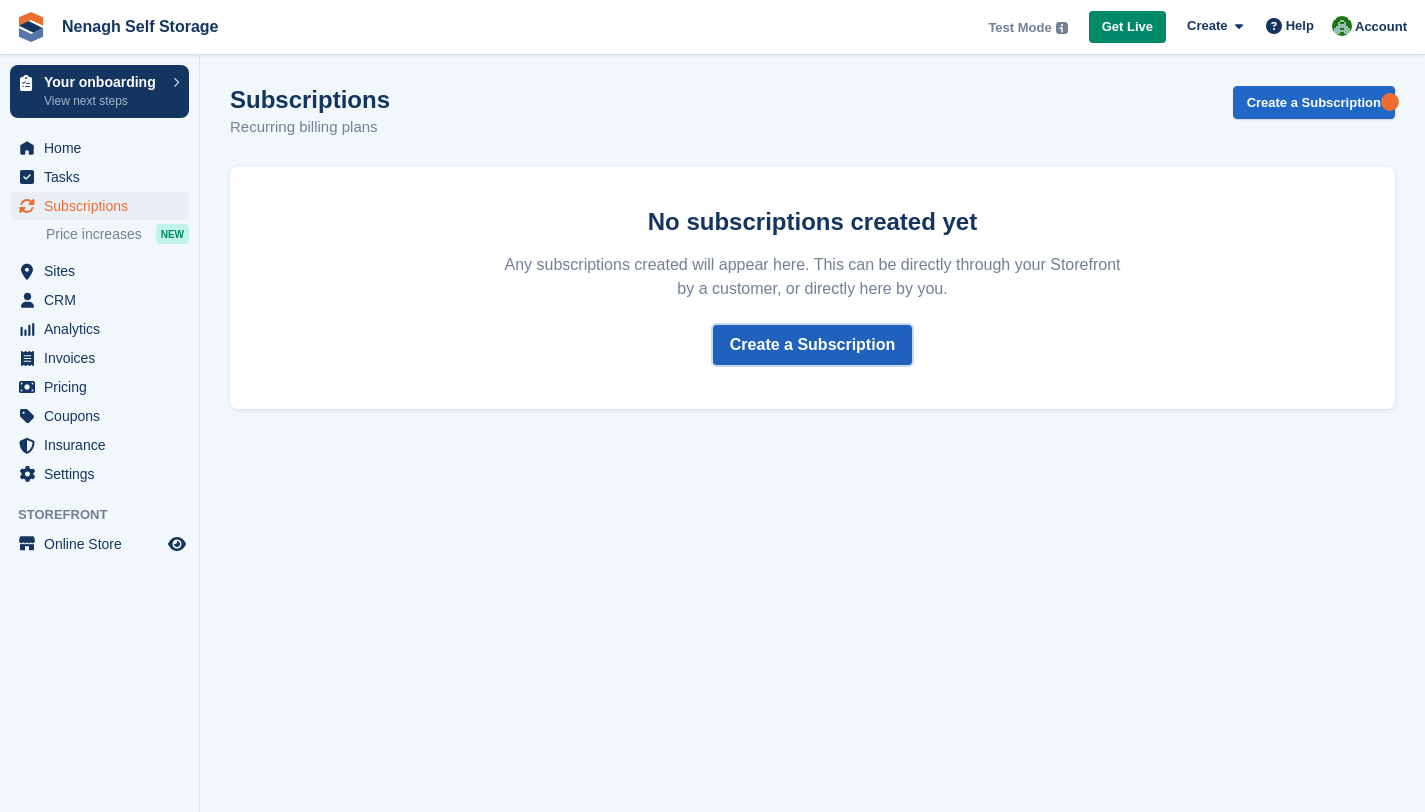 click on "Create a Subscription" at bounding box center [812, 345] 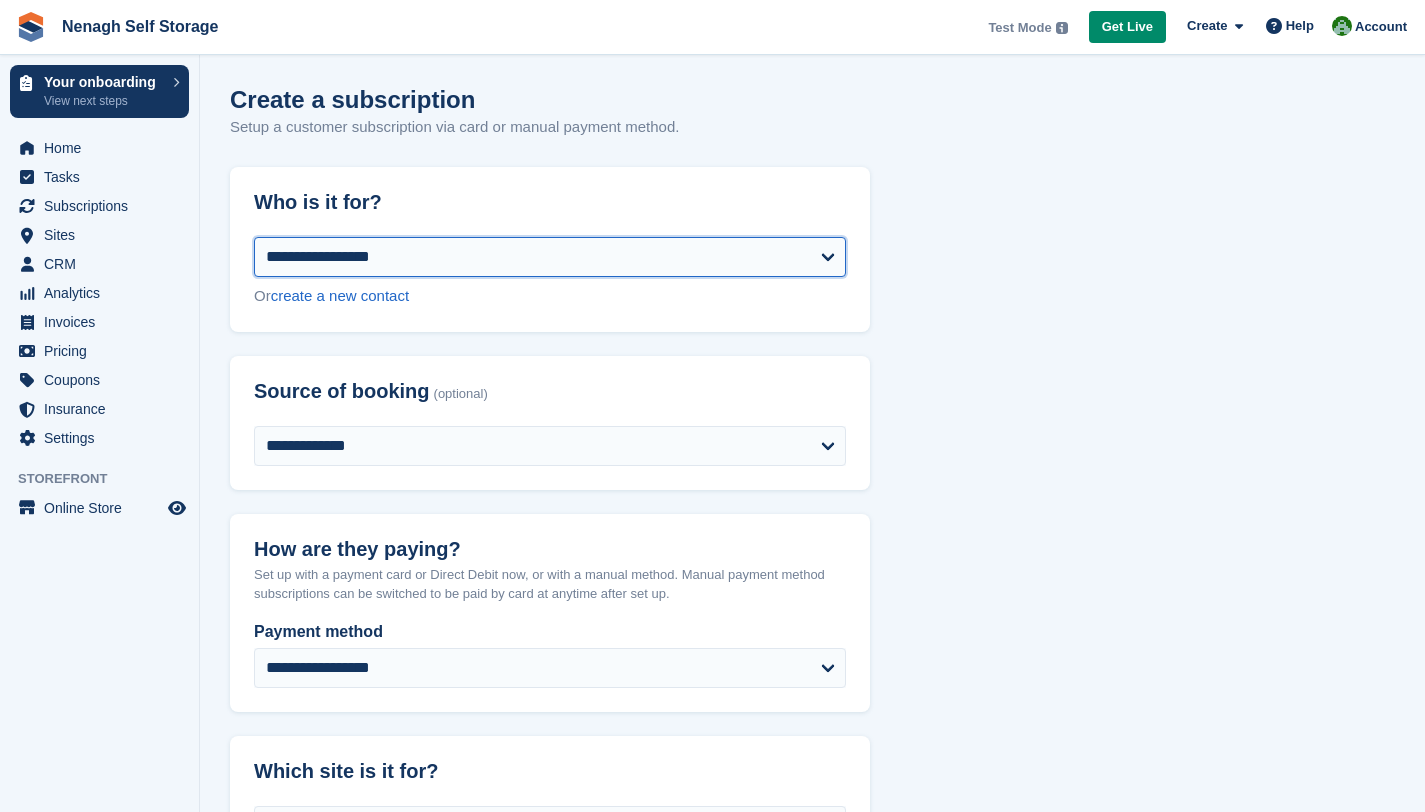 click on "**********" at bounding box center [550, 257] 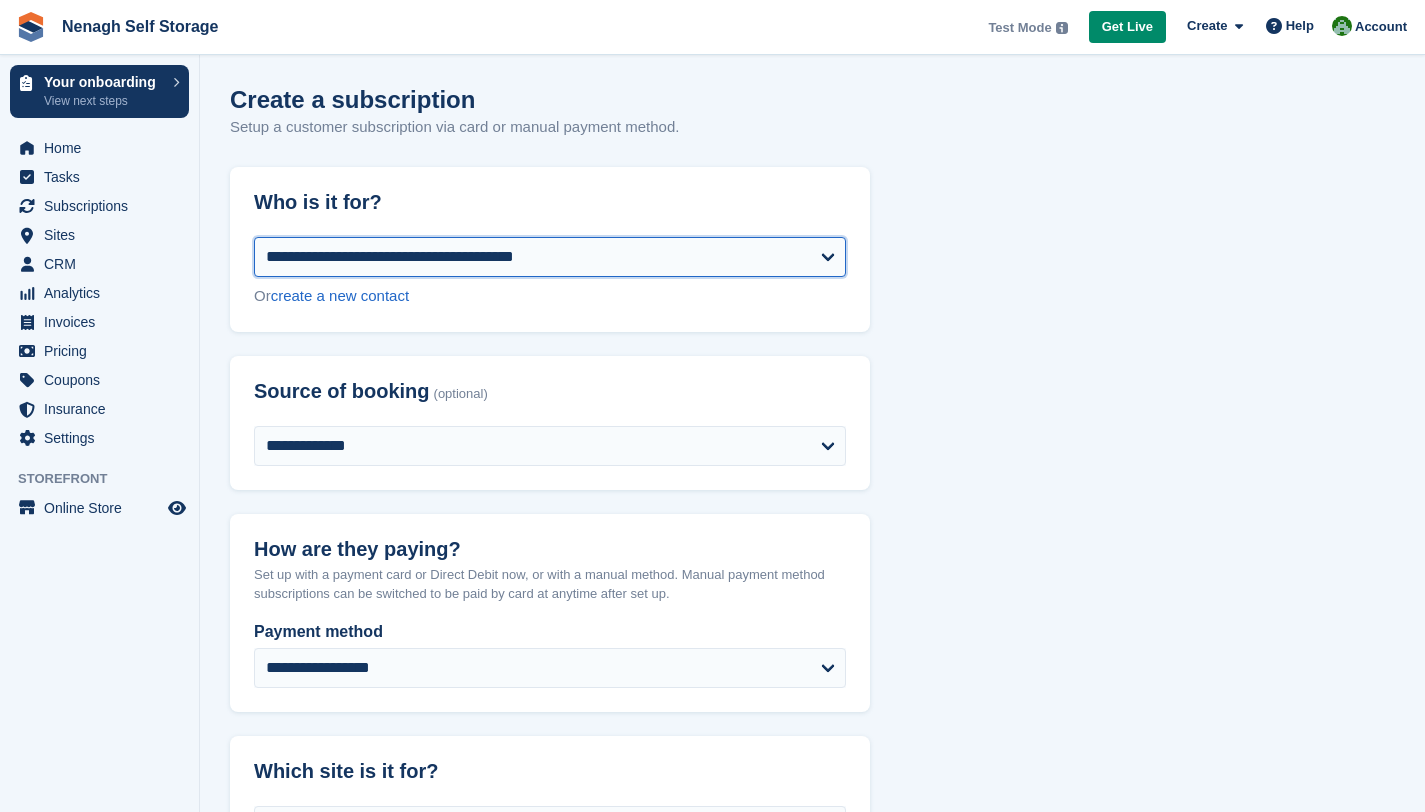 select on "**********" 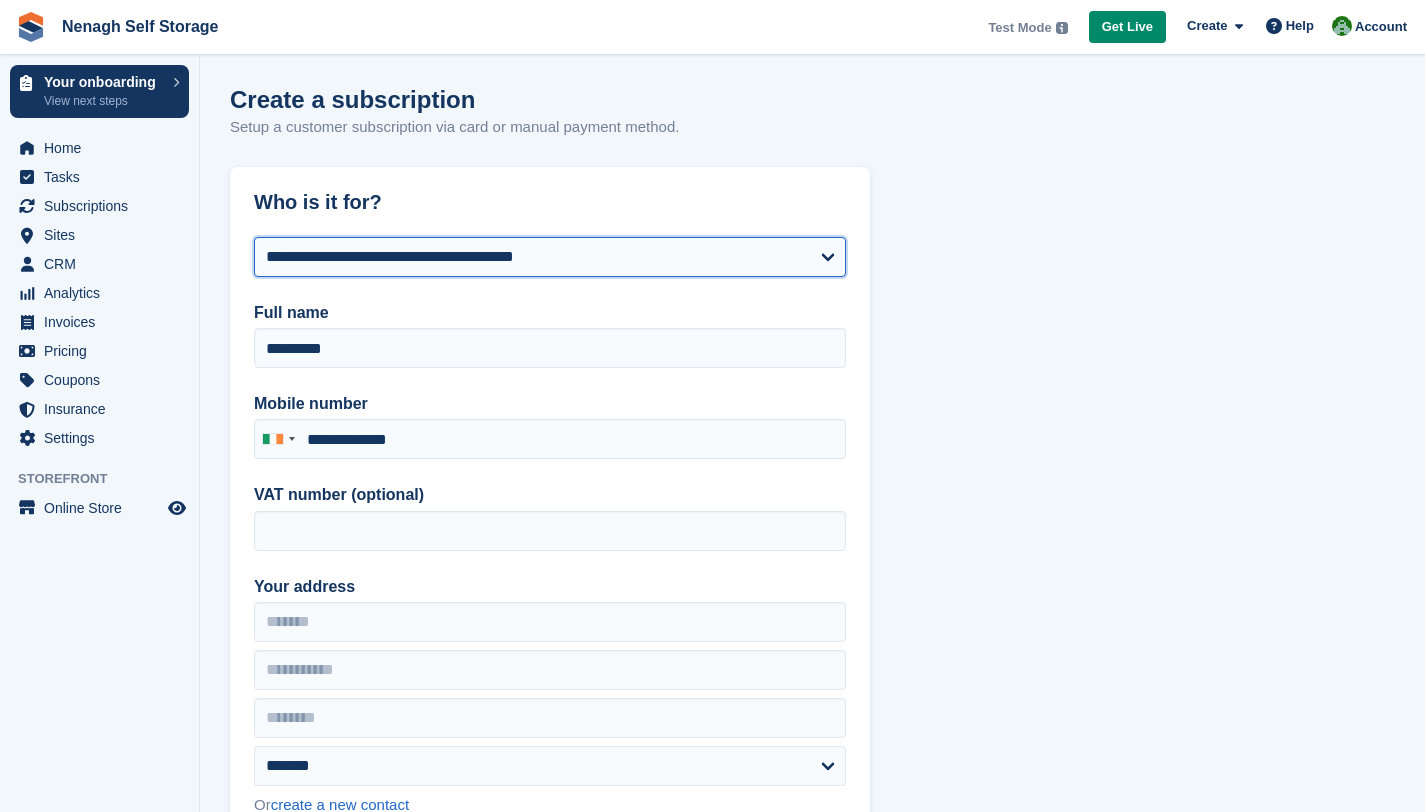 type on "**********" 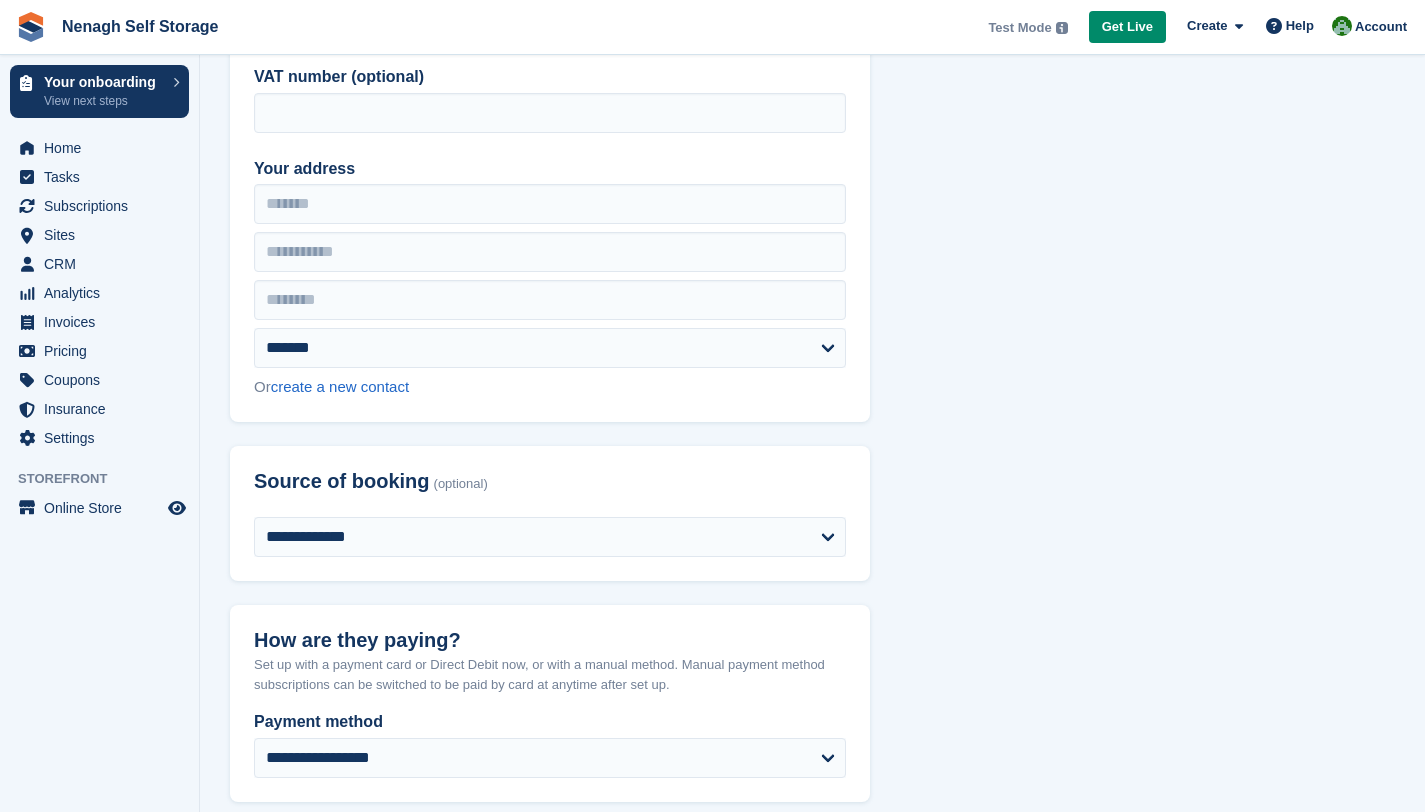 scroll, scrollTop: 414, scrollLeft: 0, axis: vertical 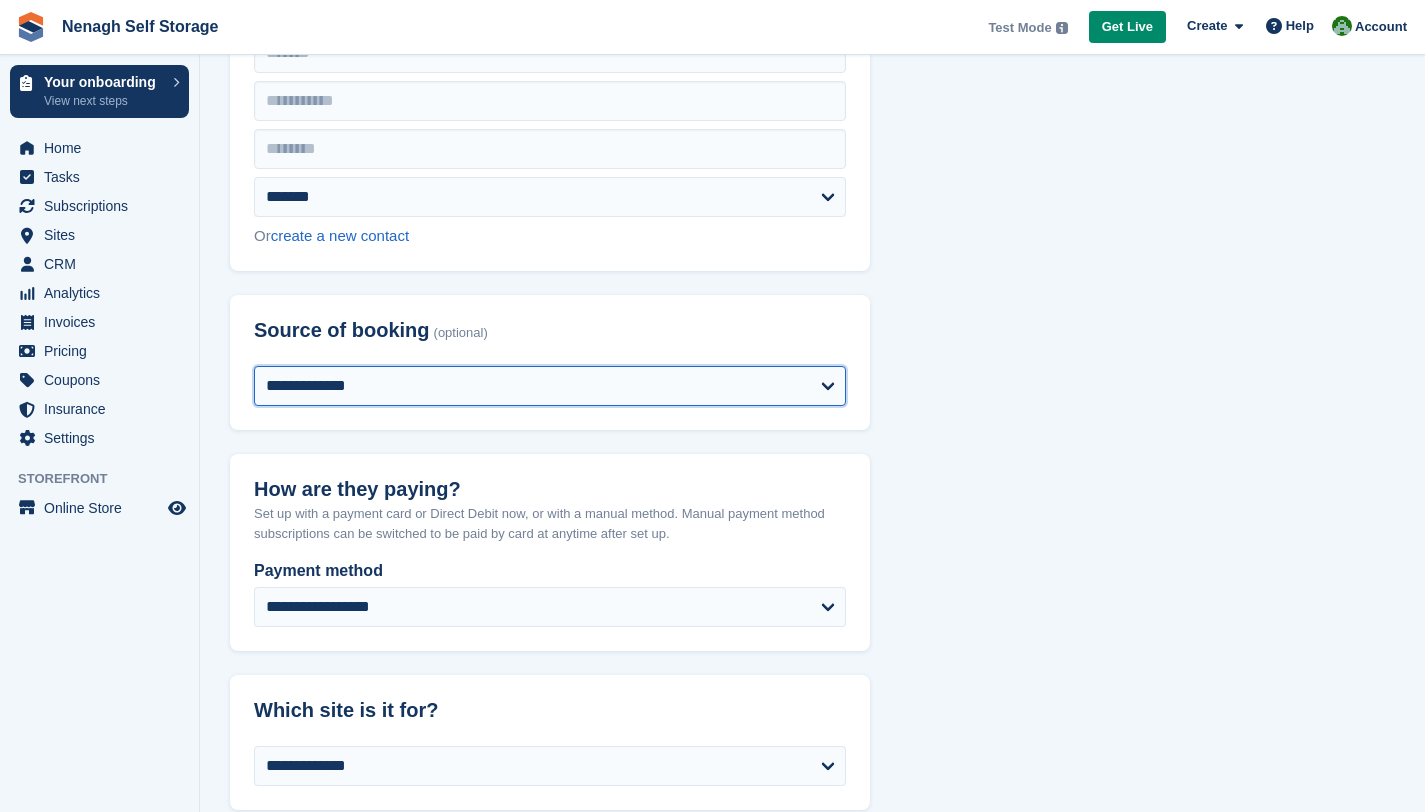 click on "**********" at bounding box center [550, 386] 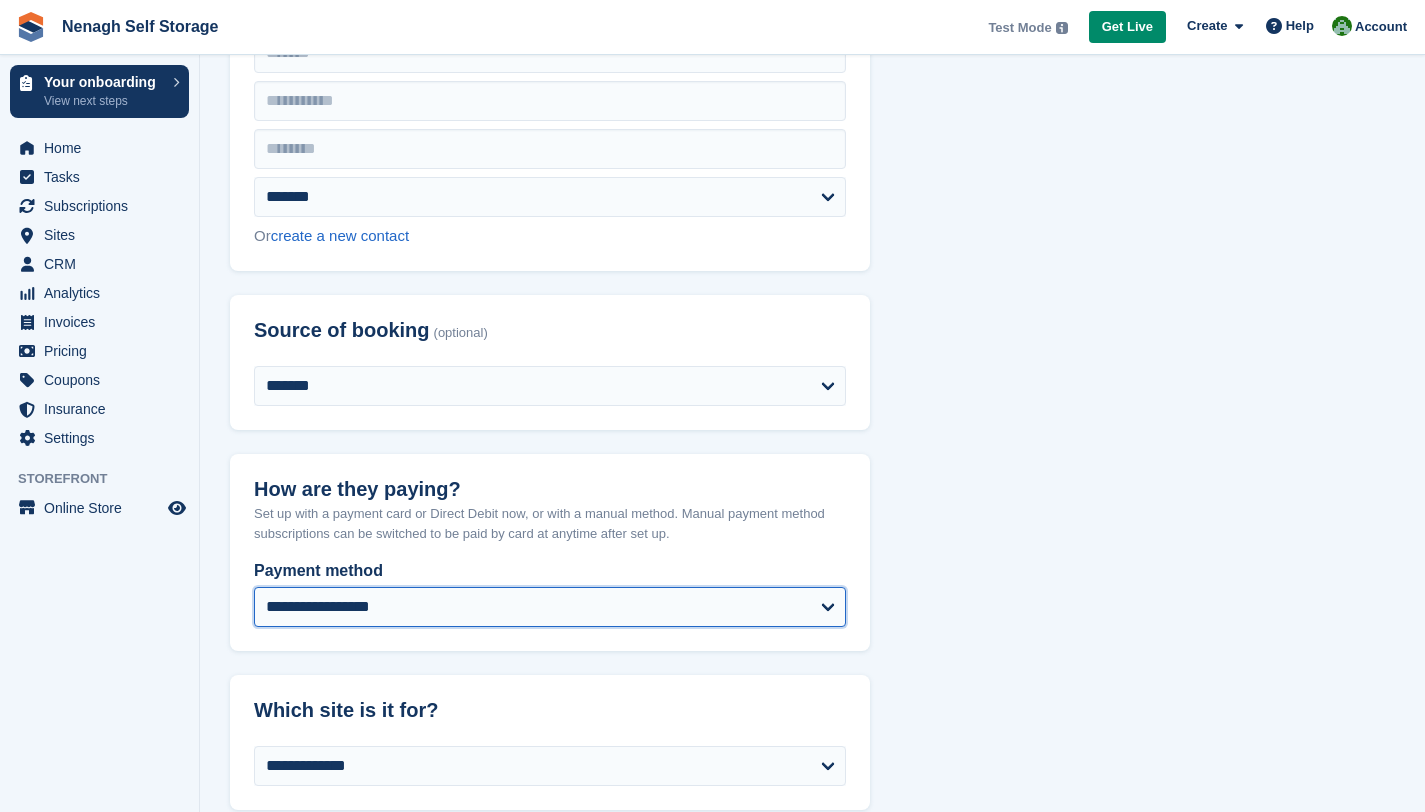 click on "**********" at bounding box center [550, 607] 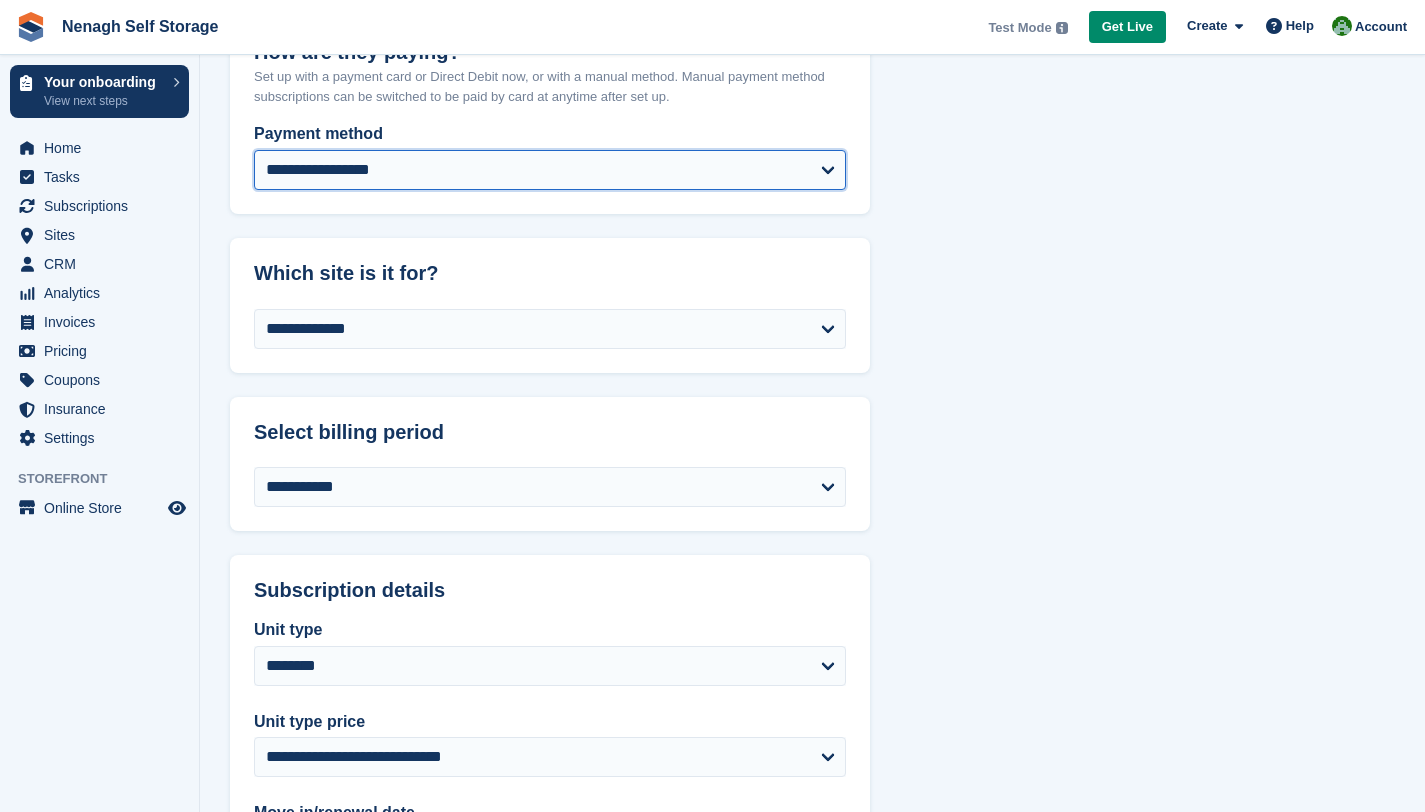 scroll, scrollTop: 995, scrollLeft: 0, axis: vertical 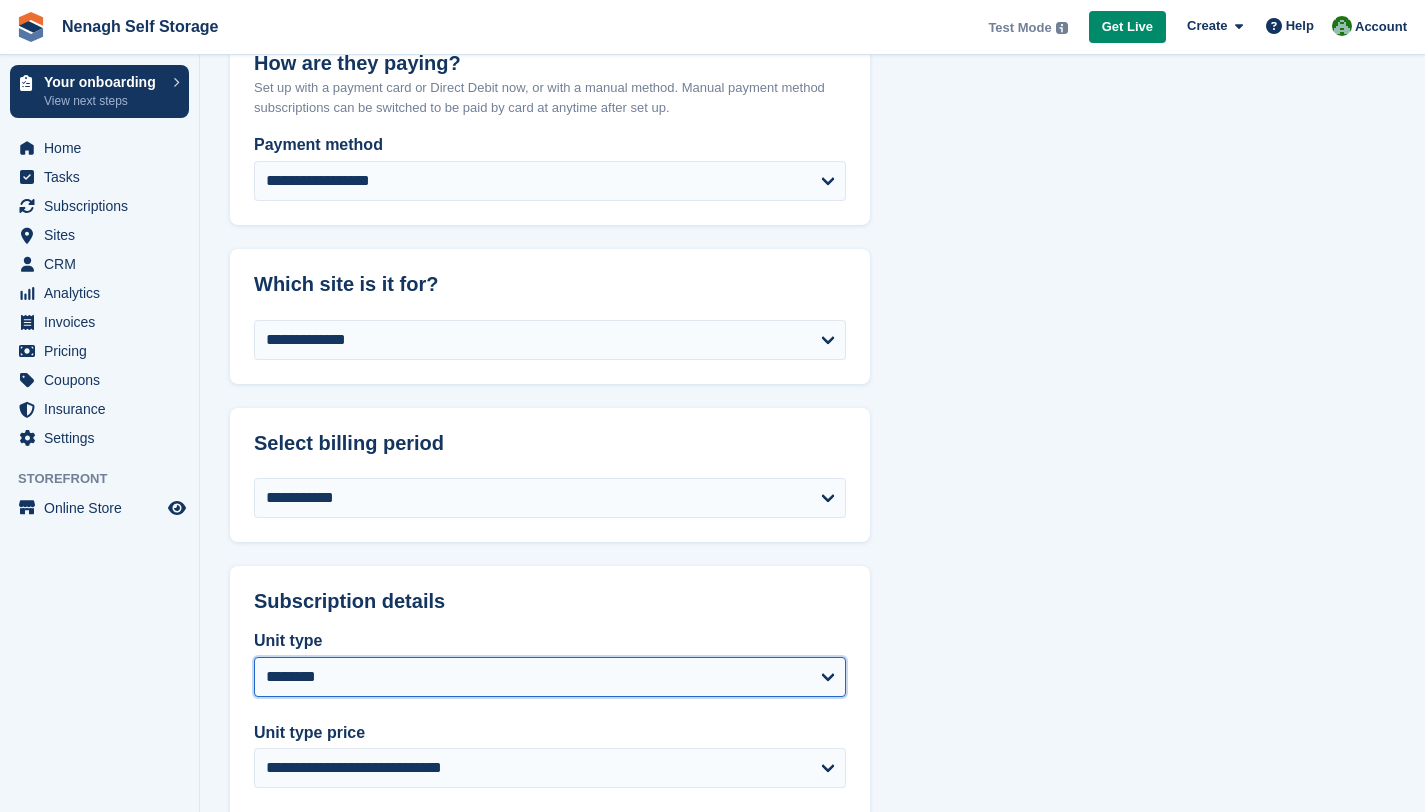 click on "**********" at bounding box center [550, 677] 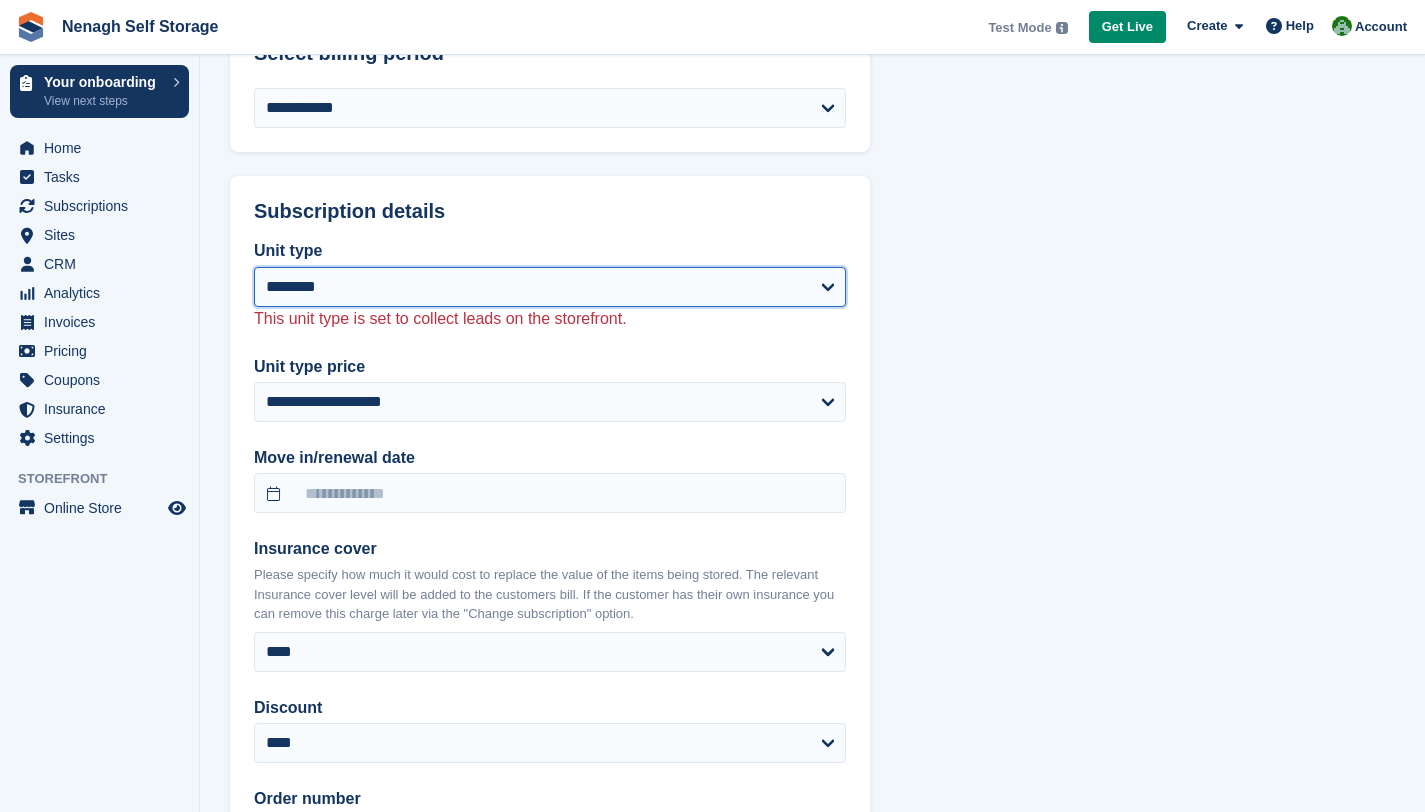 scroll, scrollTop: 1443, scrollLeft: 0, axis: vertical 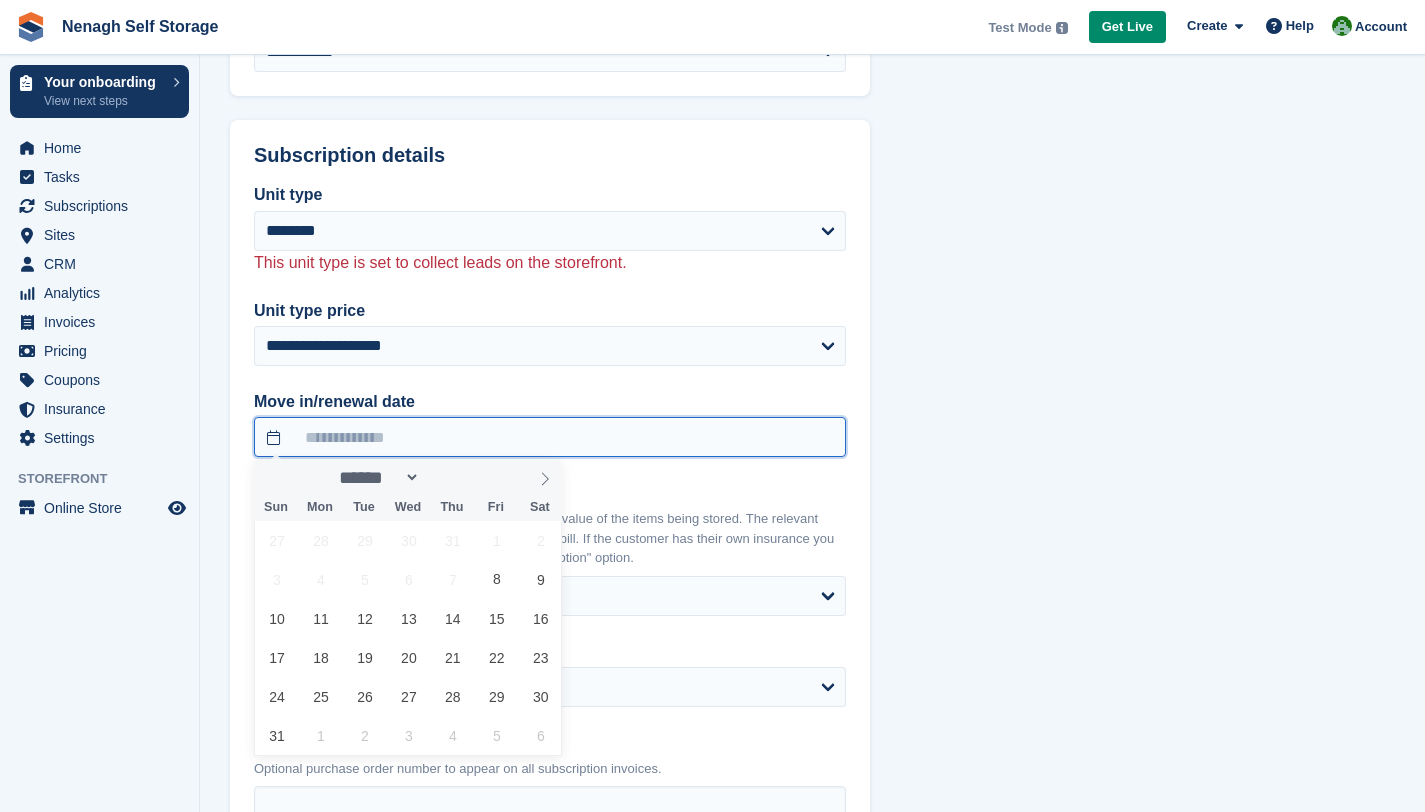 click at bounding box center [550, 437] 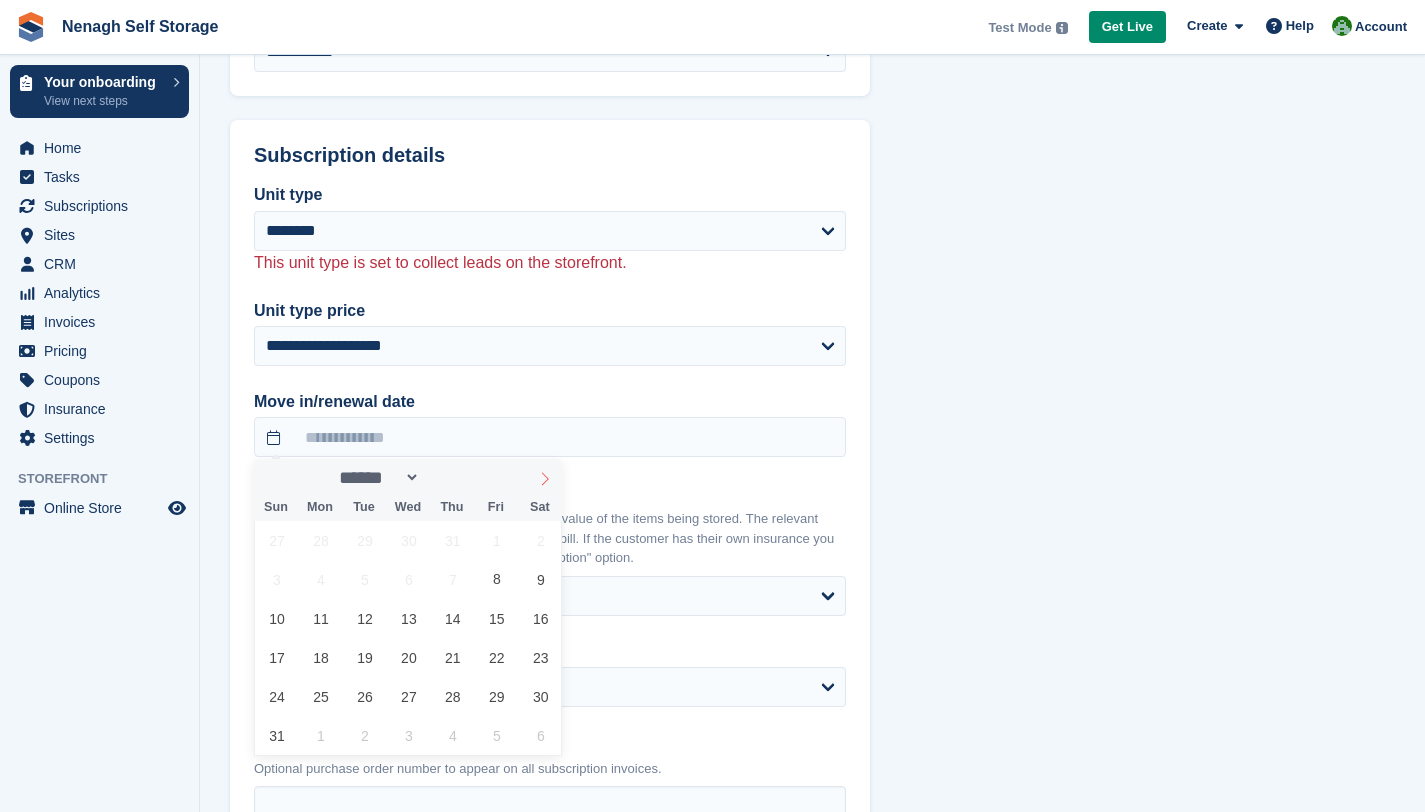 click 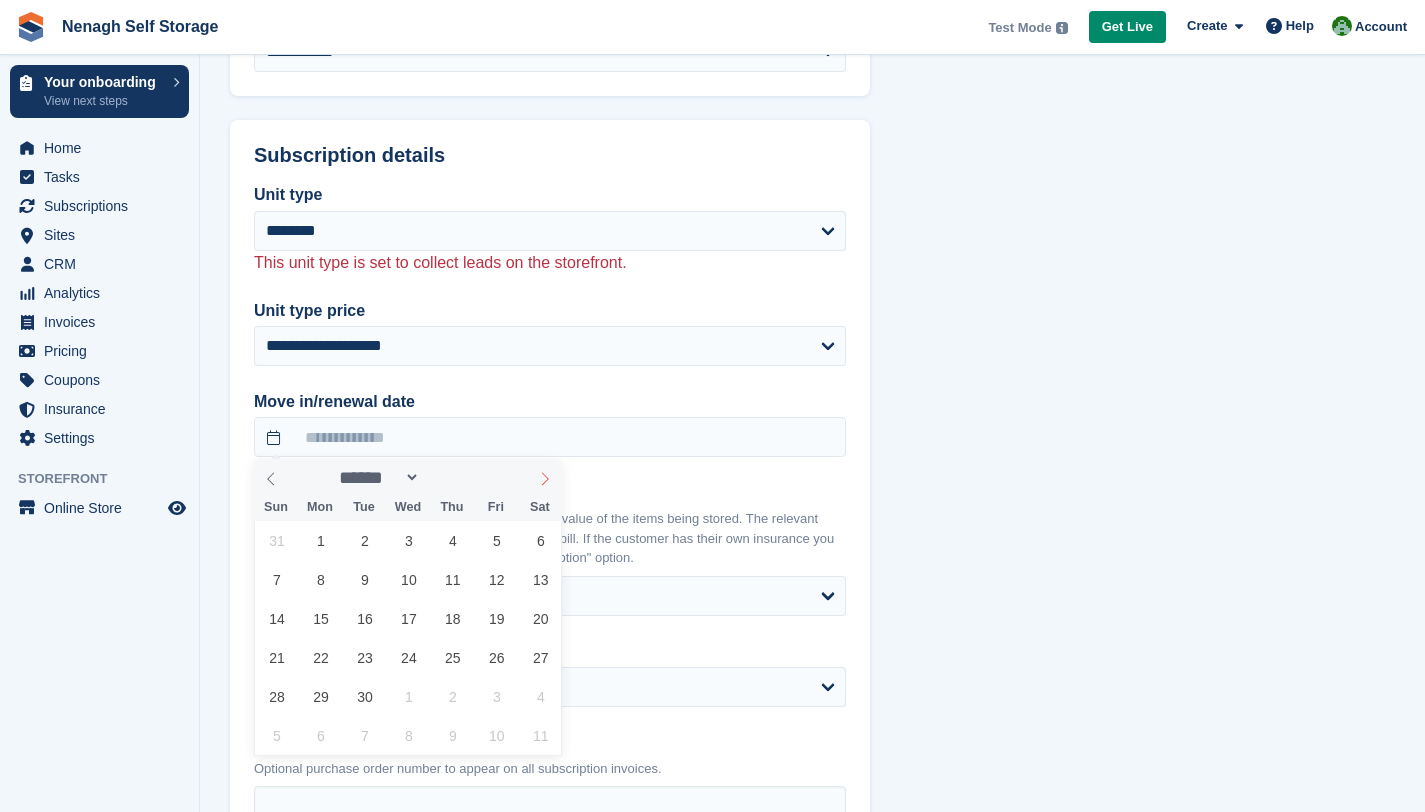select on "*" 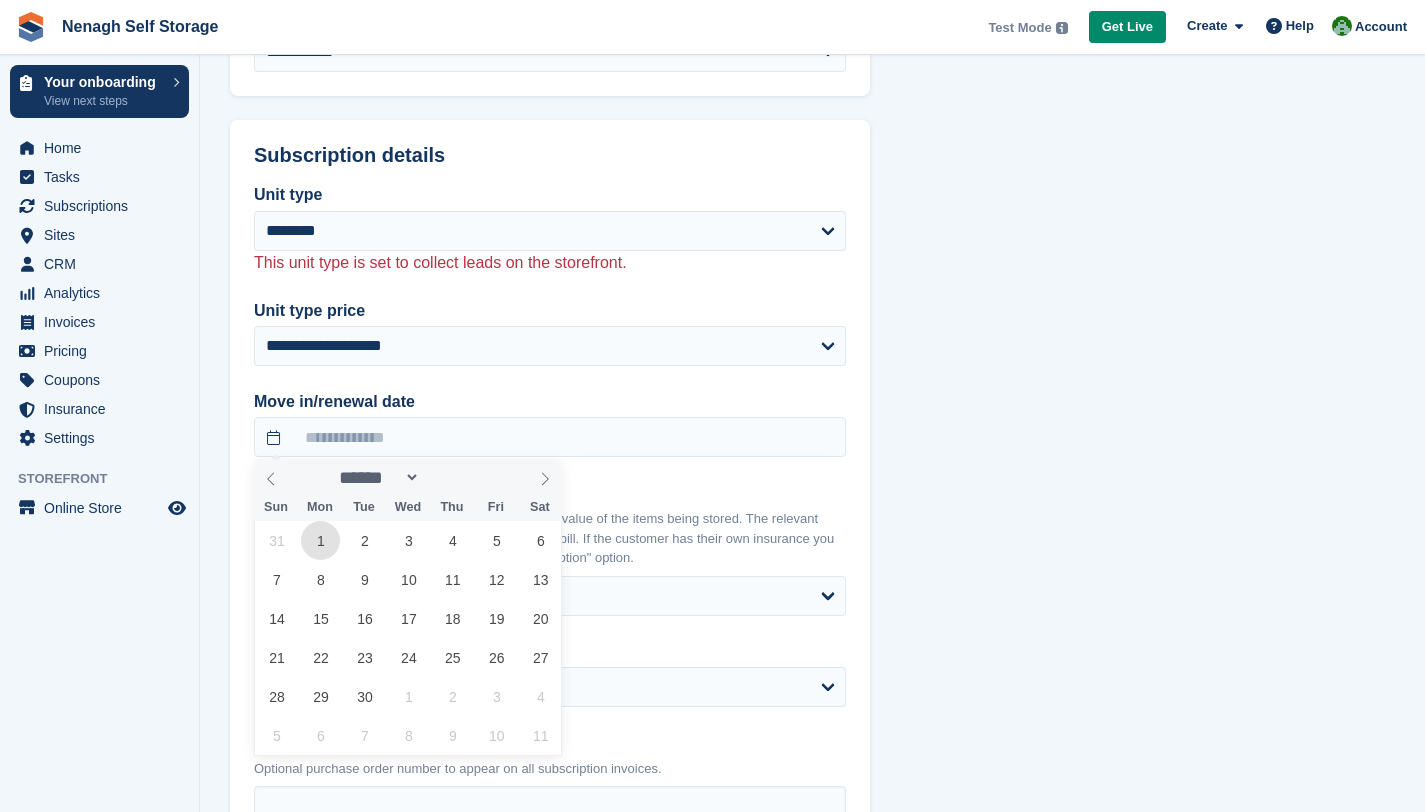 click on "1" at bounding box center (320, 540) 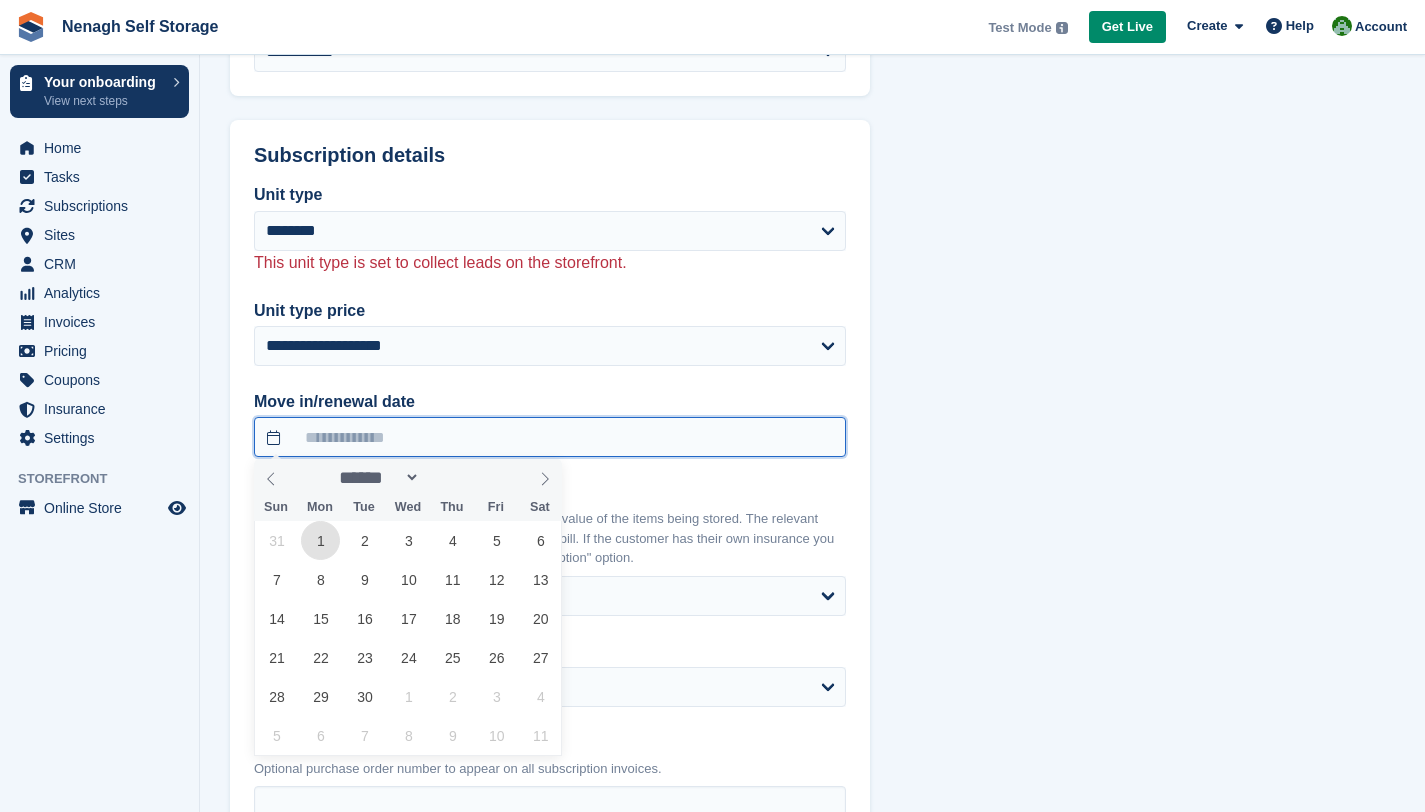 type on "**********" 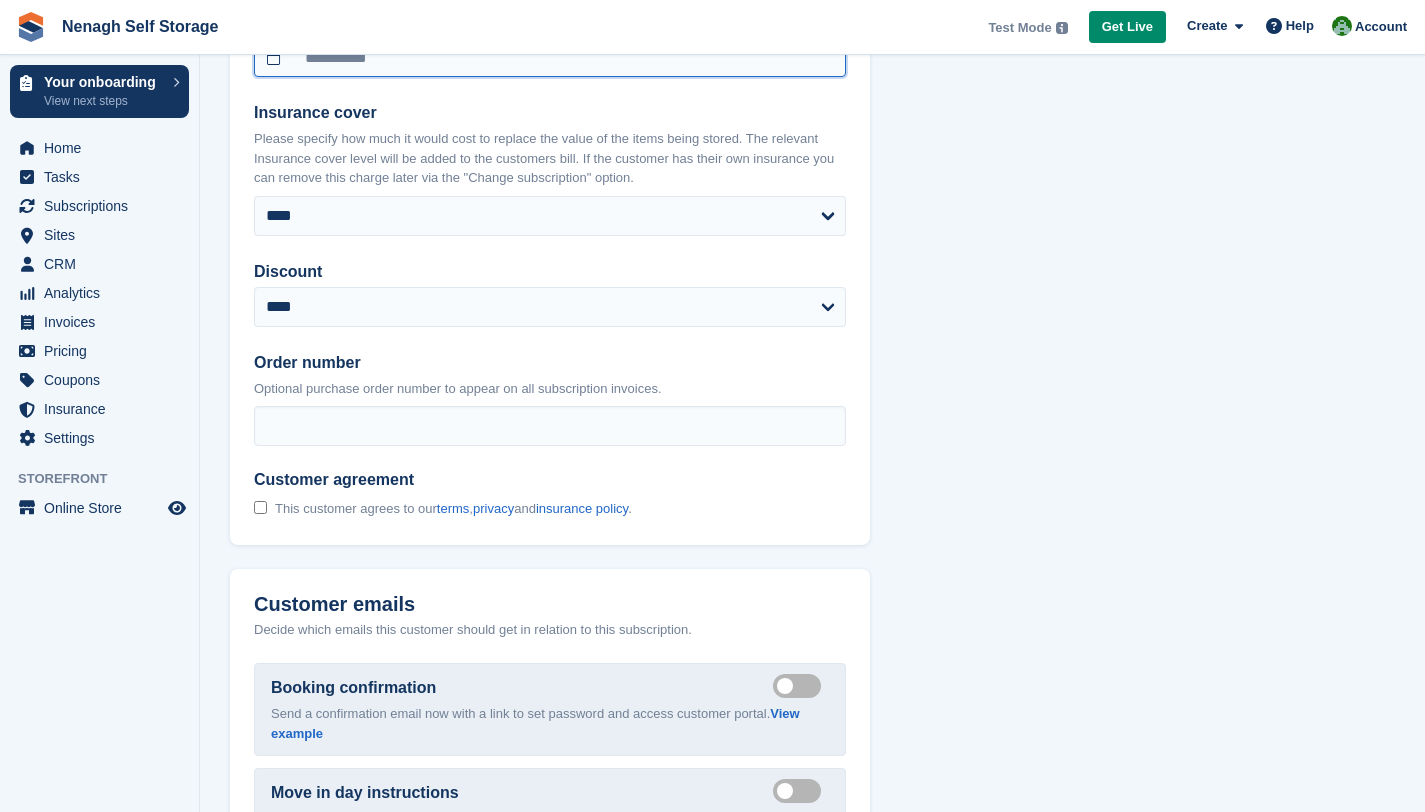 scroll, scrollTop: 1873, scrollLeft: 0, axis: vertical 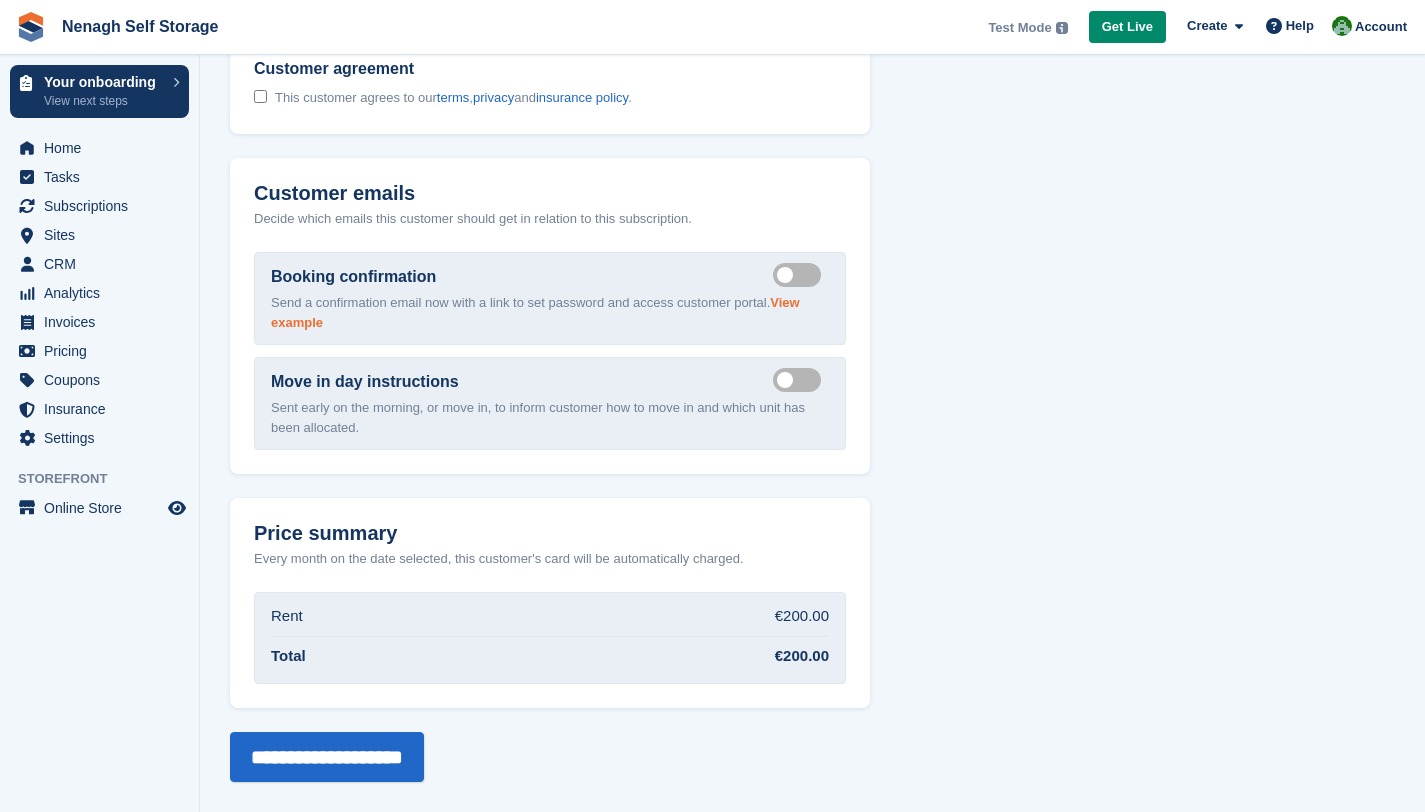 click on "View example" at bounding box center [535, 312] 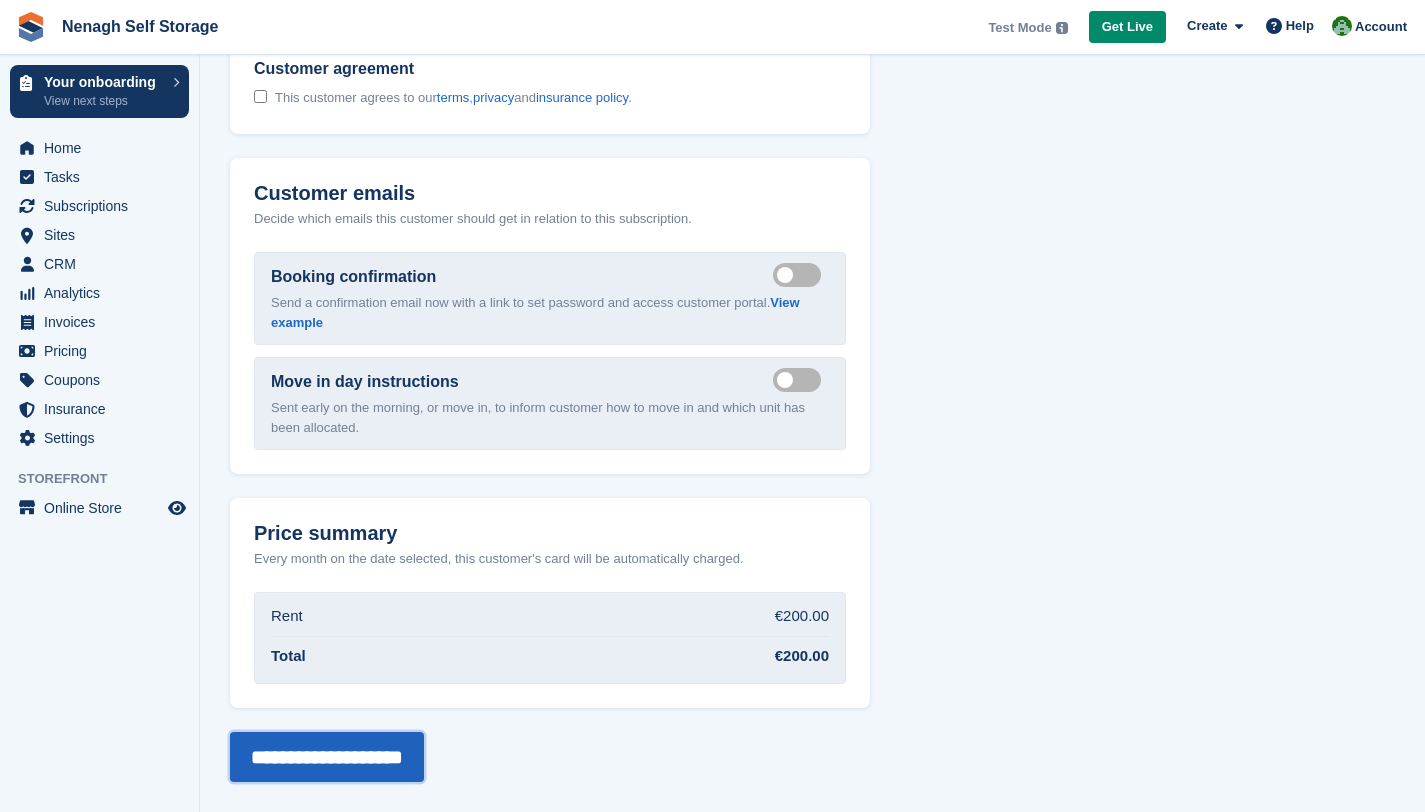 click on "**********" at bounding box center (327, 757) 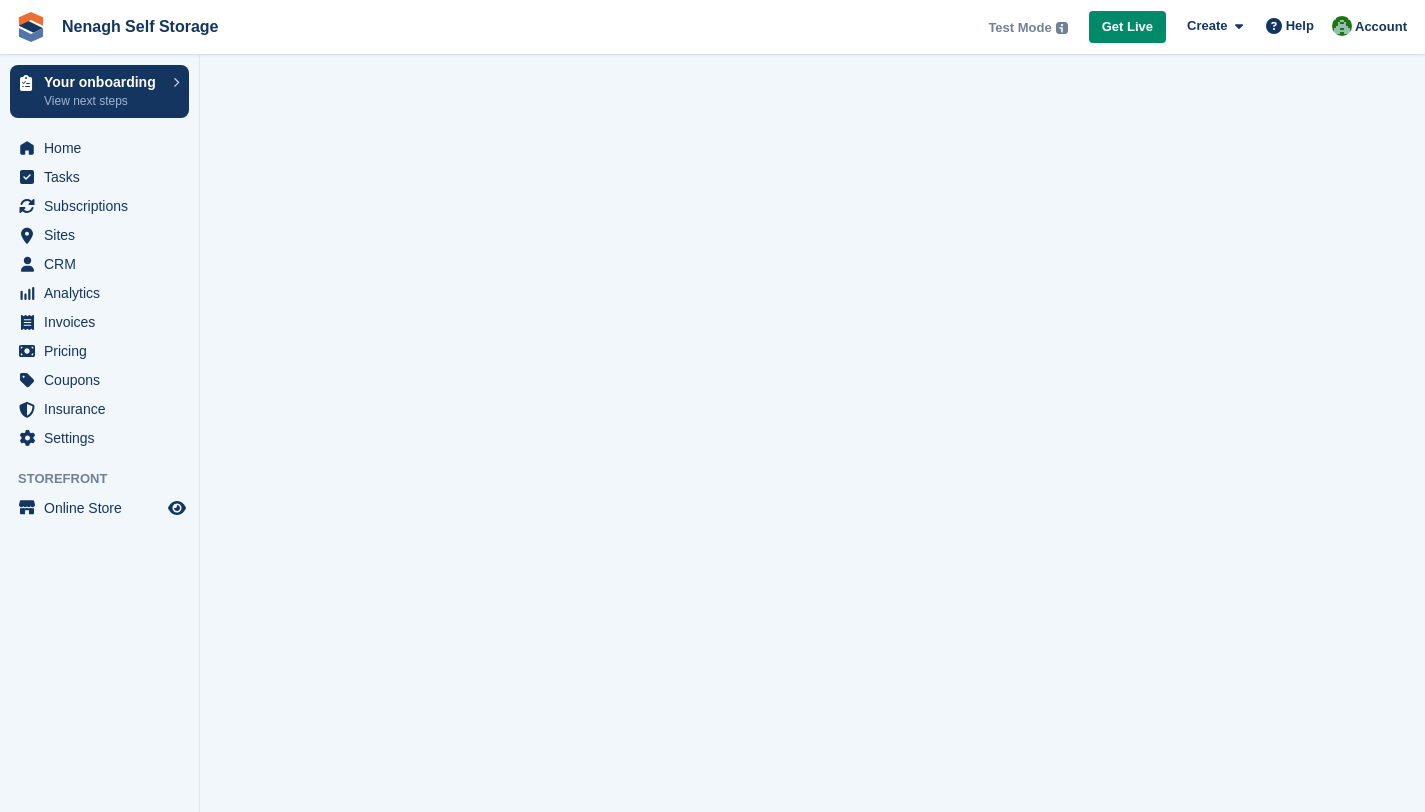 scroll, scrollTop: 0, scrollLeft: 0, axis: both 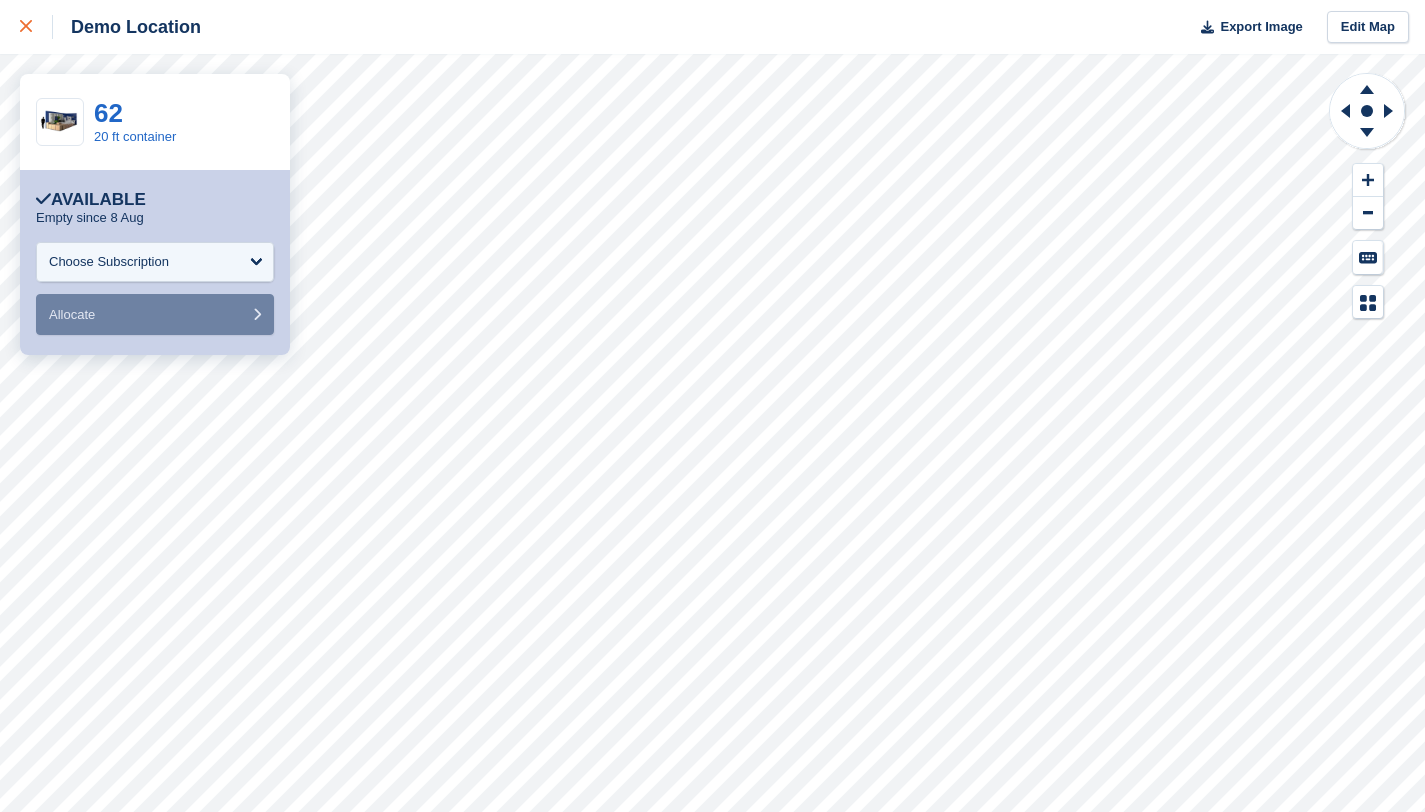 click 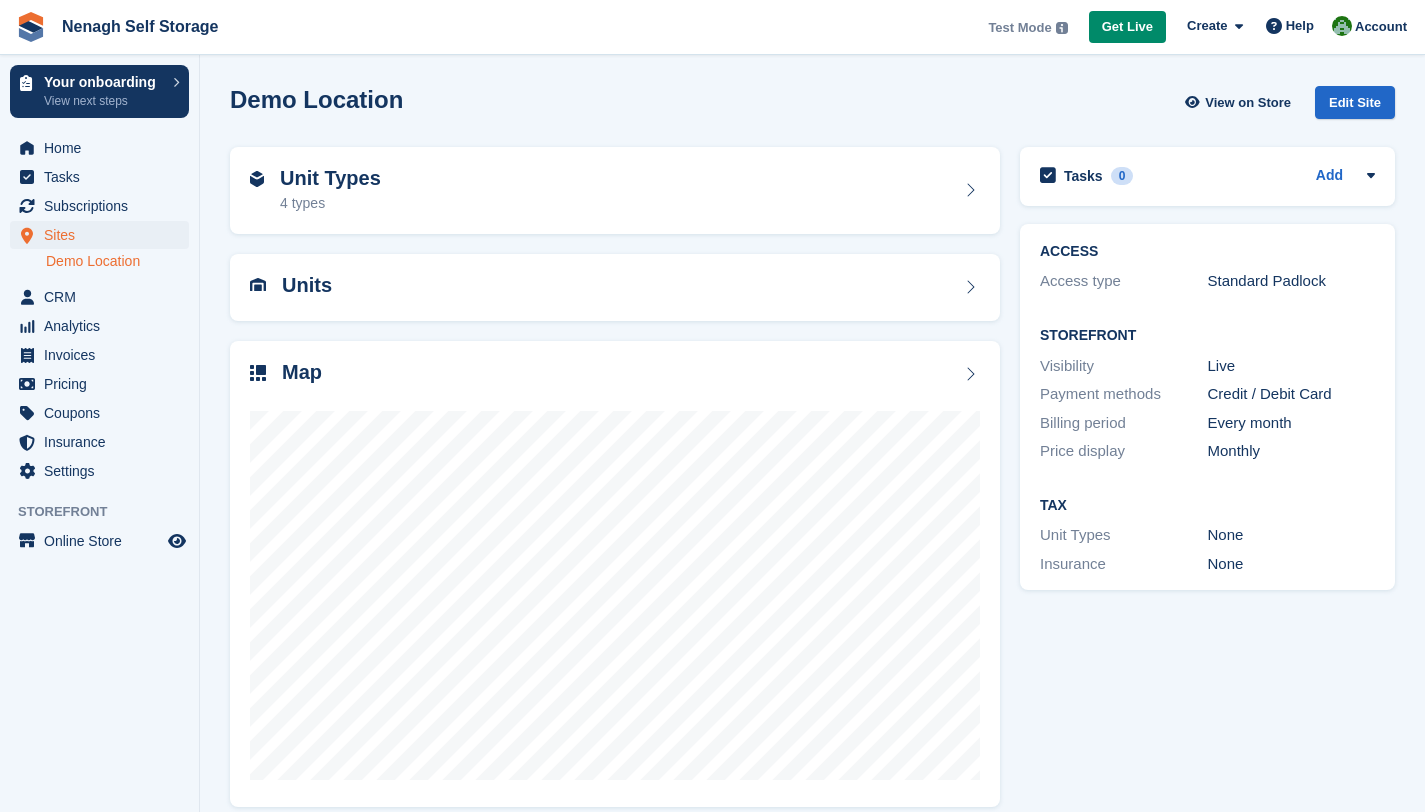 scroll, scrollTop: 0, scrollLeft: 0, axis: both 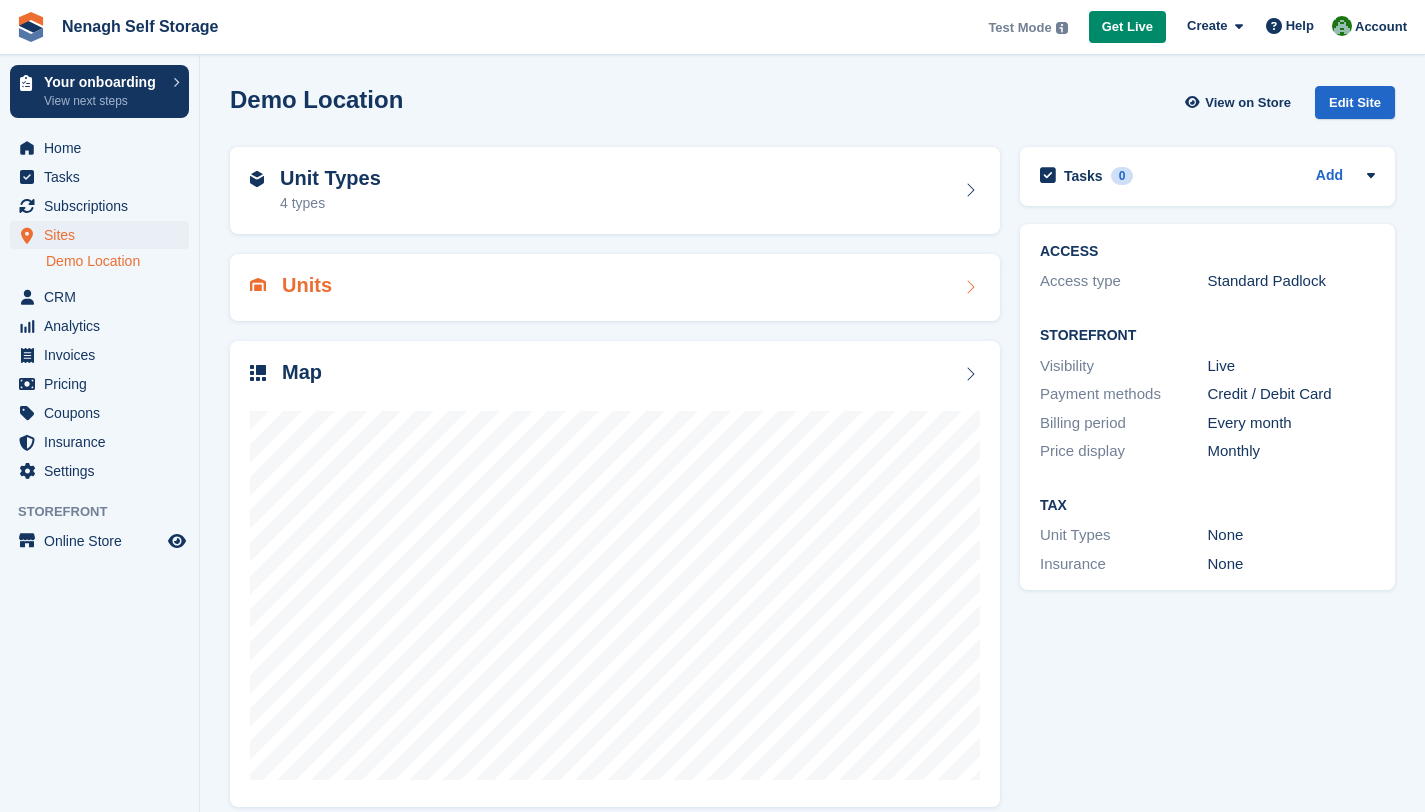 click on "Units" at bounding box center [615, 287] 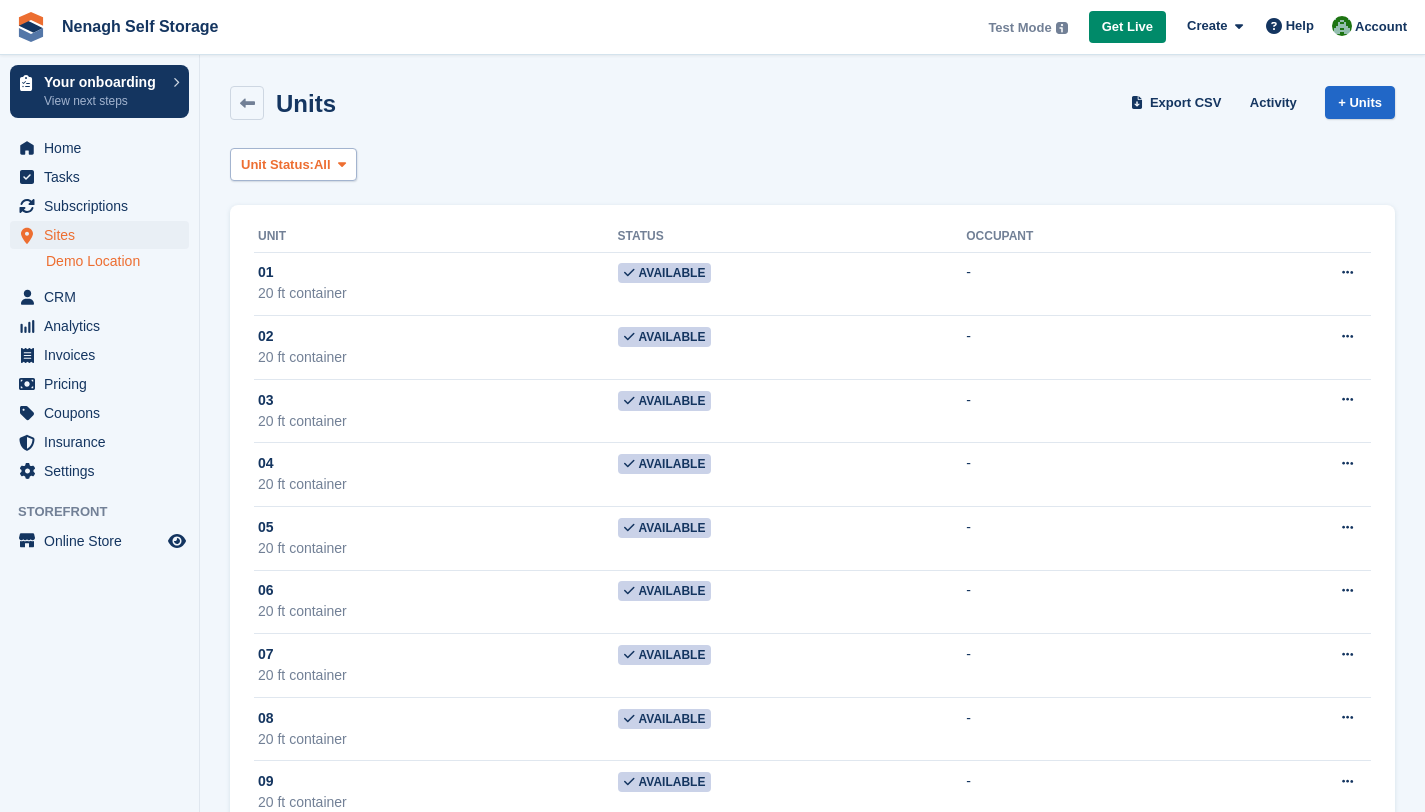 scroll, scrollTop: 0, scrollLeft: 0, axis: both 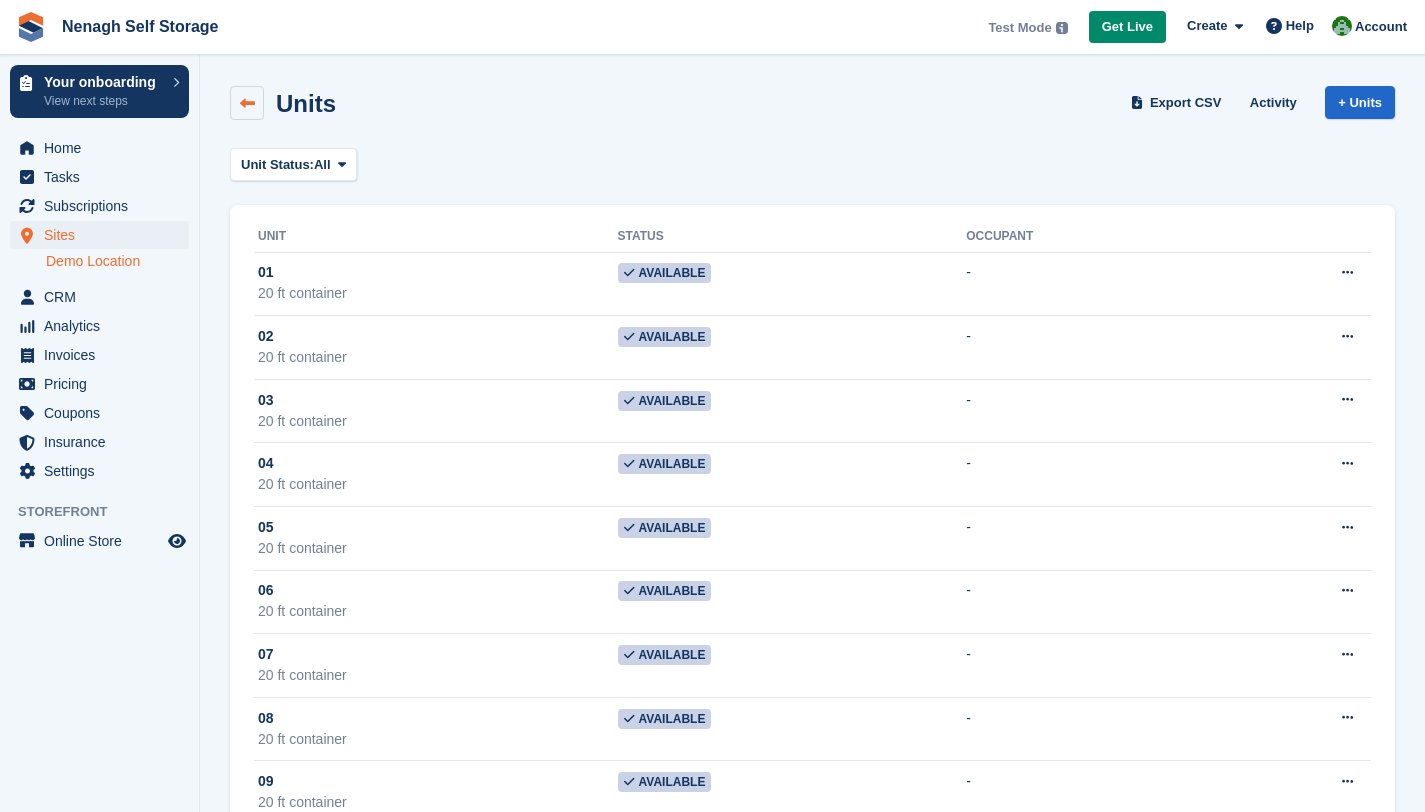 click at bounding box center (247, 103) 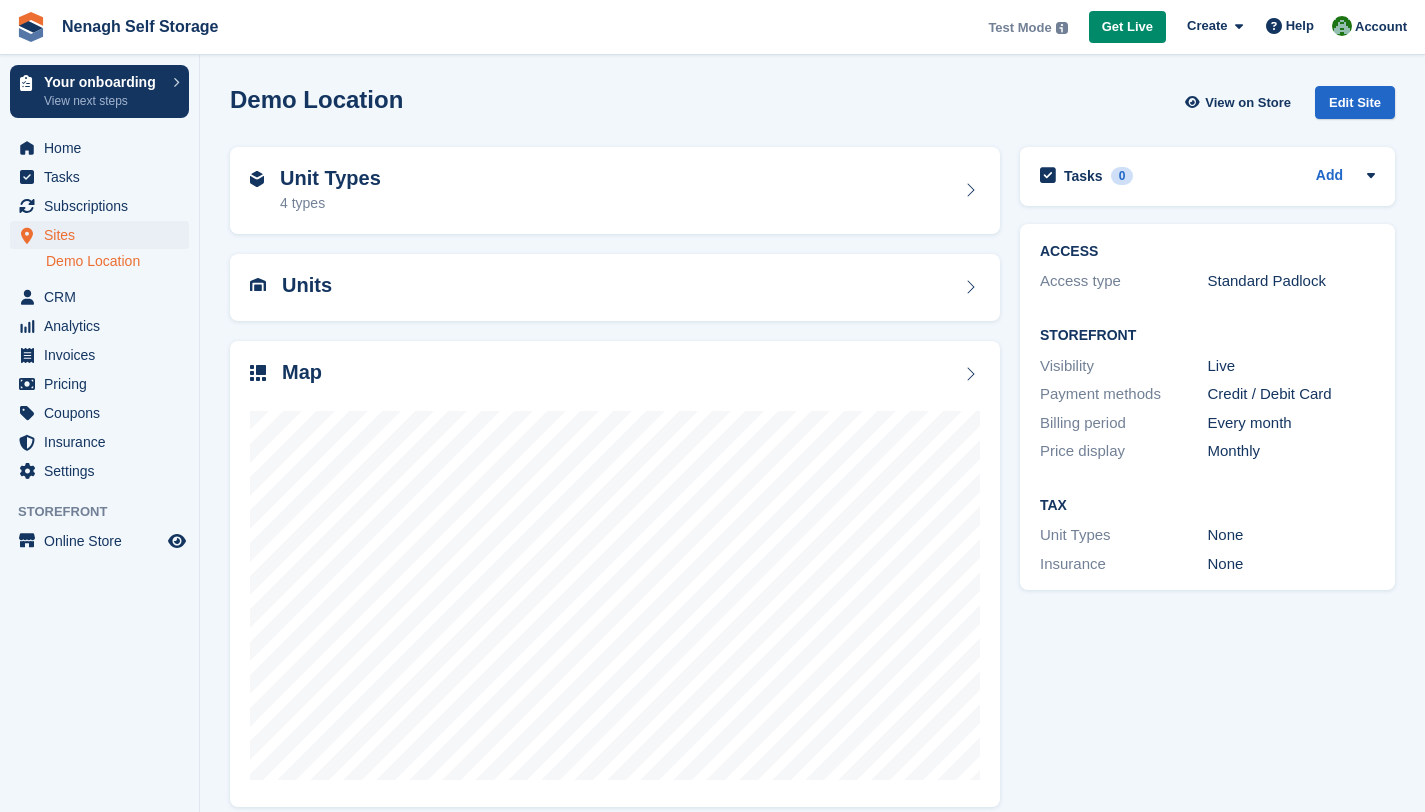 scroll, scrollTop: 0, scrollLeft: 0, axis: both 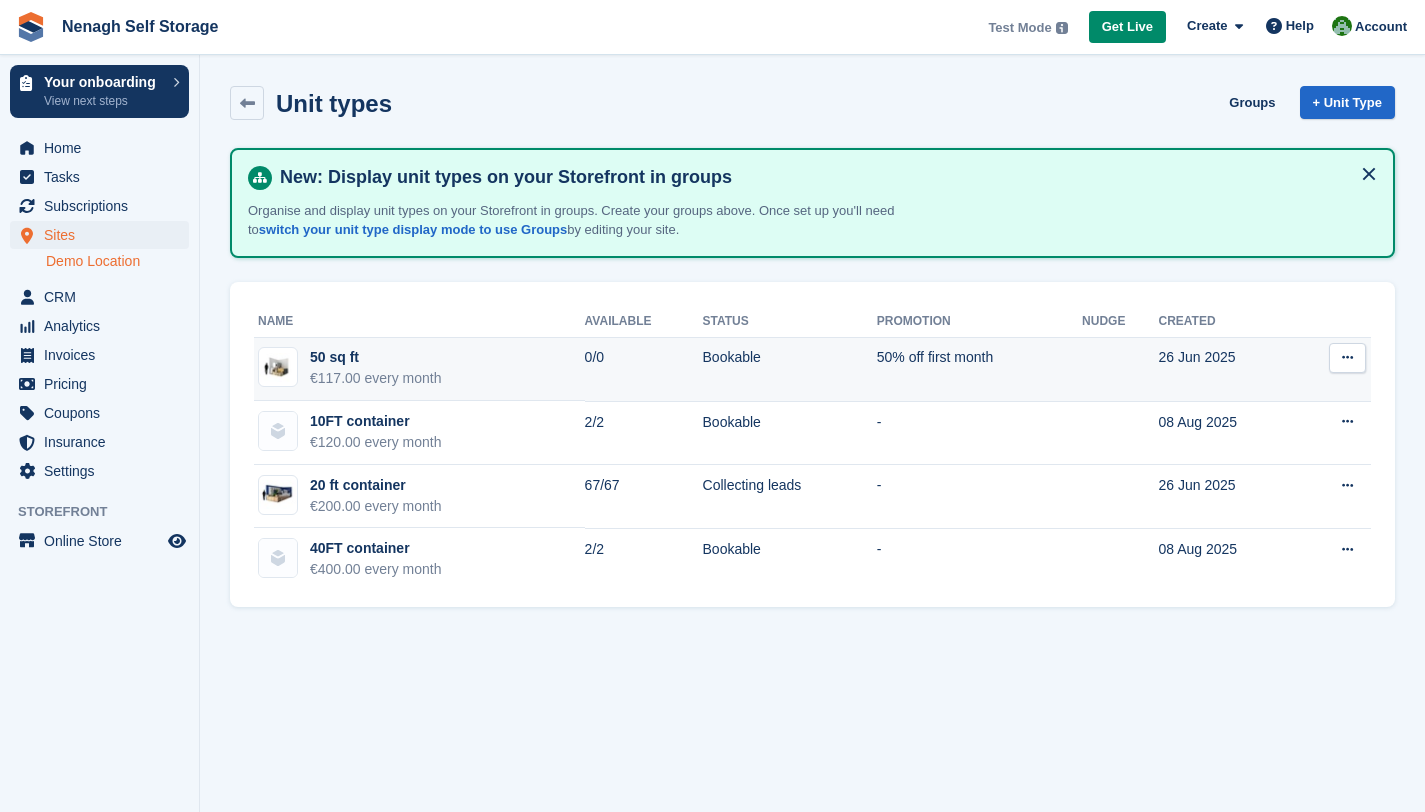 click at bounding box center (1347, 357) 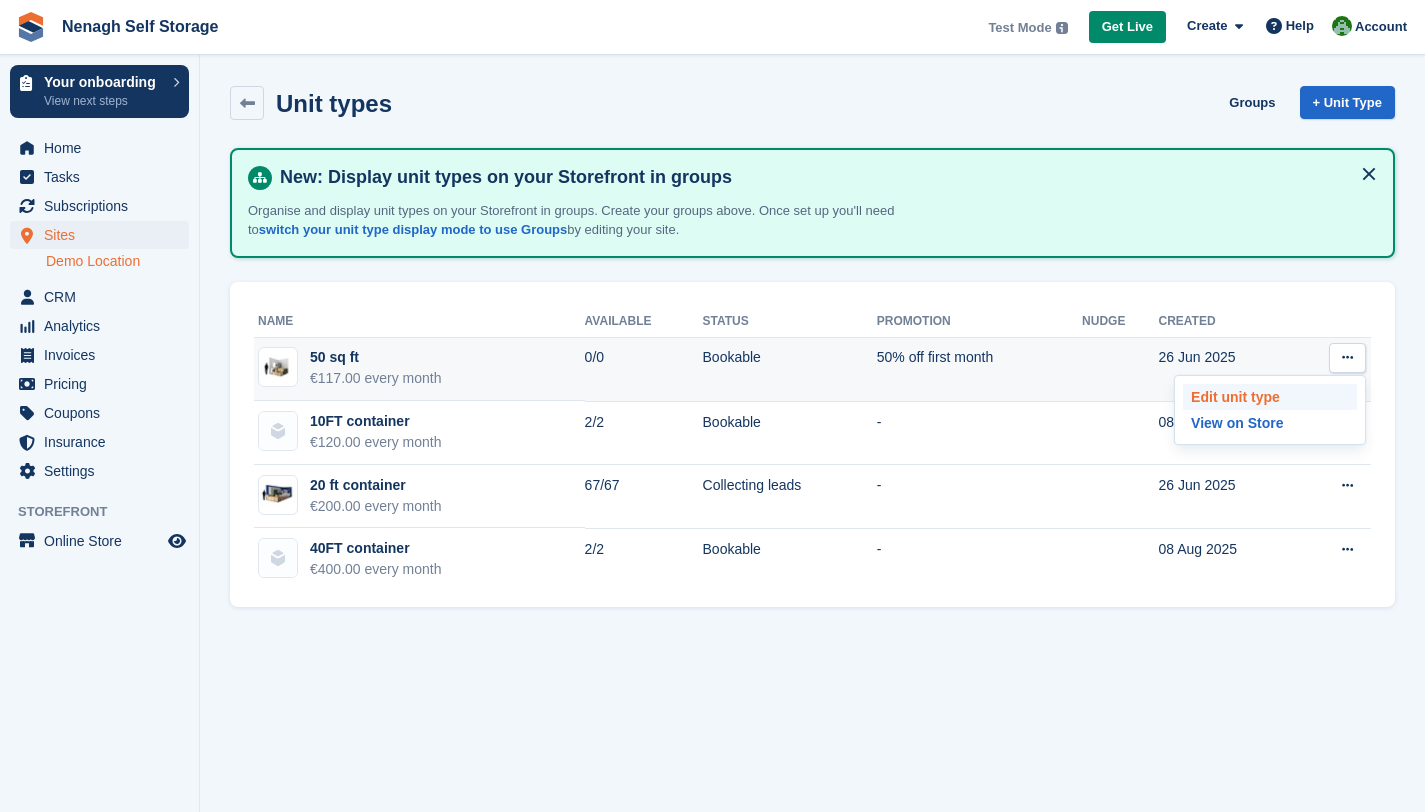 click on "Edit unit type" at bounding box center [1270, 397] 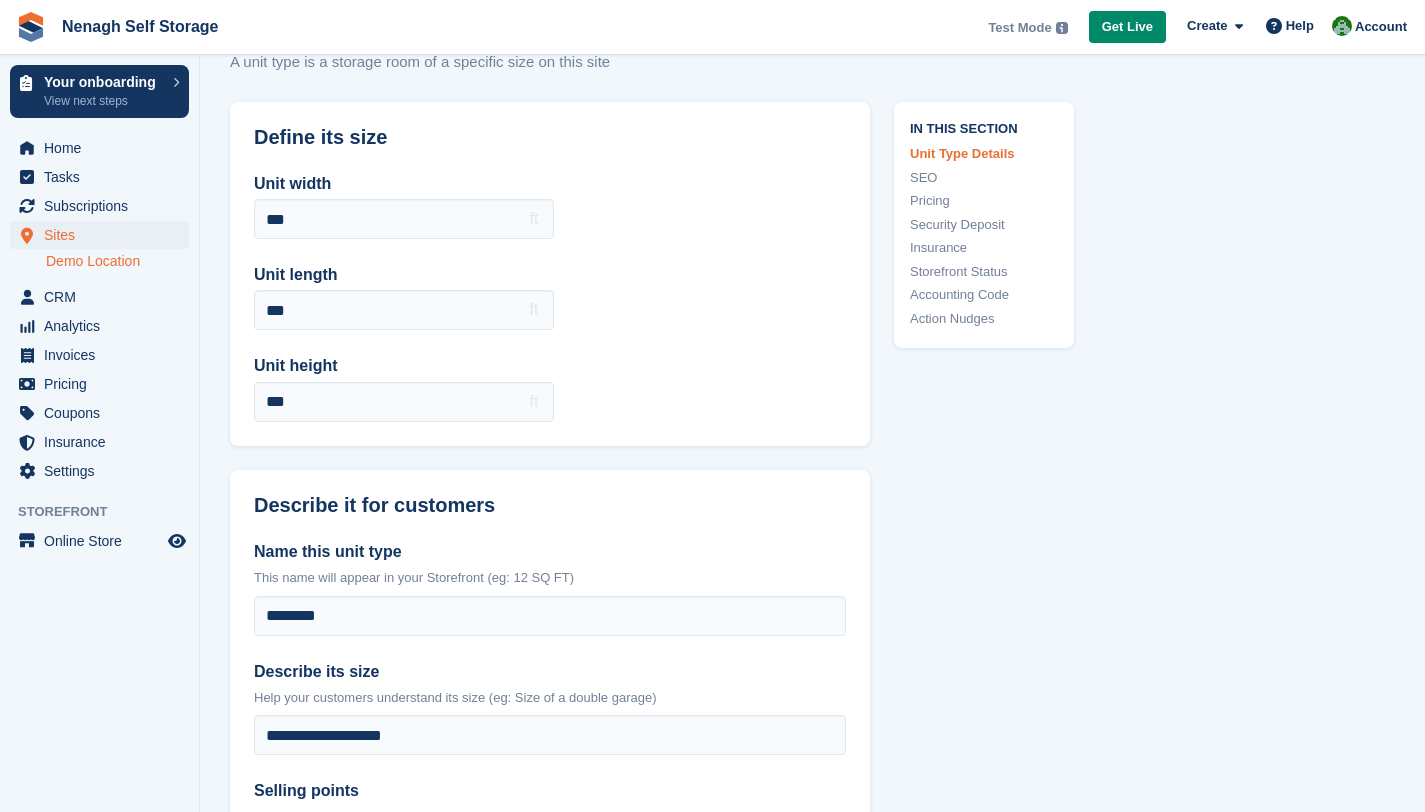 scroll, scrollTop: 0, scrollLeft: 0, axis: both 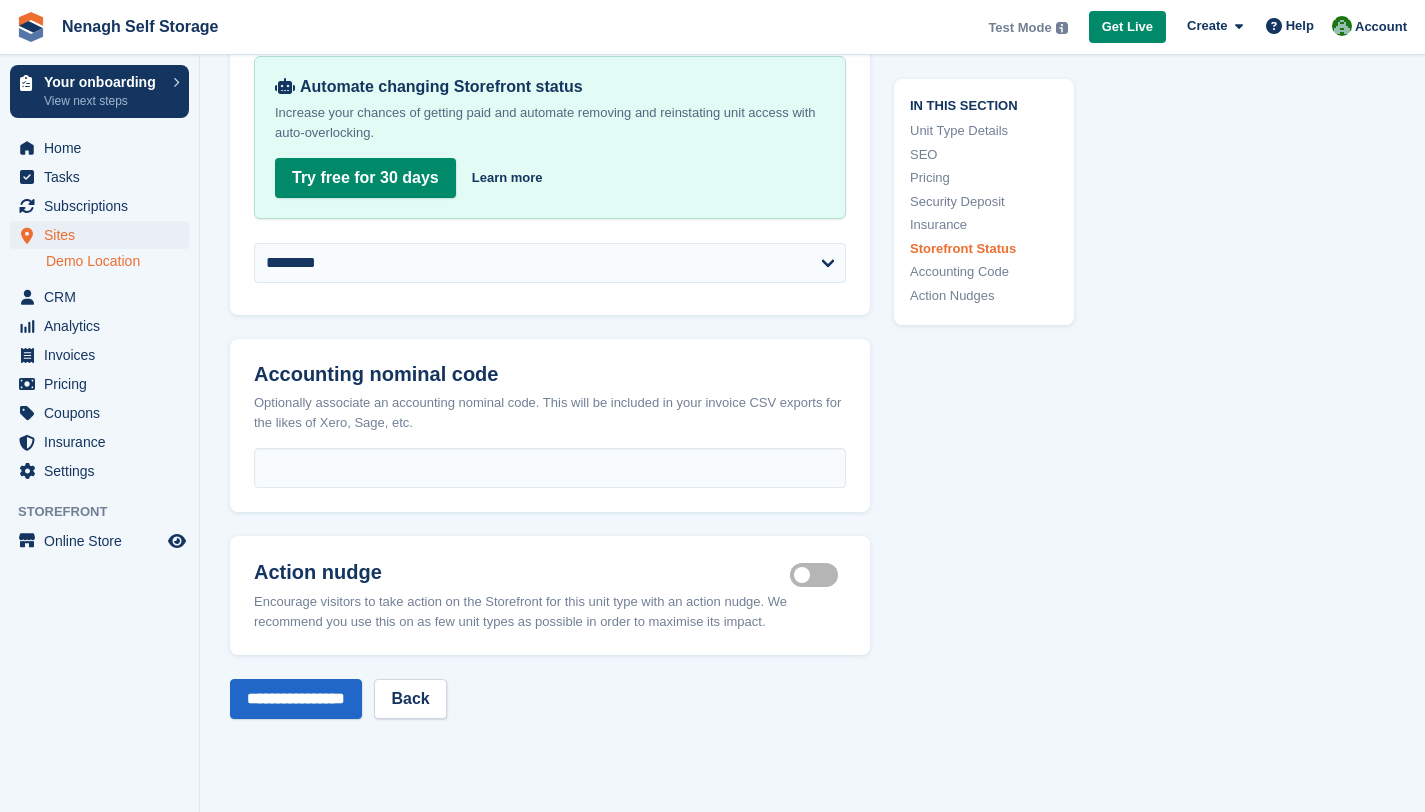 click on "**********" at bounding box center (550, -953) 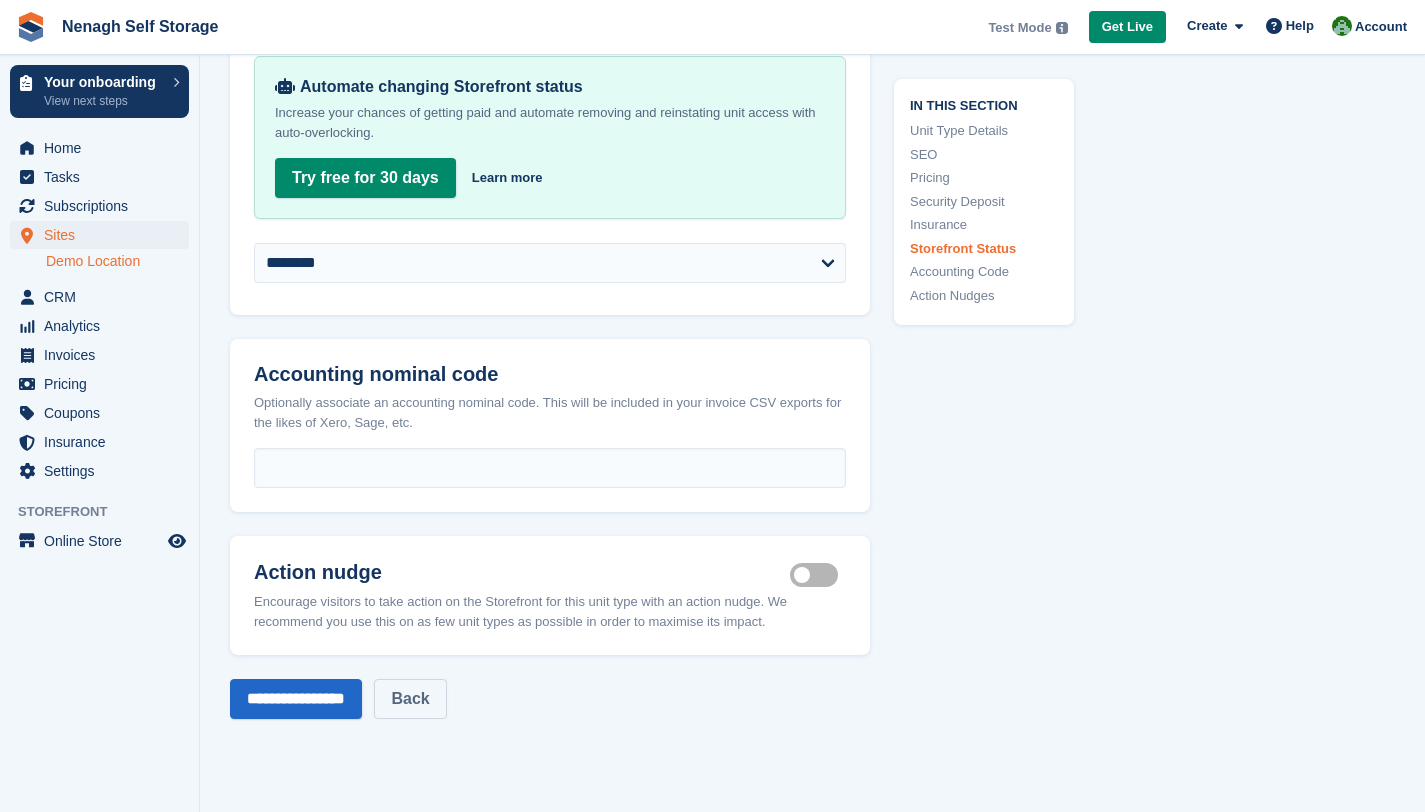 click on "Back" at bounding box center (410, 699) 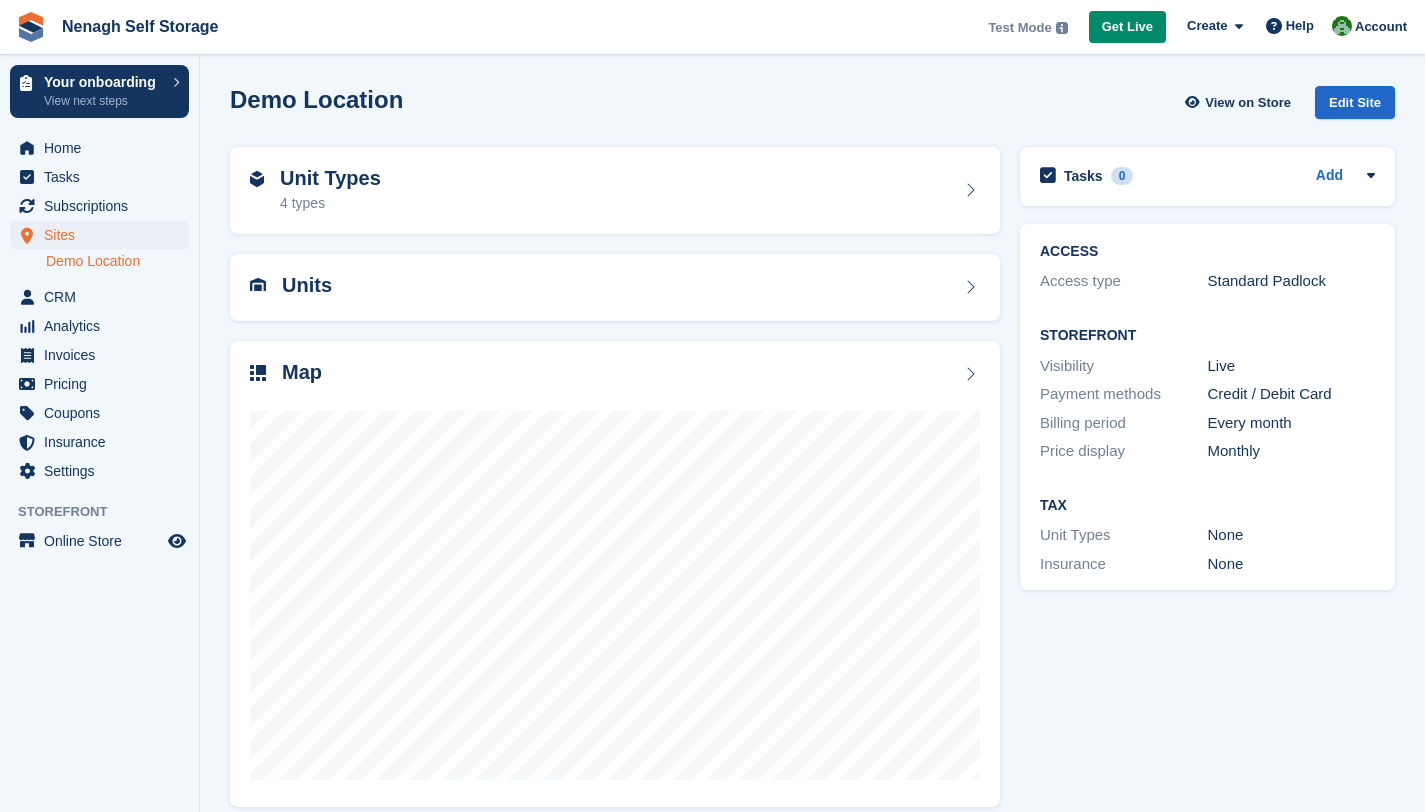 scroll, scrollTop: 0, scrollLeft: 0, axis: both 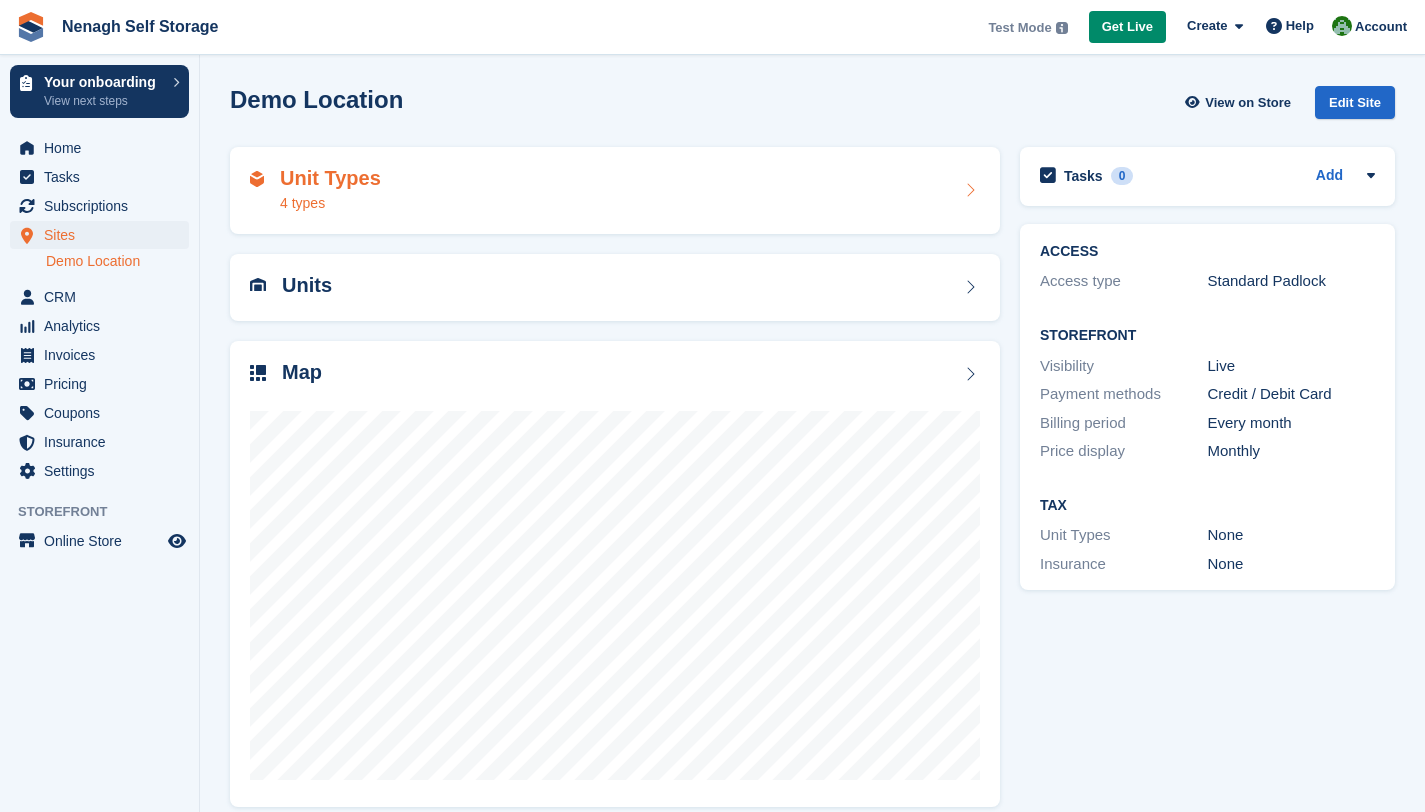 click on "Unit Types
4 types" at bounding box center [615, 191] 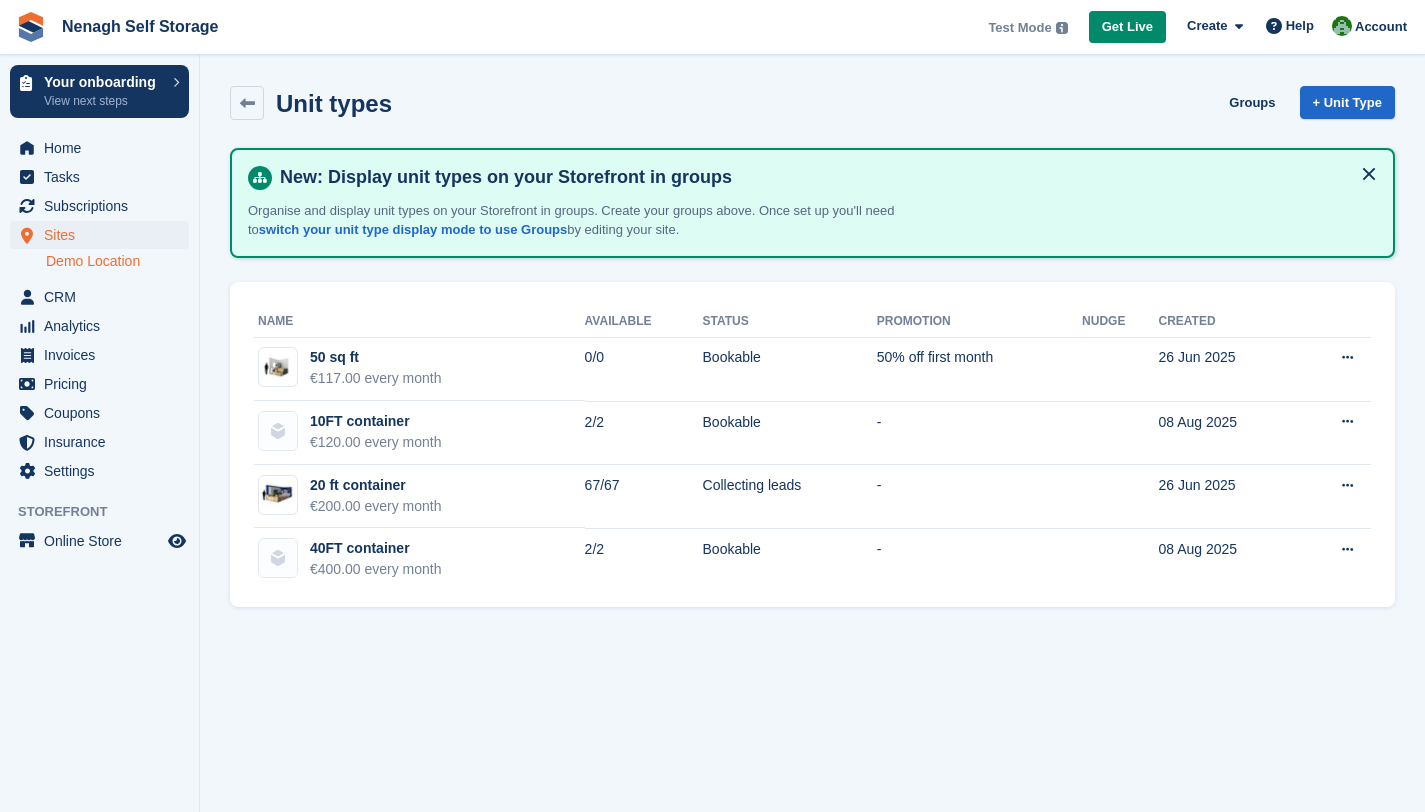 scroll, scrollTop: 0, scrollLeft: 0, axis: both 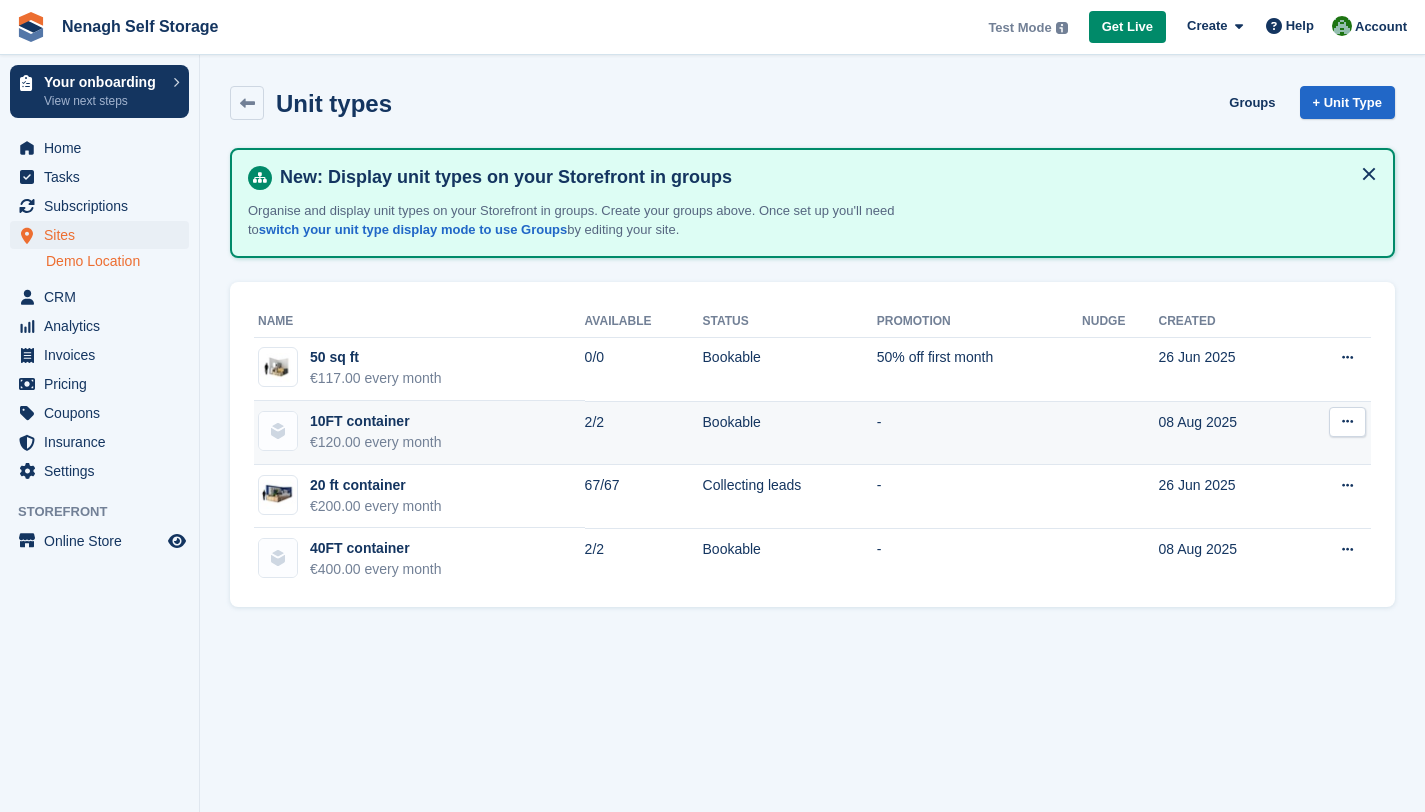 click at bounding box center [1347, 422] 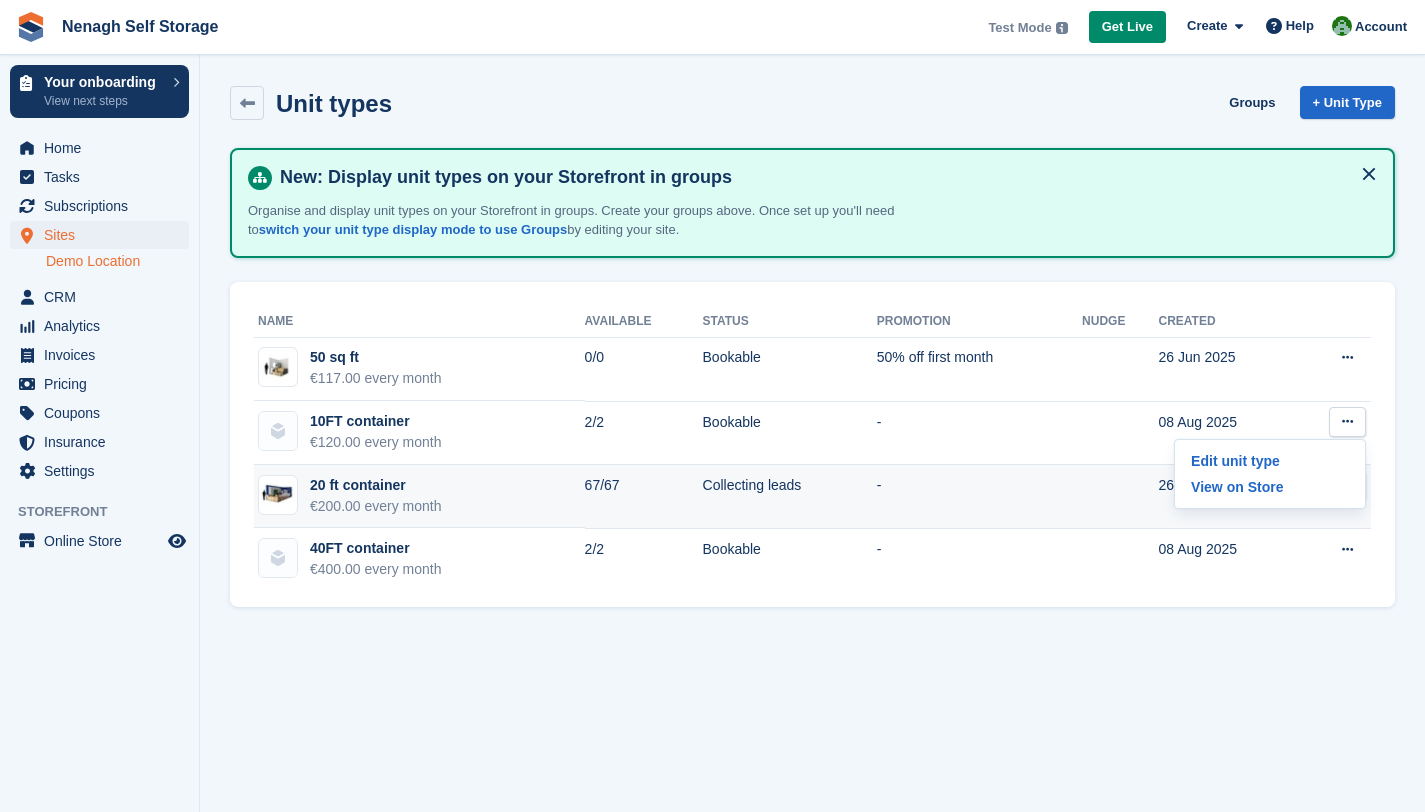 click at bounding box center (1120, 497) 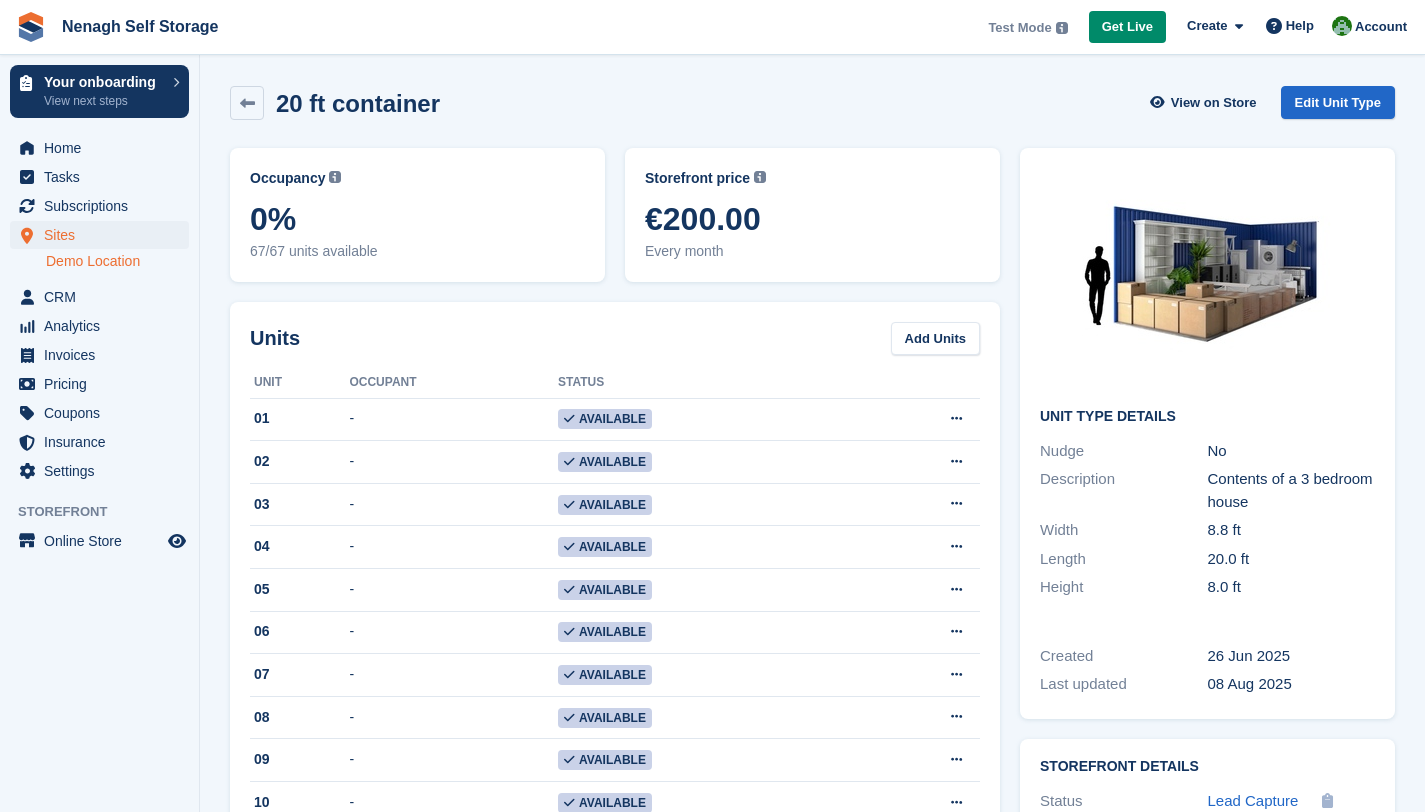 scroll, scrollTop: 0, scrollLeft: 0, axis: both 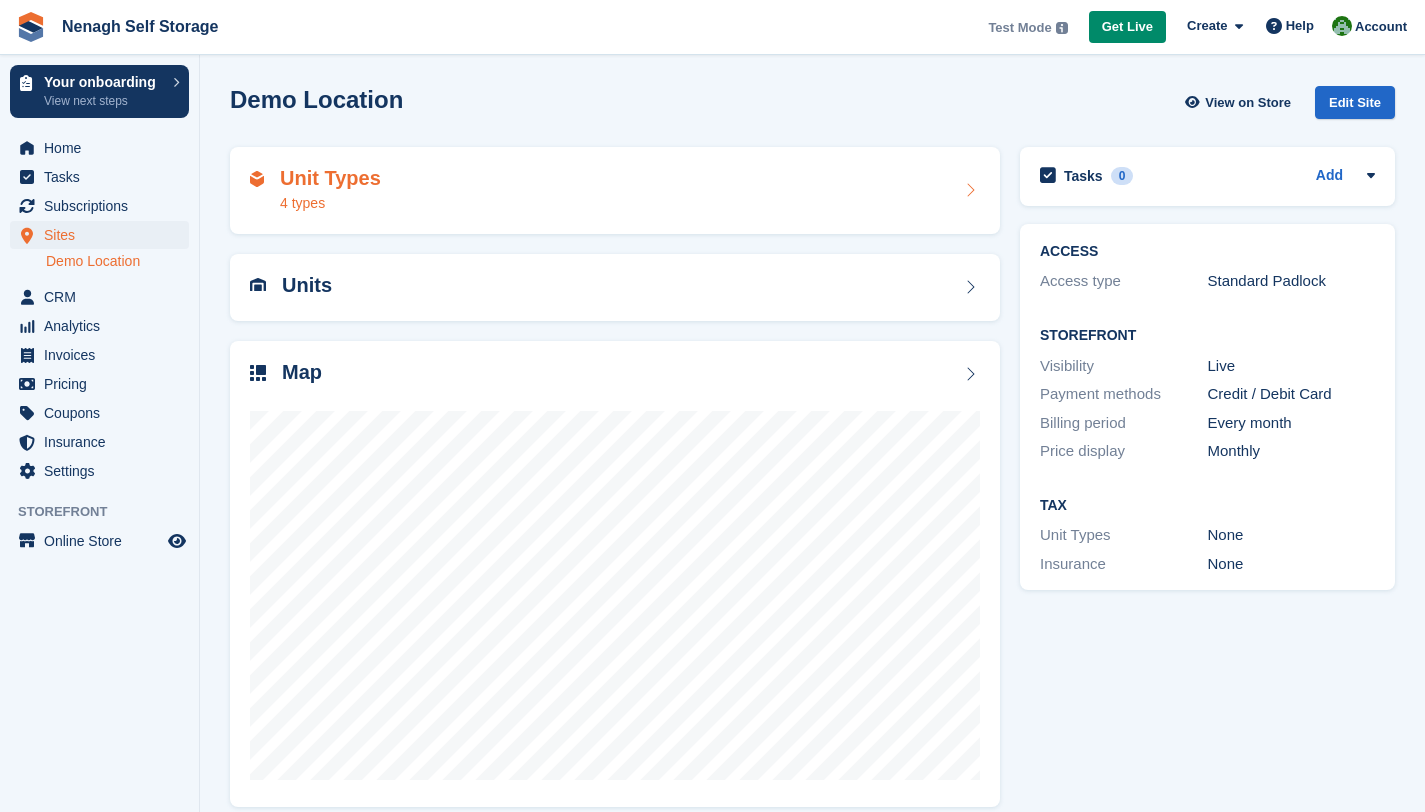 click at bounding box center (970, 190) 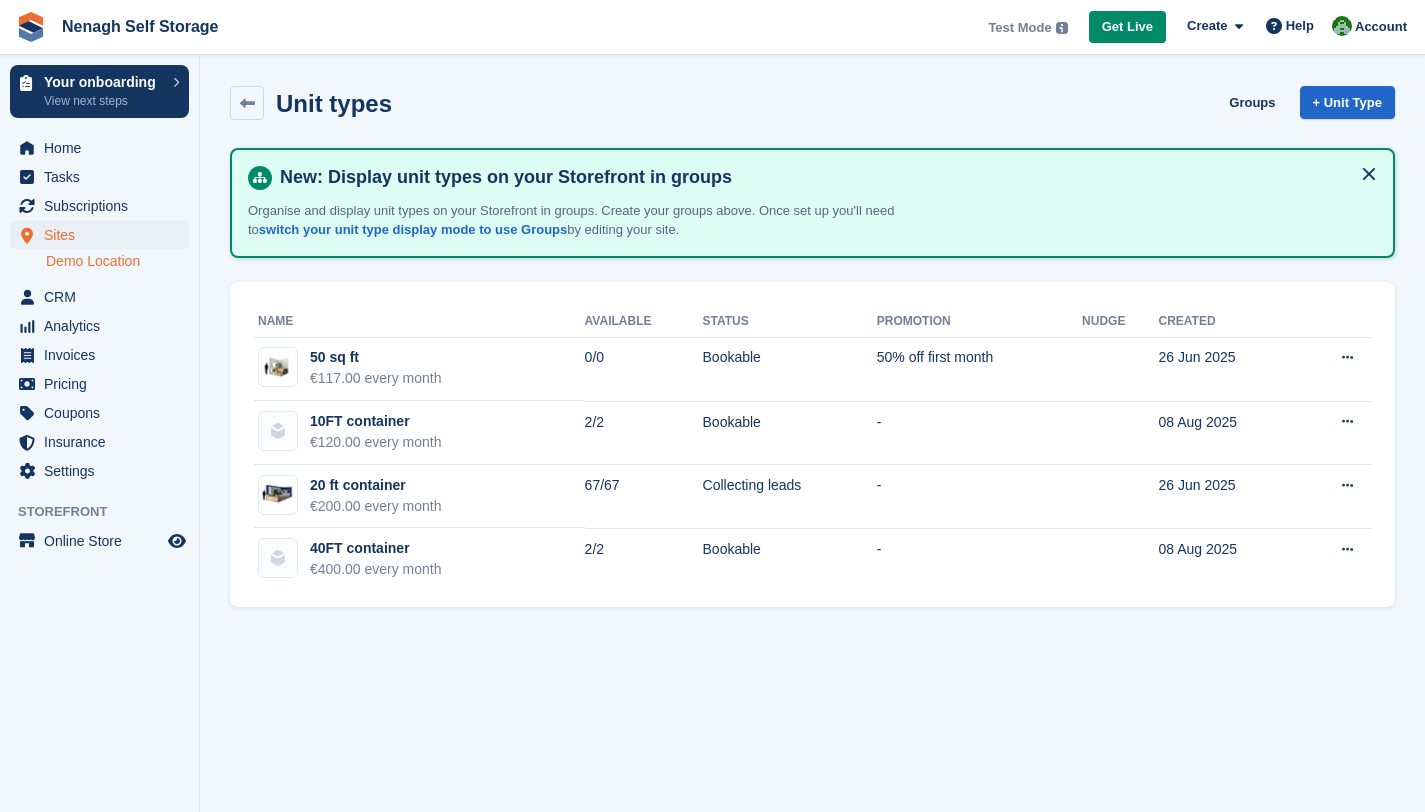 scroll, scrollTop: 0, scrollLeft: 0, axis: both 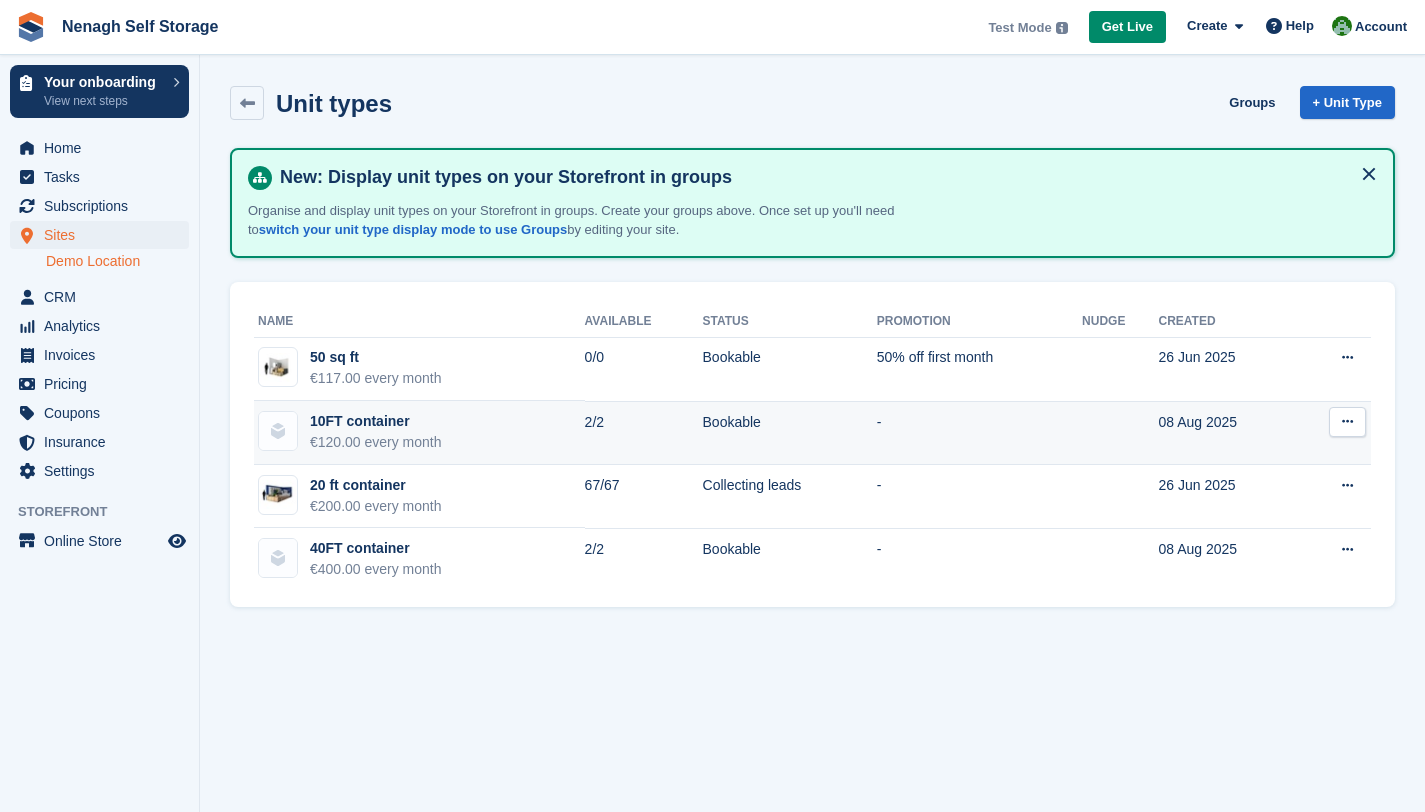 click at bounding box center [1347, 422] 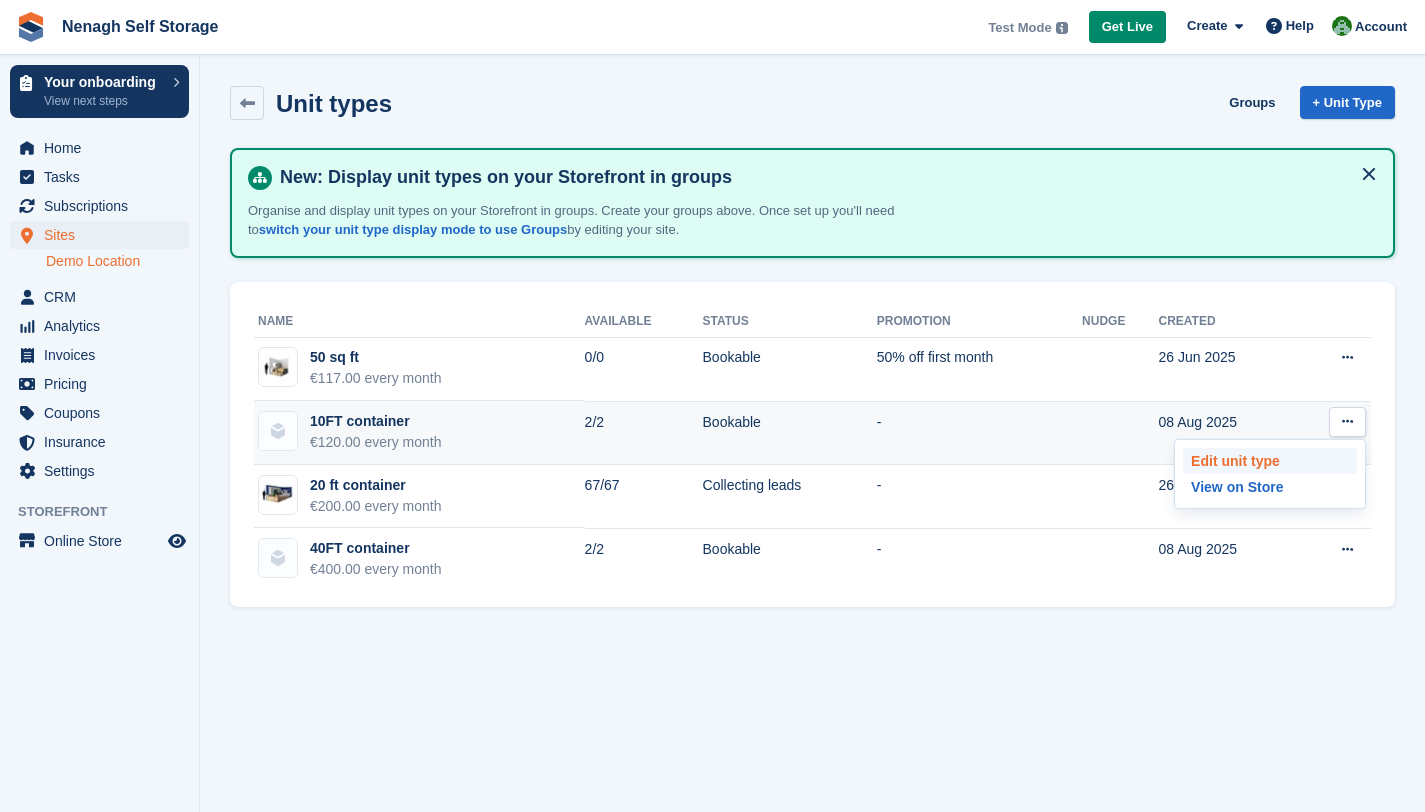 click on "Edit unit type" at bounding box center (1270, 461) 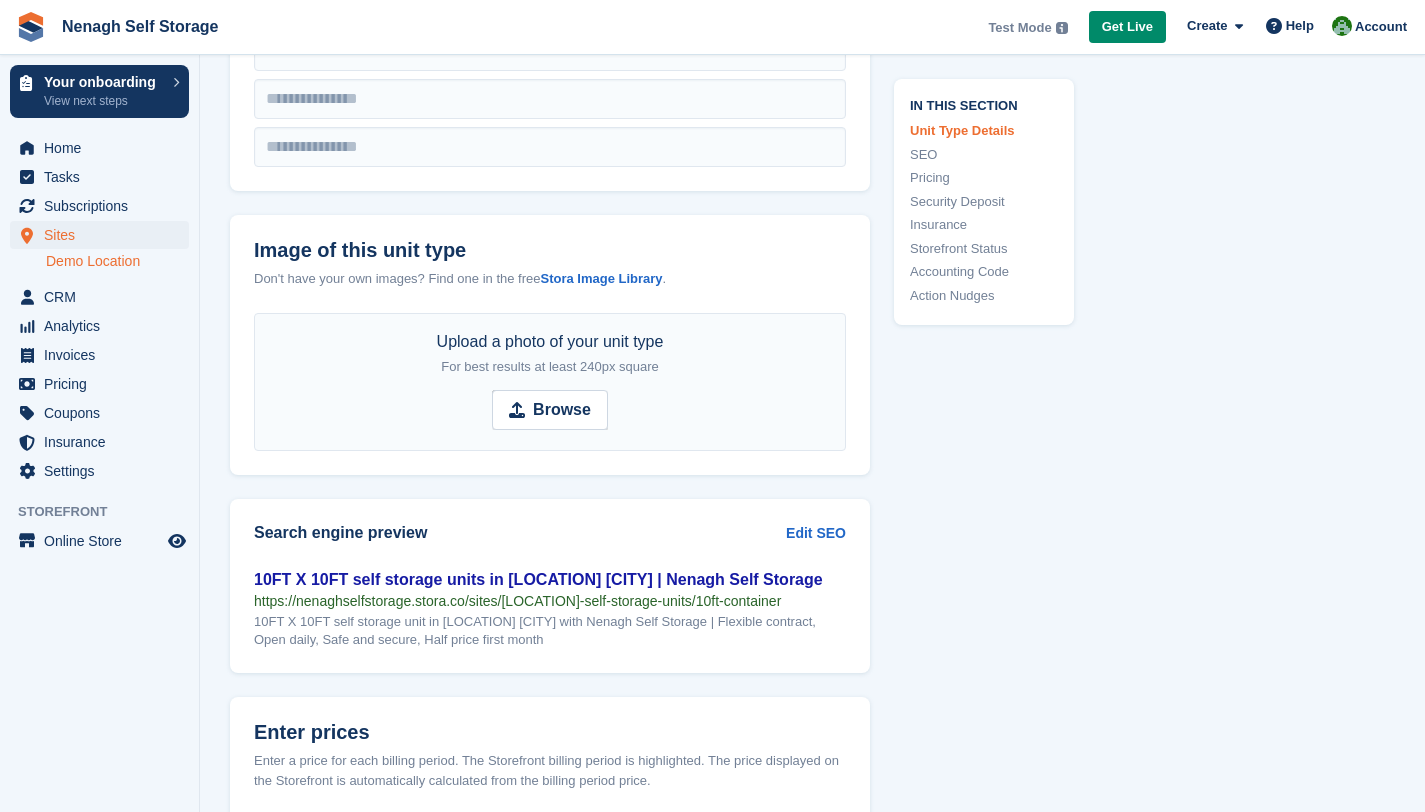 scroll, scrollTop: 920, scrollLeft: 0, axis: vertical 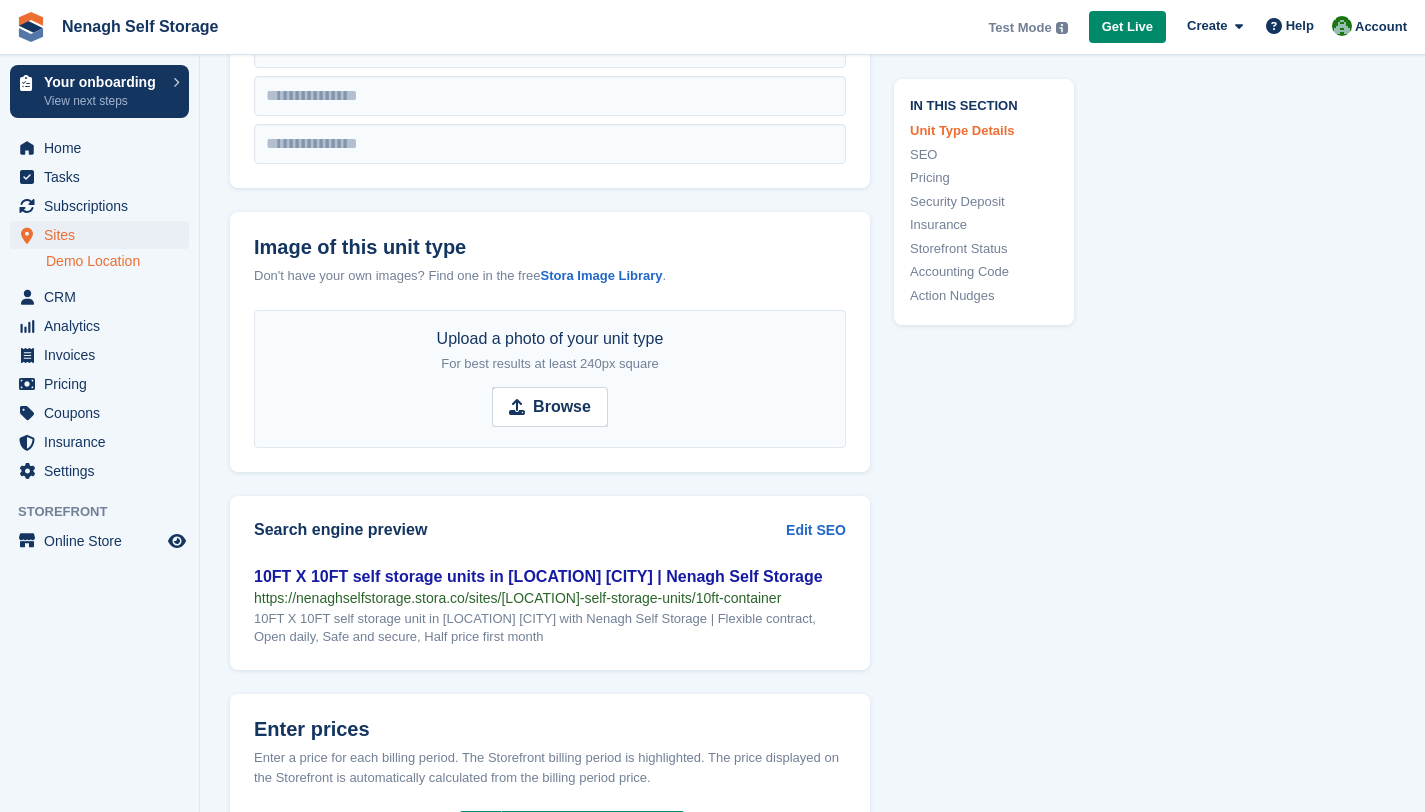 click on "Storefront Status" at bounding box center [984, 248] 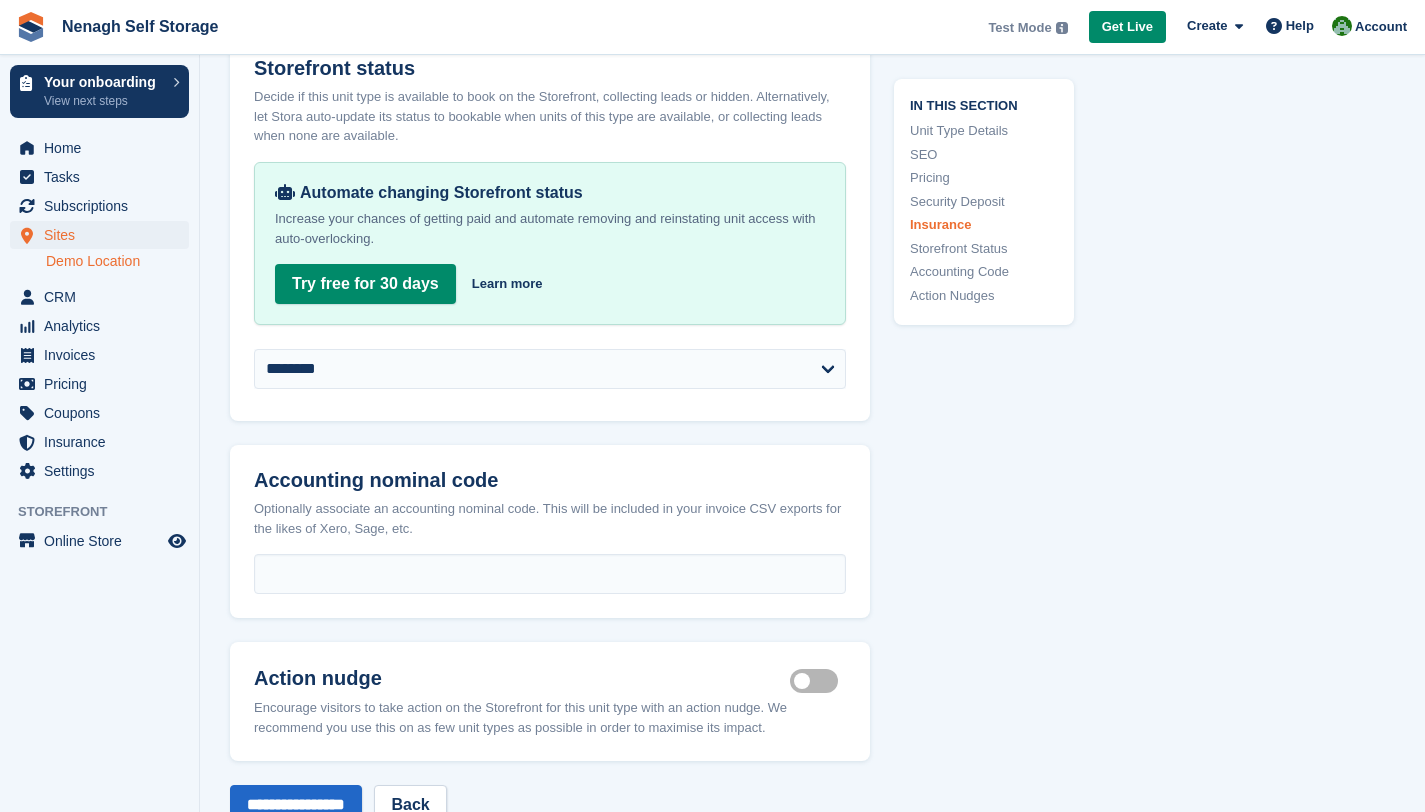 scroll, scrollTop: 3114, scrollLeft: 0, axis: vertical 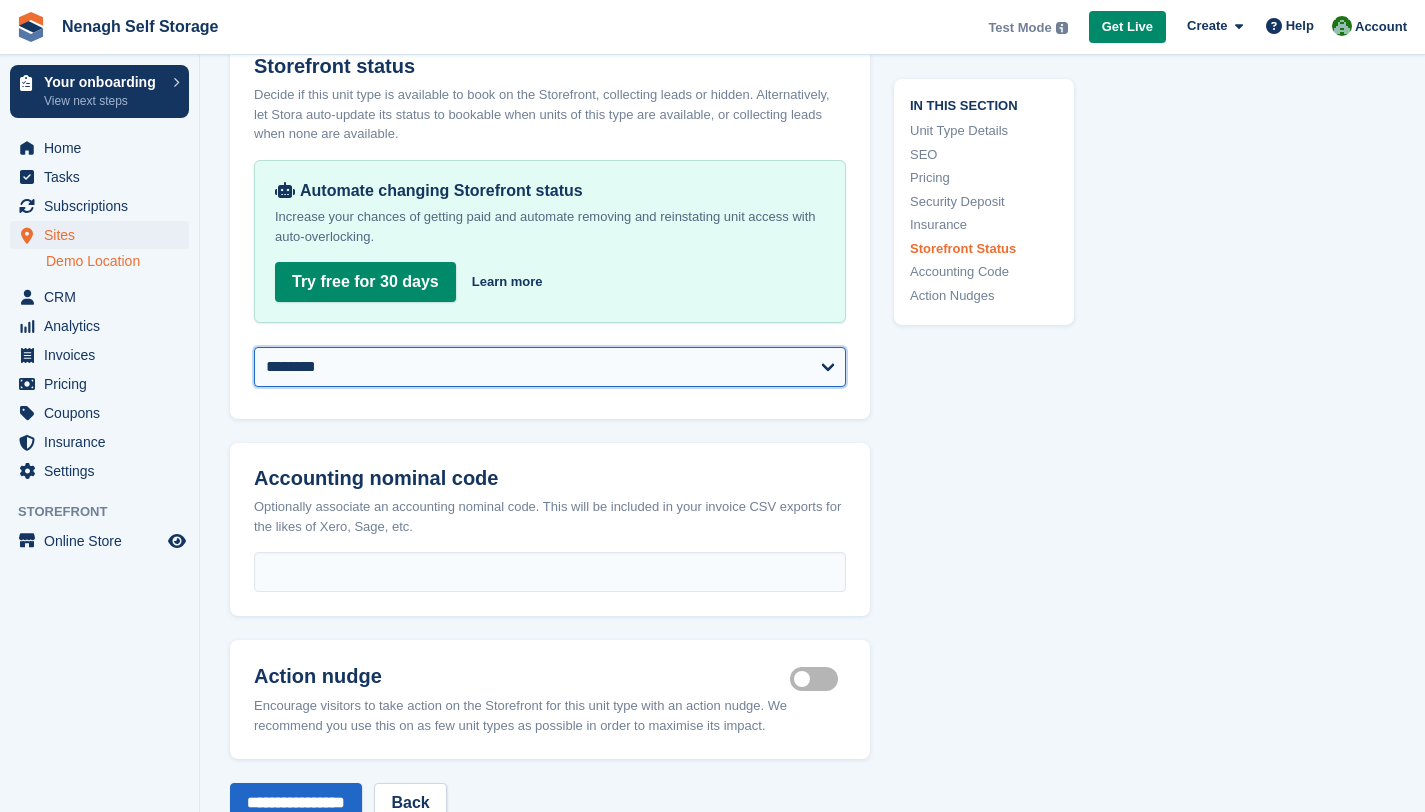 click on "**********" at bounding box center (550, 367) 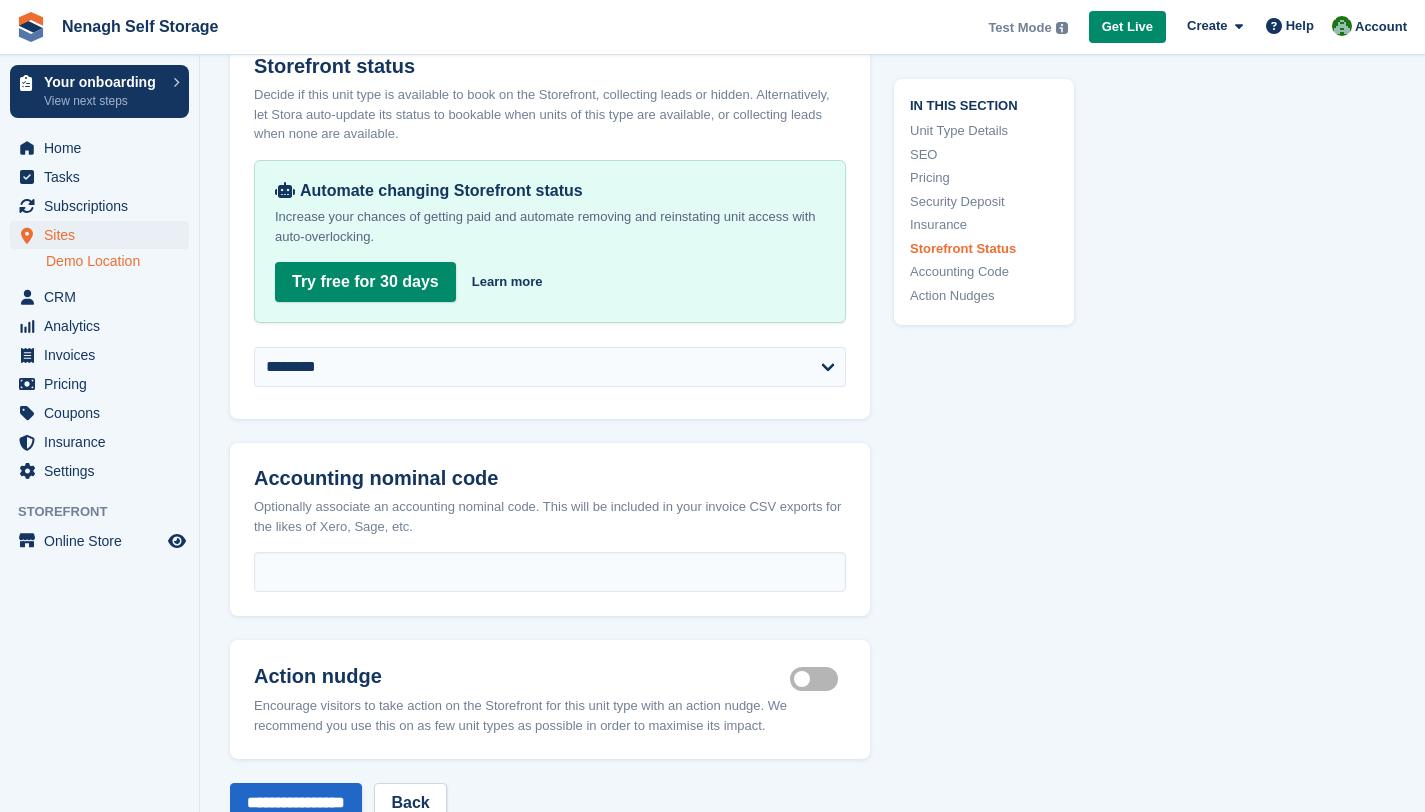 click on "Security Deposit" at bounding box center (984, 201) 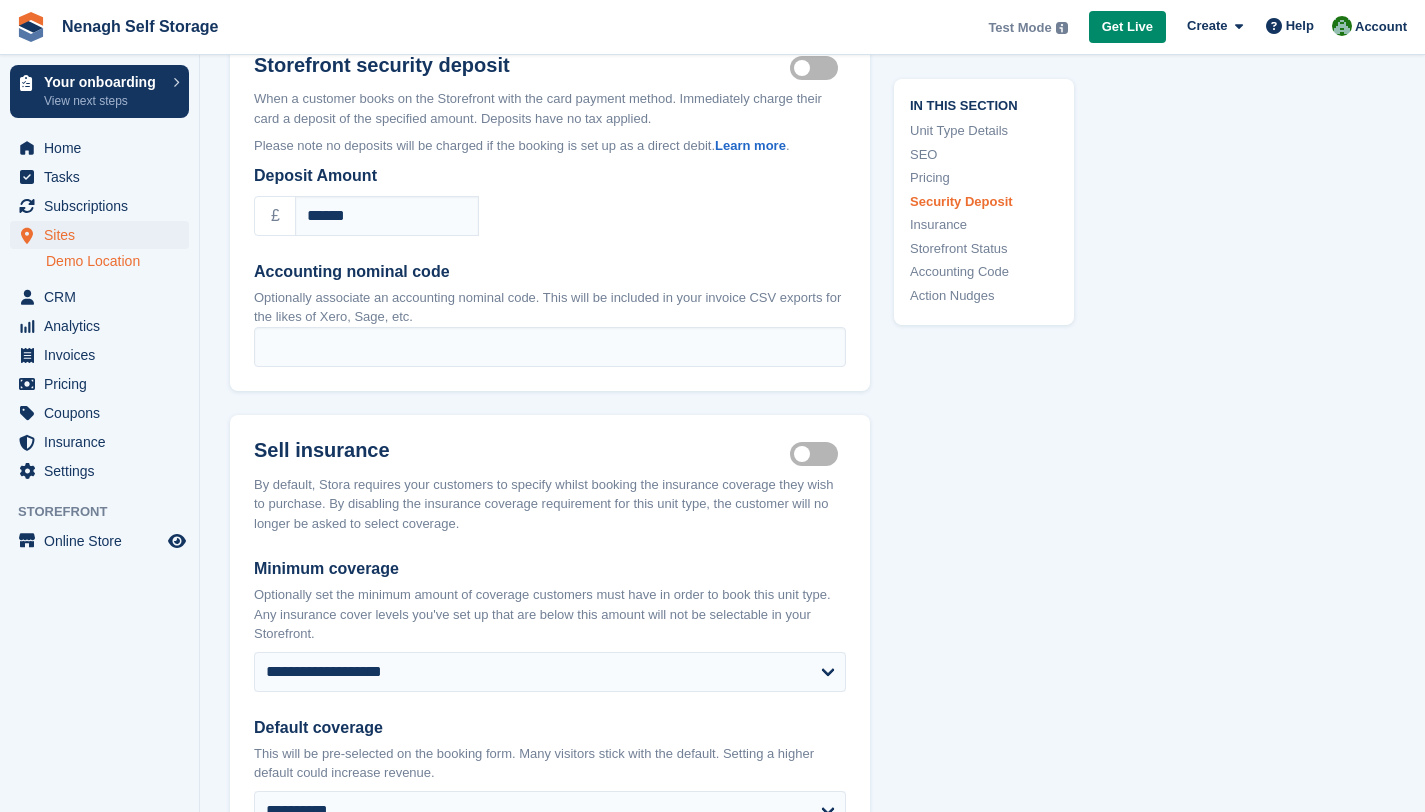 scroll, scrollTop: 2265, scrollLeft: 0, axis: vertical 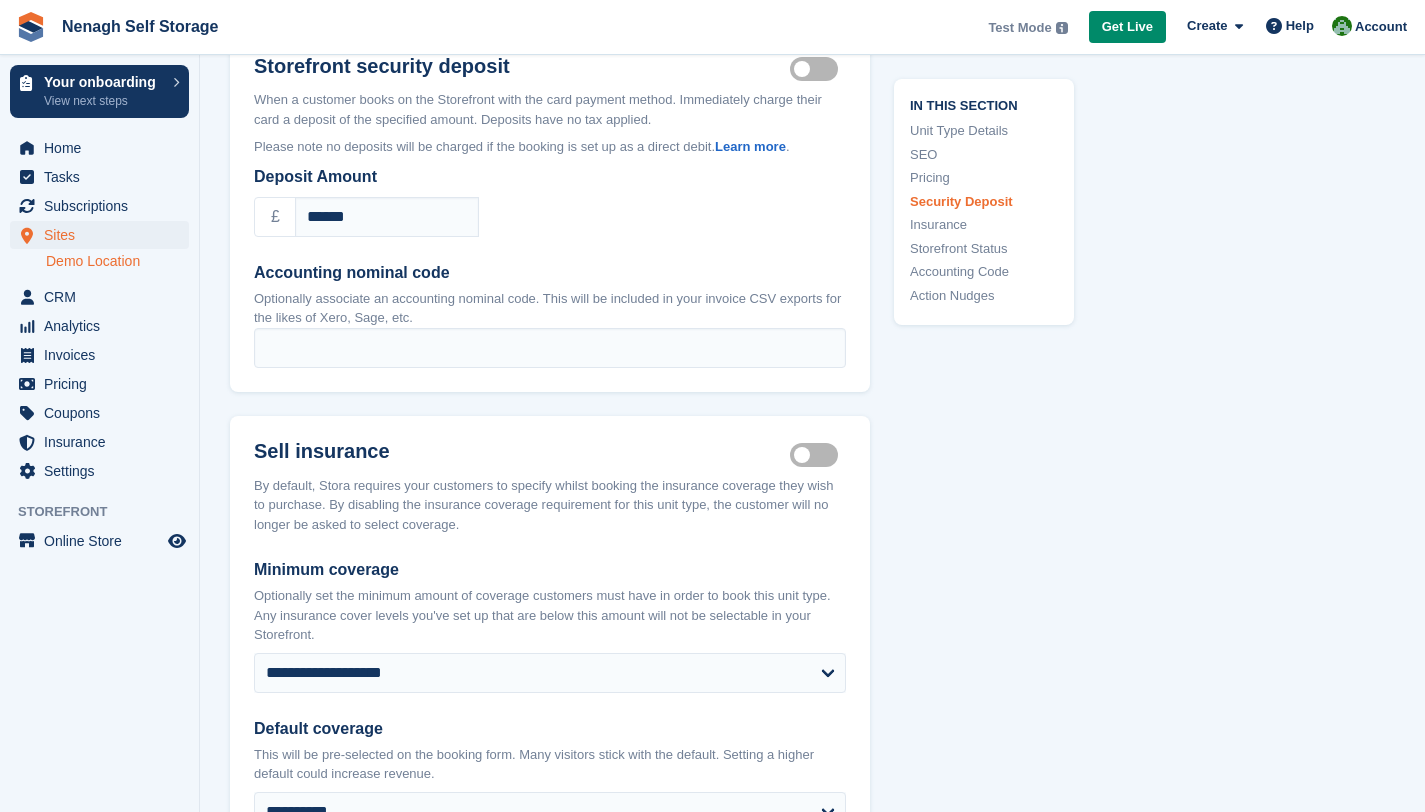 click on "Security deposit on" at bounding box center (818, 69) 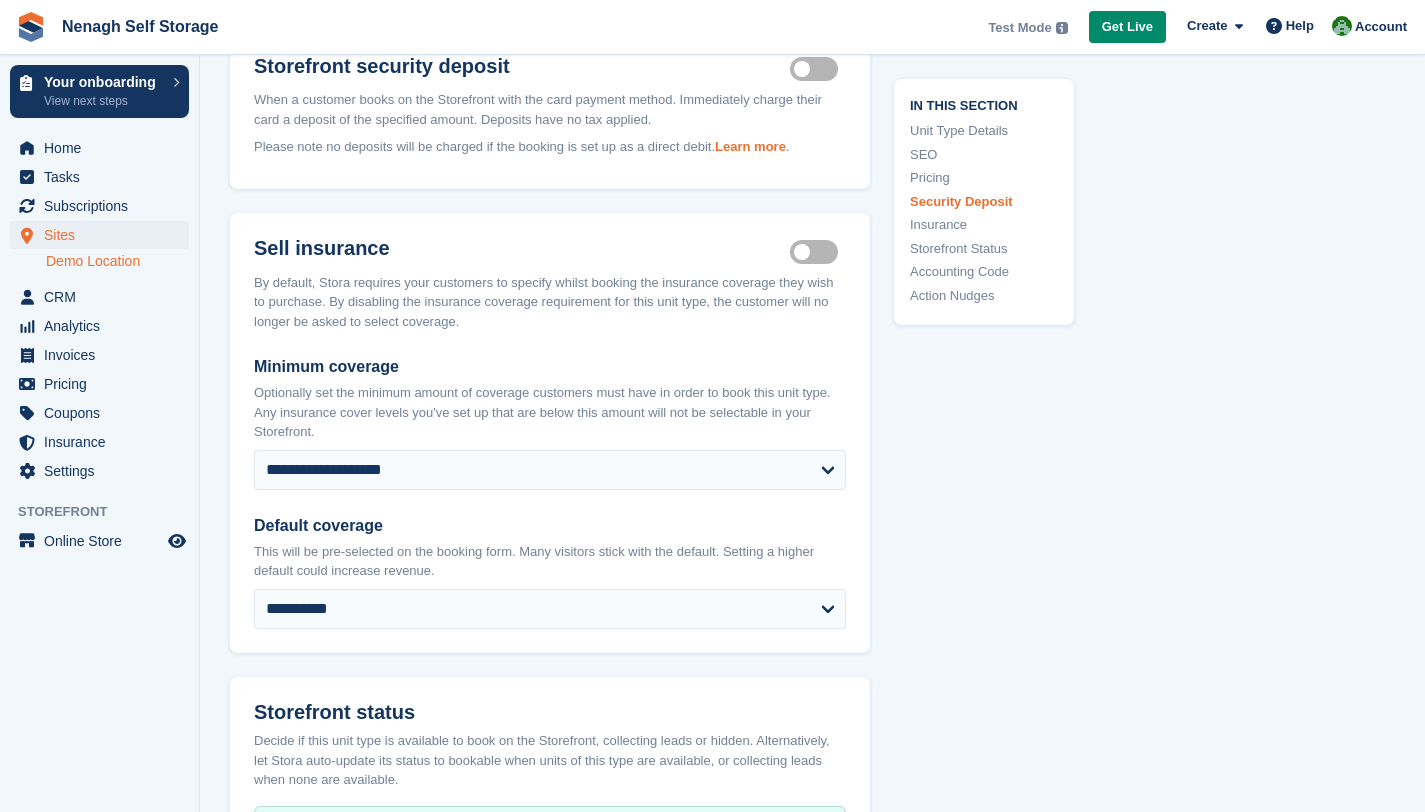 click on "Learn more" at bounding box center [750, 146] 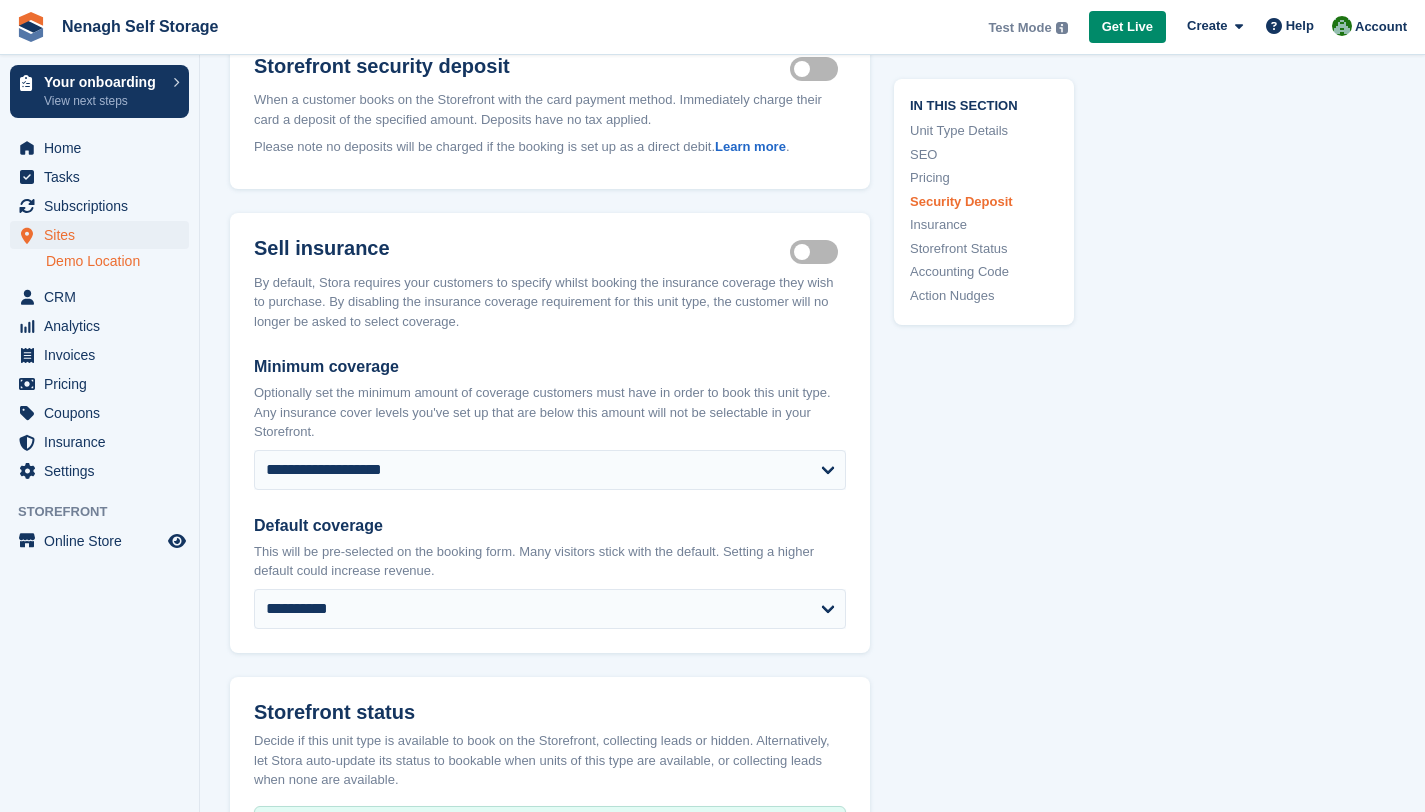 click on "Insurance coverage required" at bounding box center (818, 251) 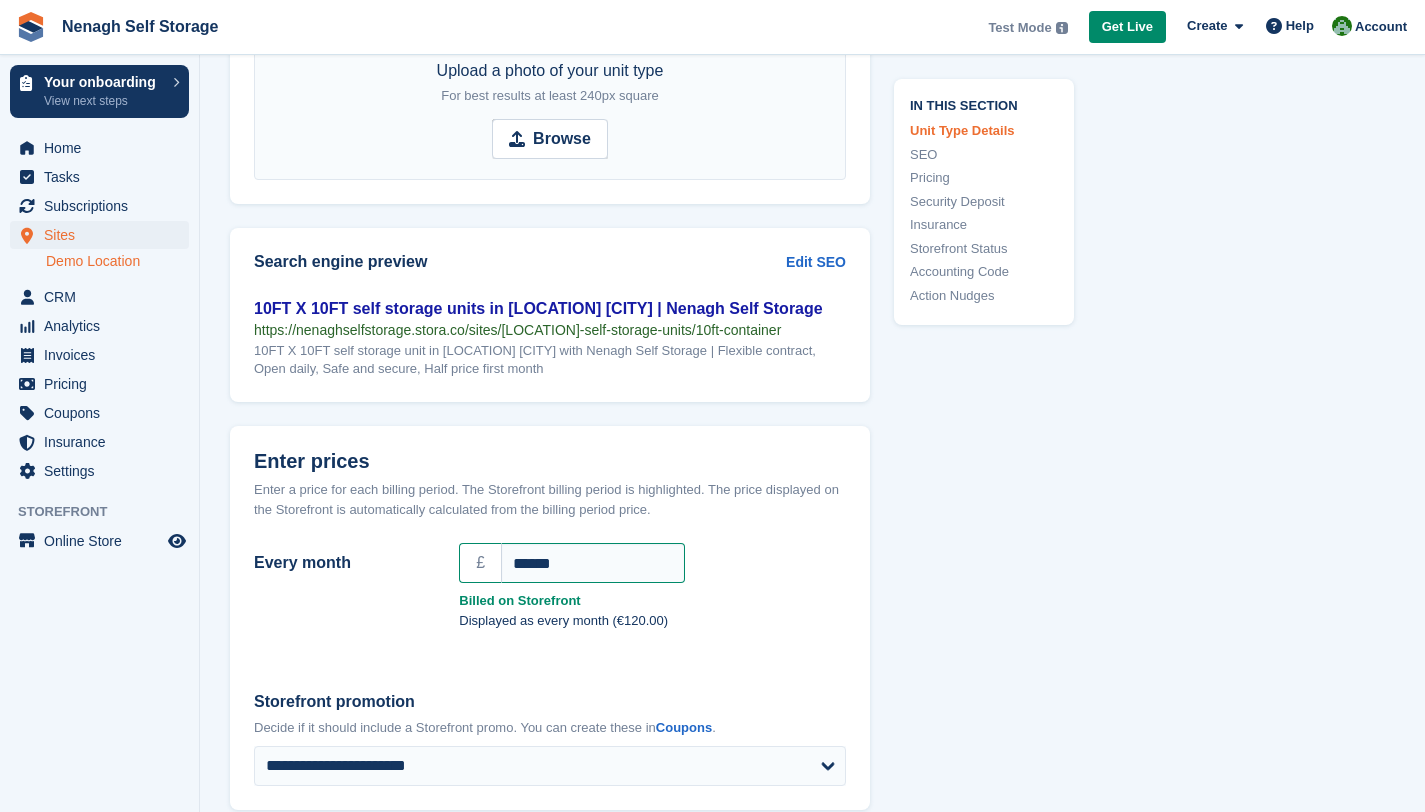 scroll, scrollTop: 1185, scrollLeft: 0, axis: vertical 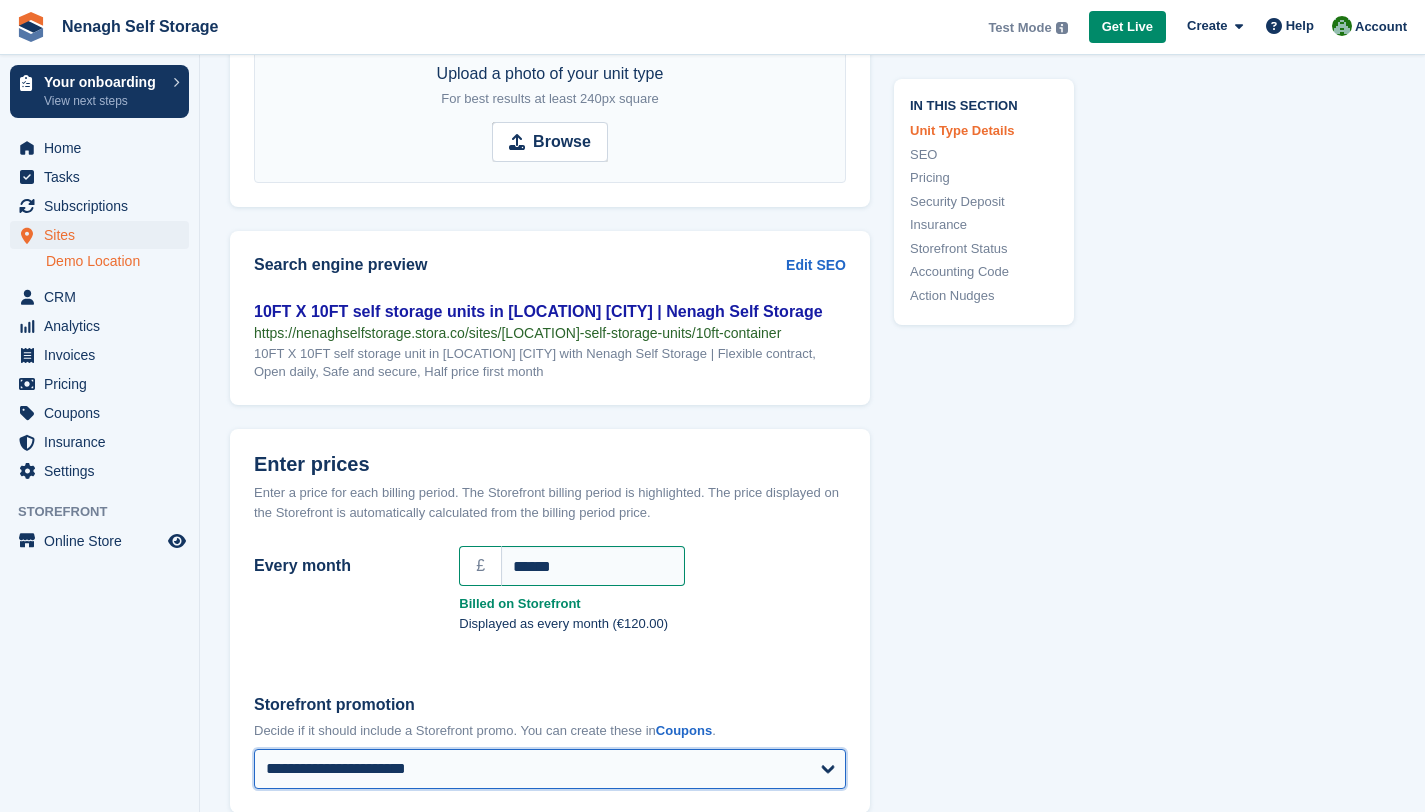 click on "**********" at bounding box center [550, 769] 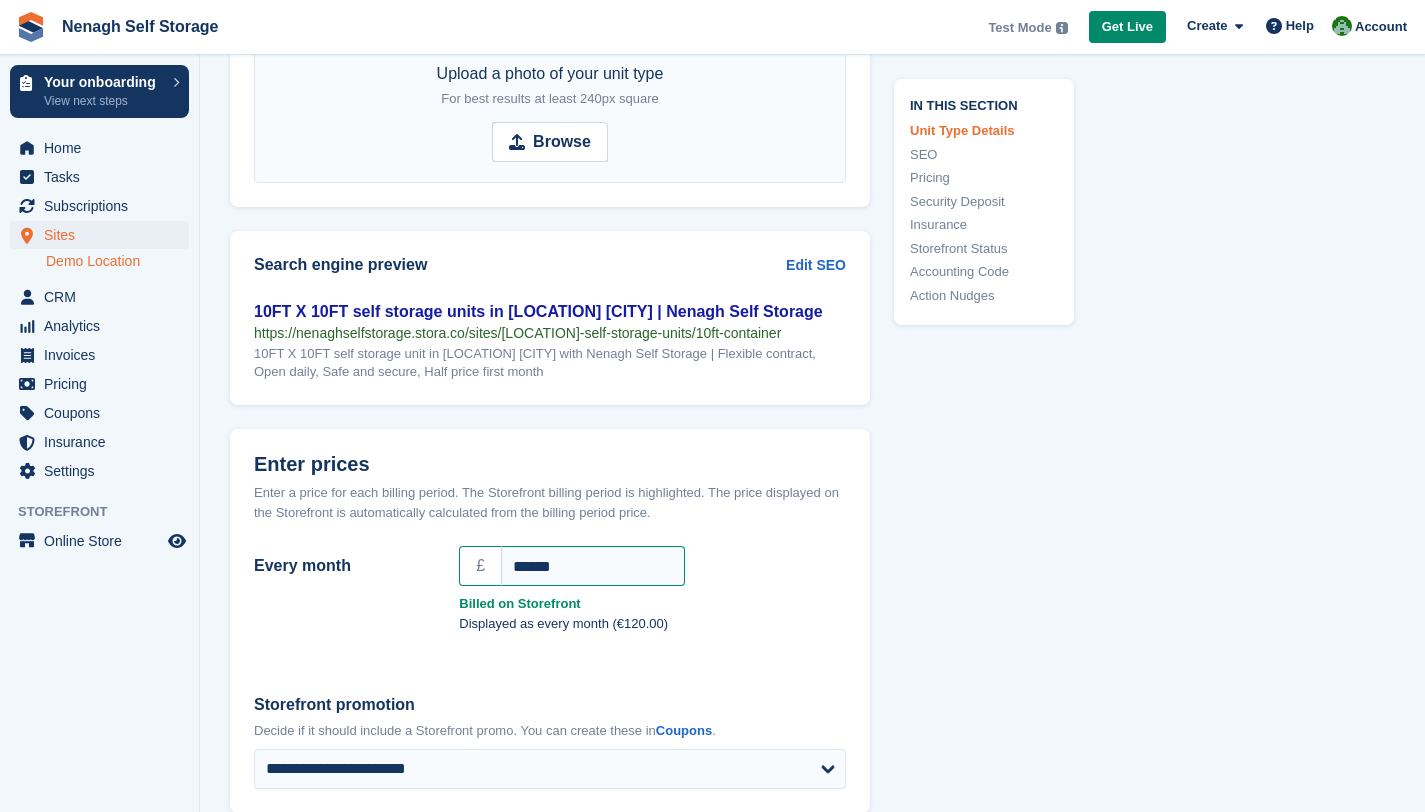 click on "In this section
Unit Type Details
SEO
Pricing
Security Deposit
Insurance
Storefront Status
Accounting Code
Action Nudges" at bounding box center [972, 828] 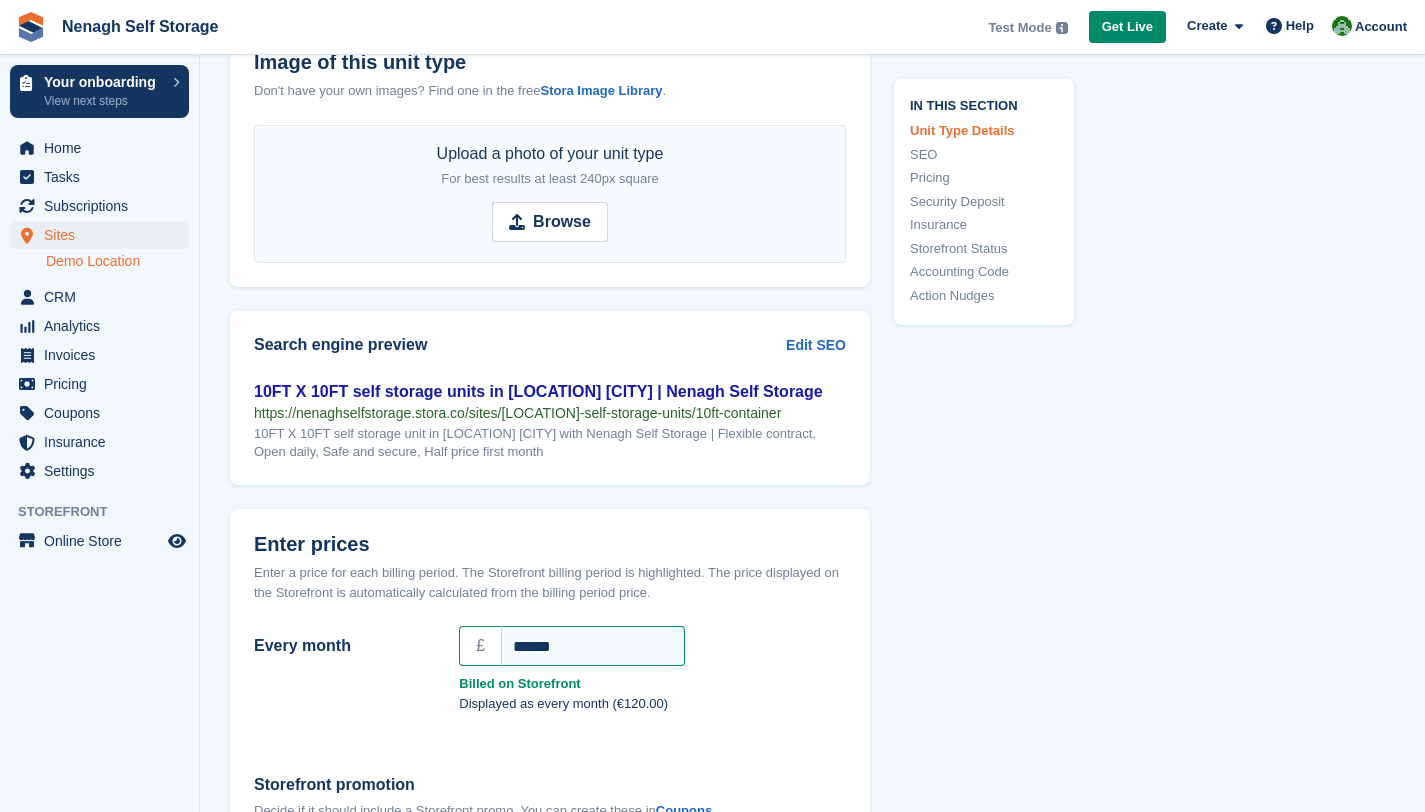 scroll, scrollTop: 1065, scrollLeft: 0, axis: vertical 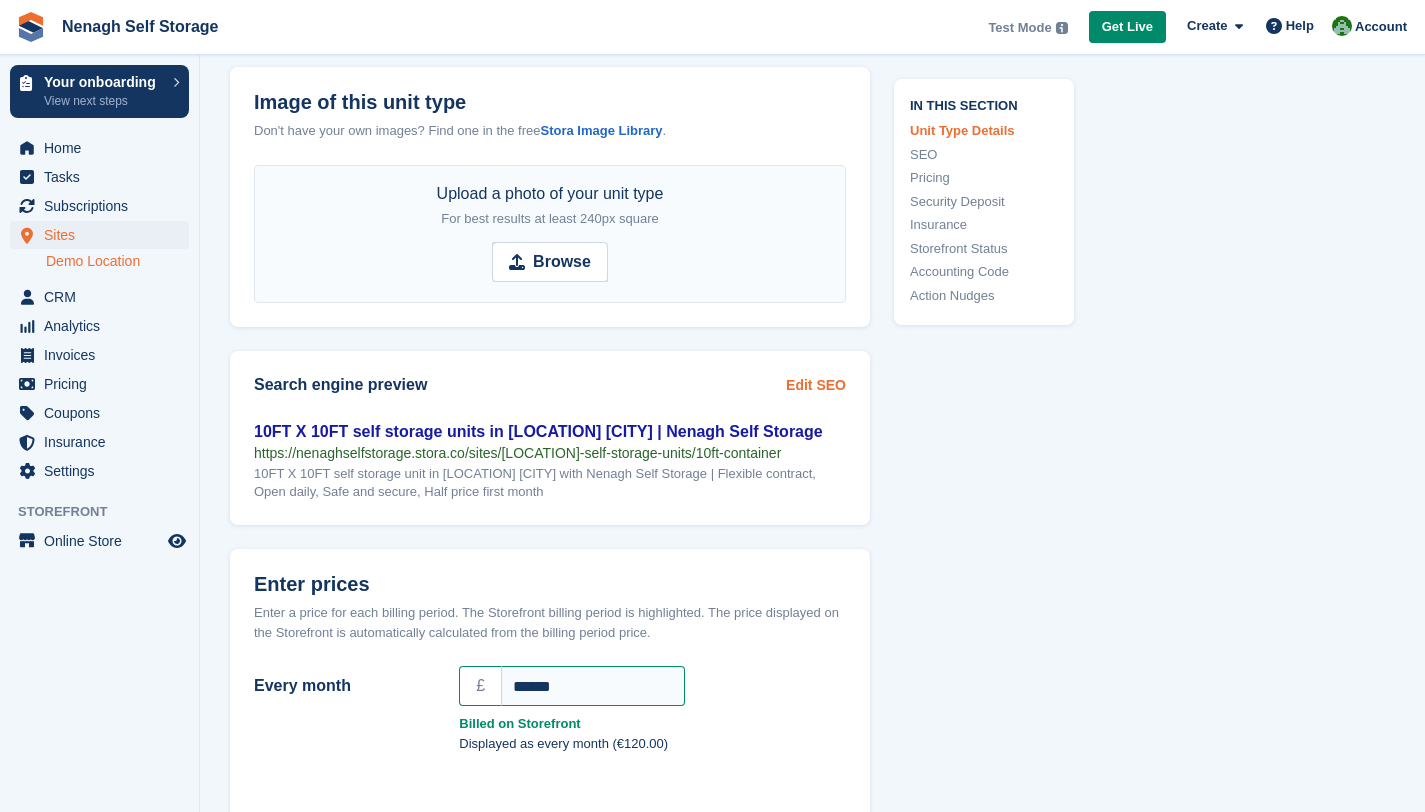click on "Edit SEO" at bounding box center [816, 385] 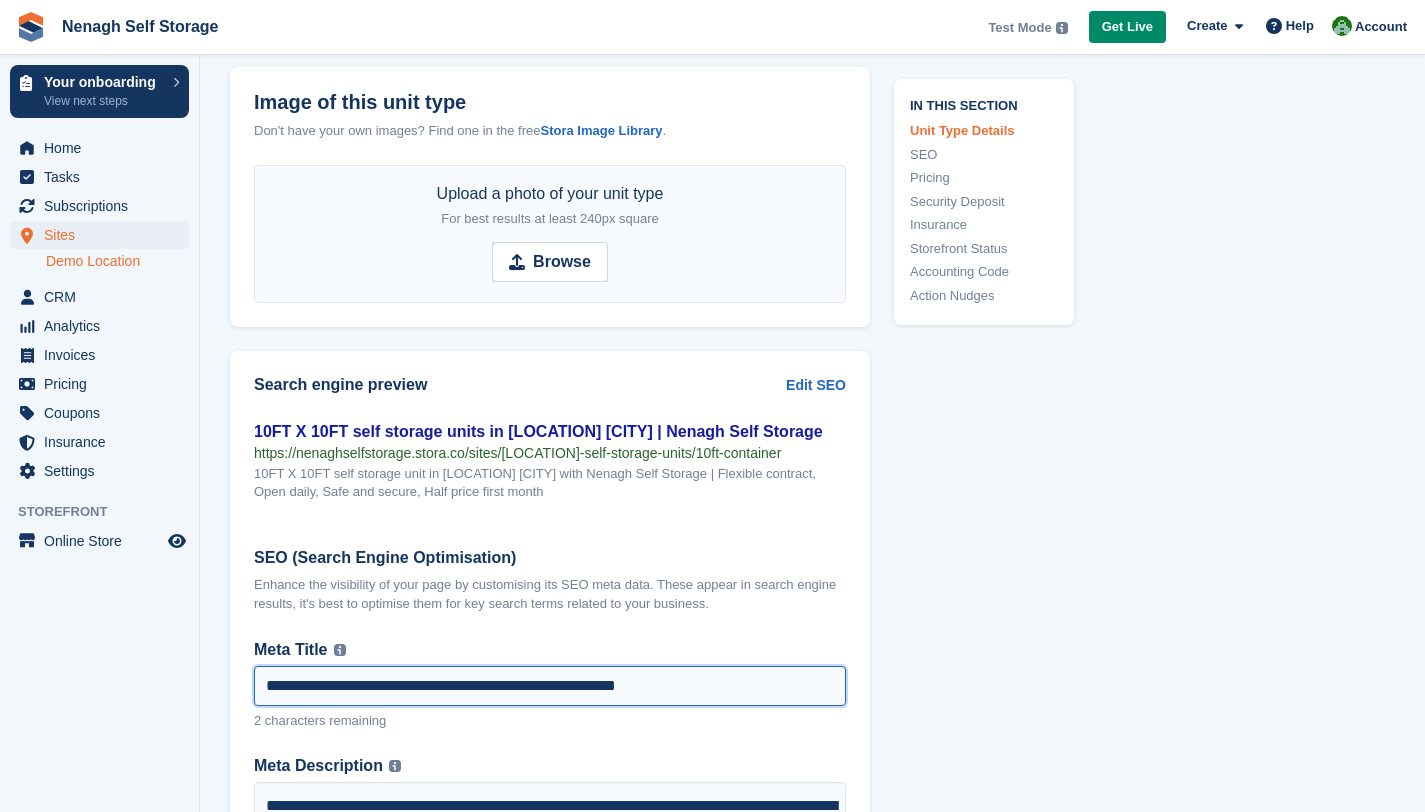 click on "**********" at bounding box center (550, 686) 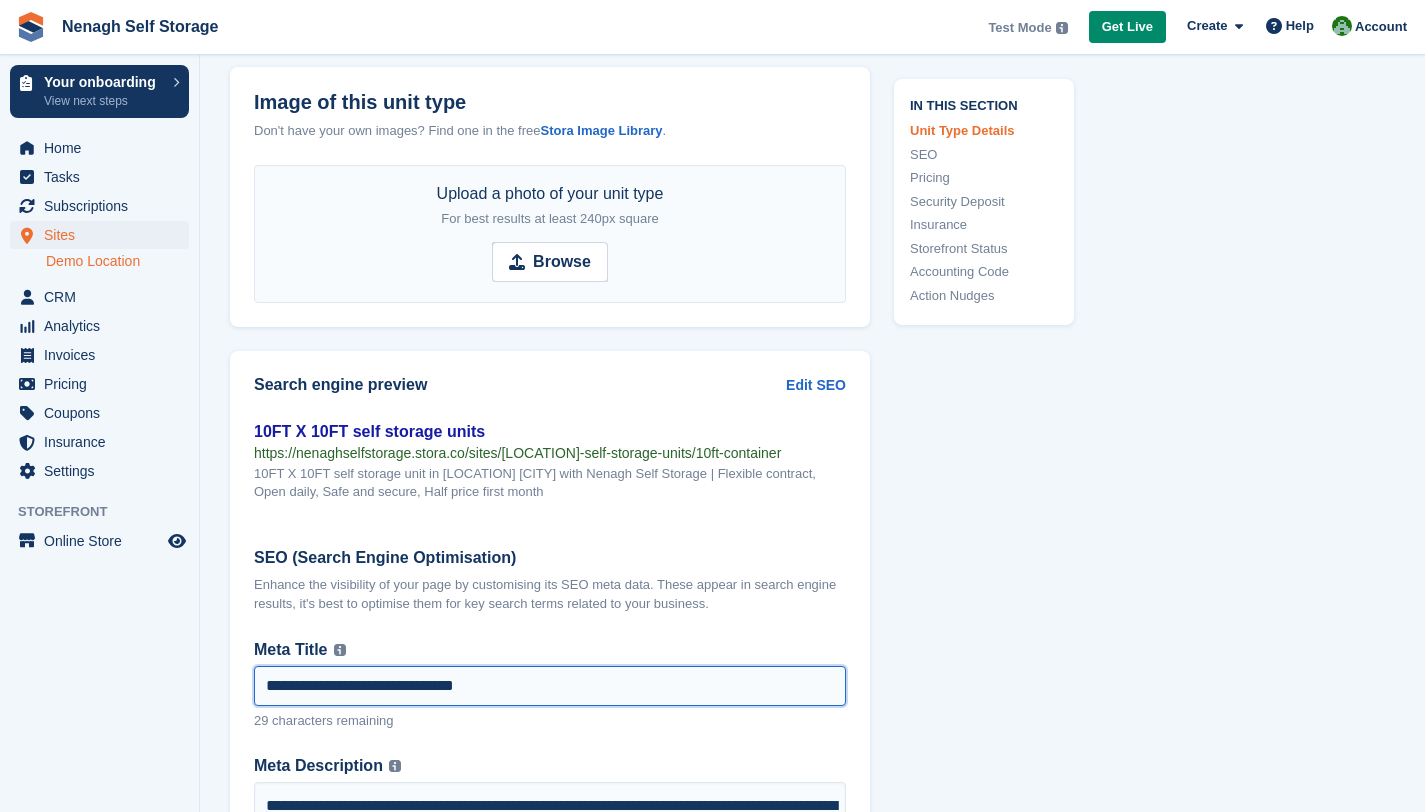 type on "**********" 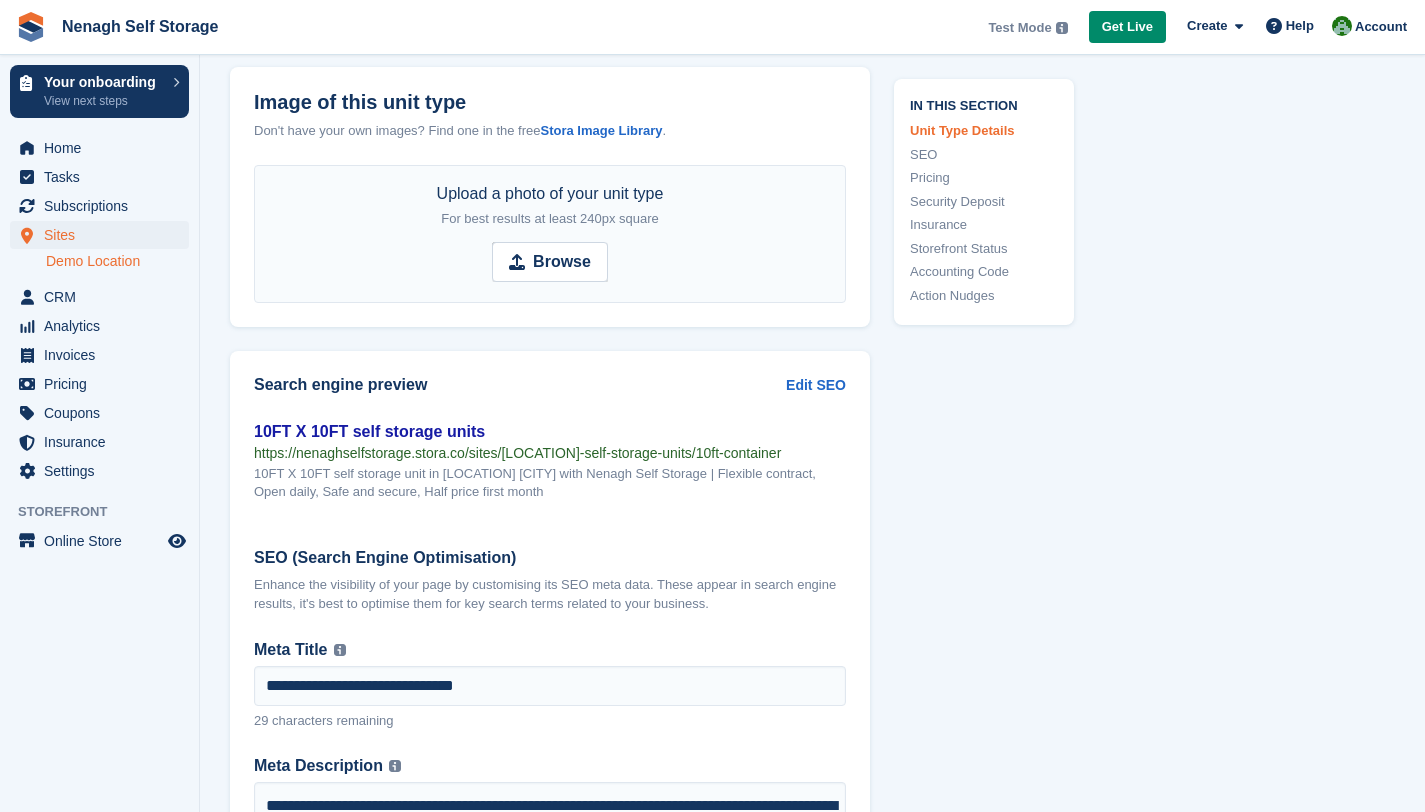 click on "In this section
Unit Type Details
SEO
Pricing
Security Deposit
Insurance
Storefront Status
Accounting Code
Action Nudges" at bounding box center (972, 1159) 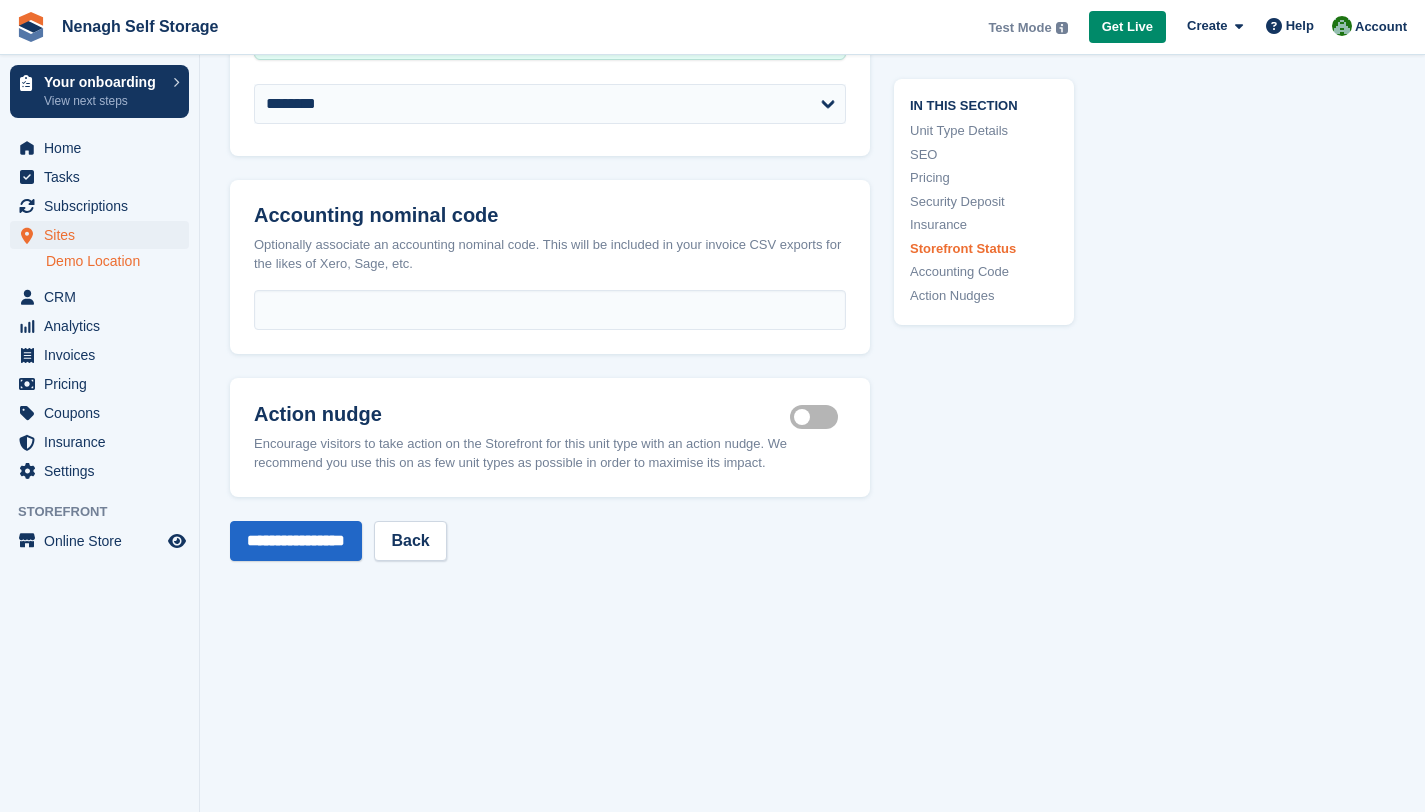 scroll, scrollTop: 3305, scrollLeft: 0, axis: vertical 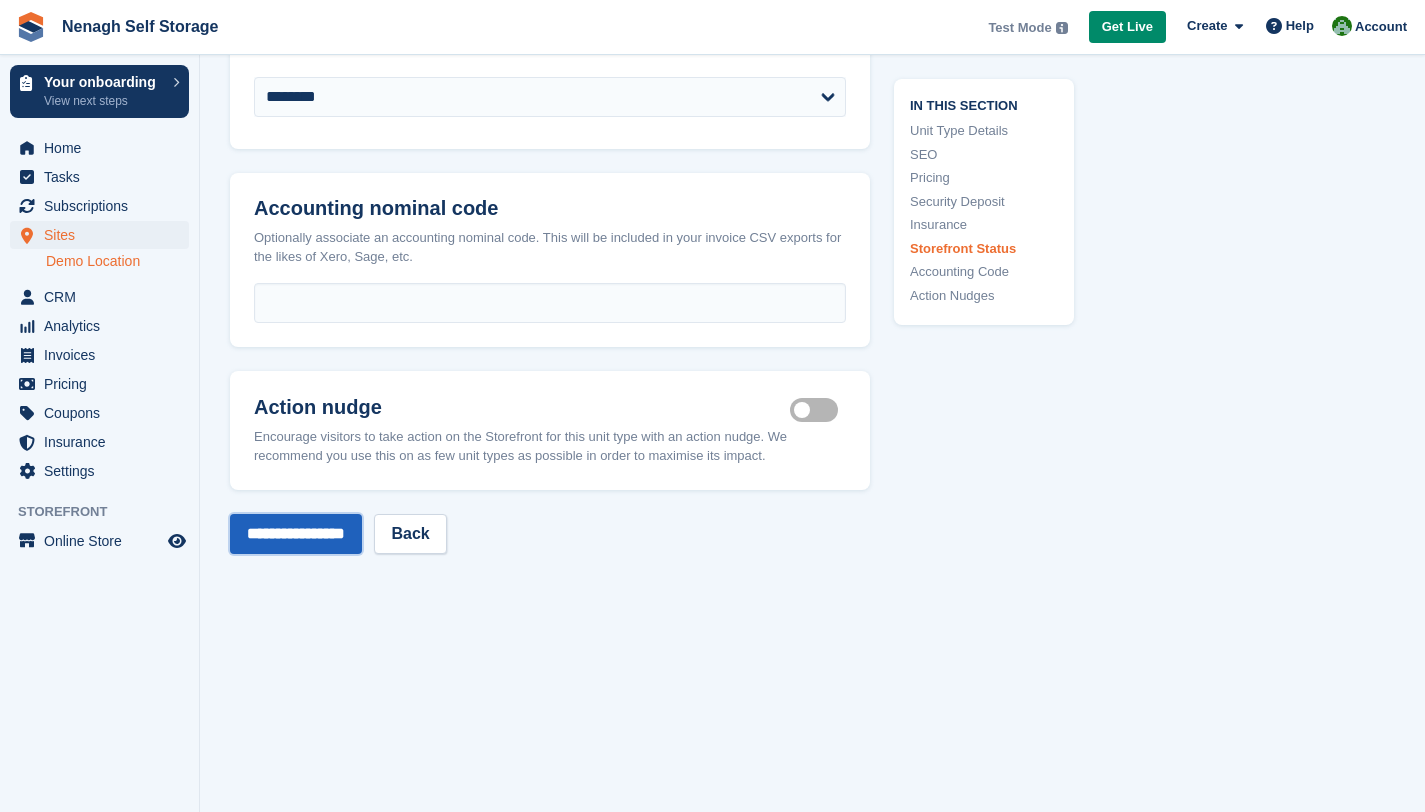 click on "**********" at bounding box center [296, 534] 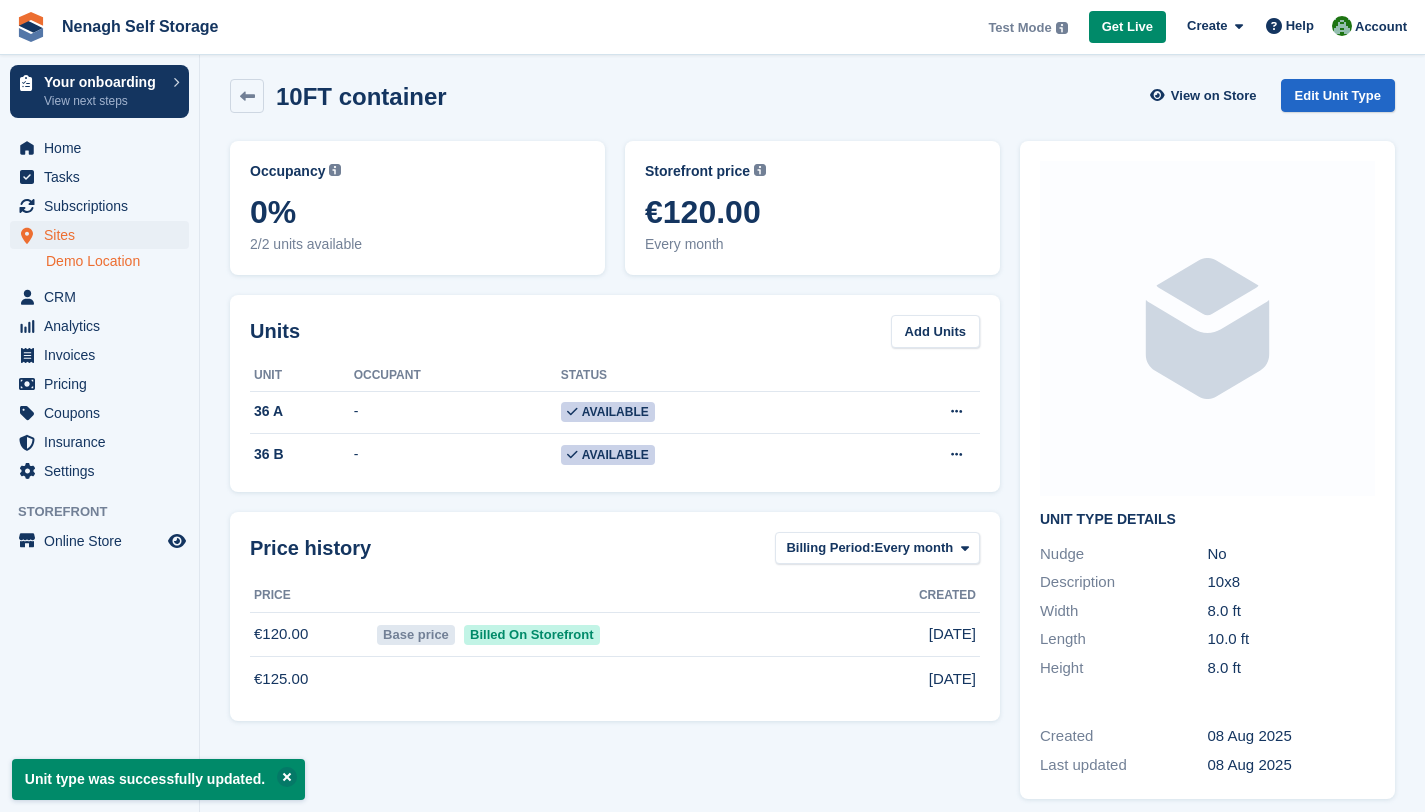 scroll, scrollTop: 0, scrollLeft: 0, axis: both 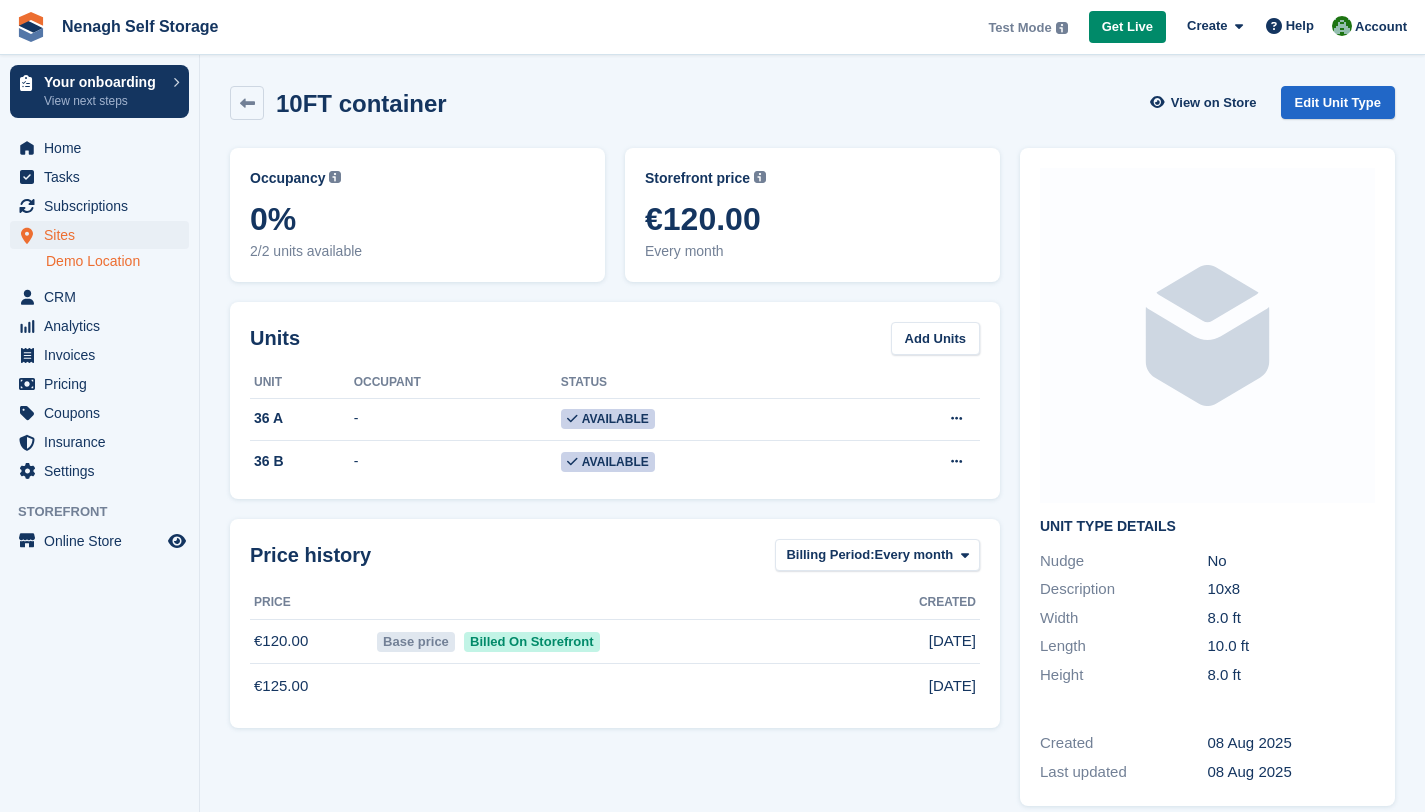 drag, startPoint x: 522, startPoint y: 644, endPoint x: 735, endPoint y: 622, distance: 214.13313 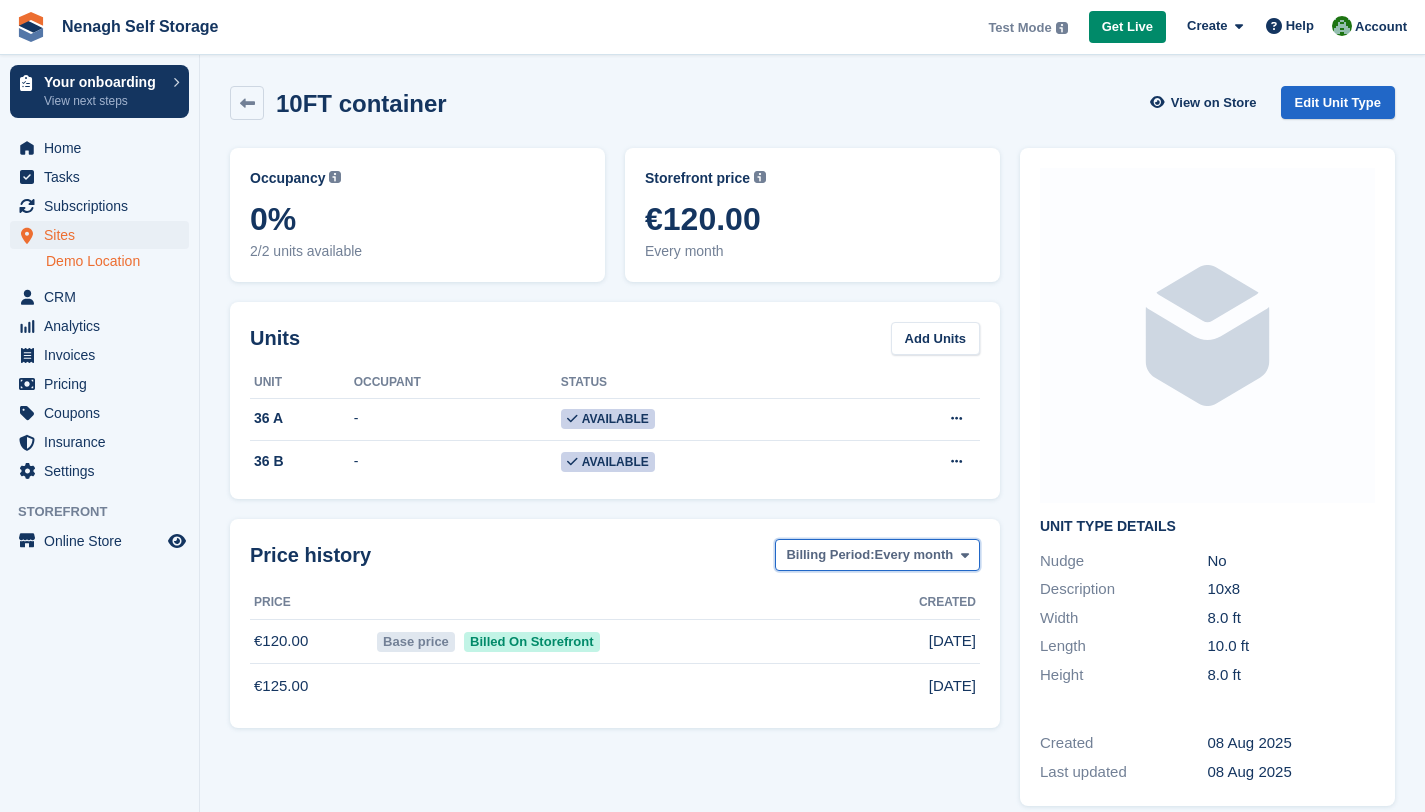 click at bounding box center (965, 555) 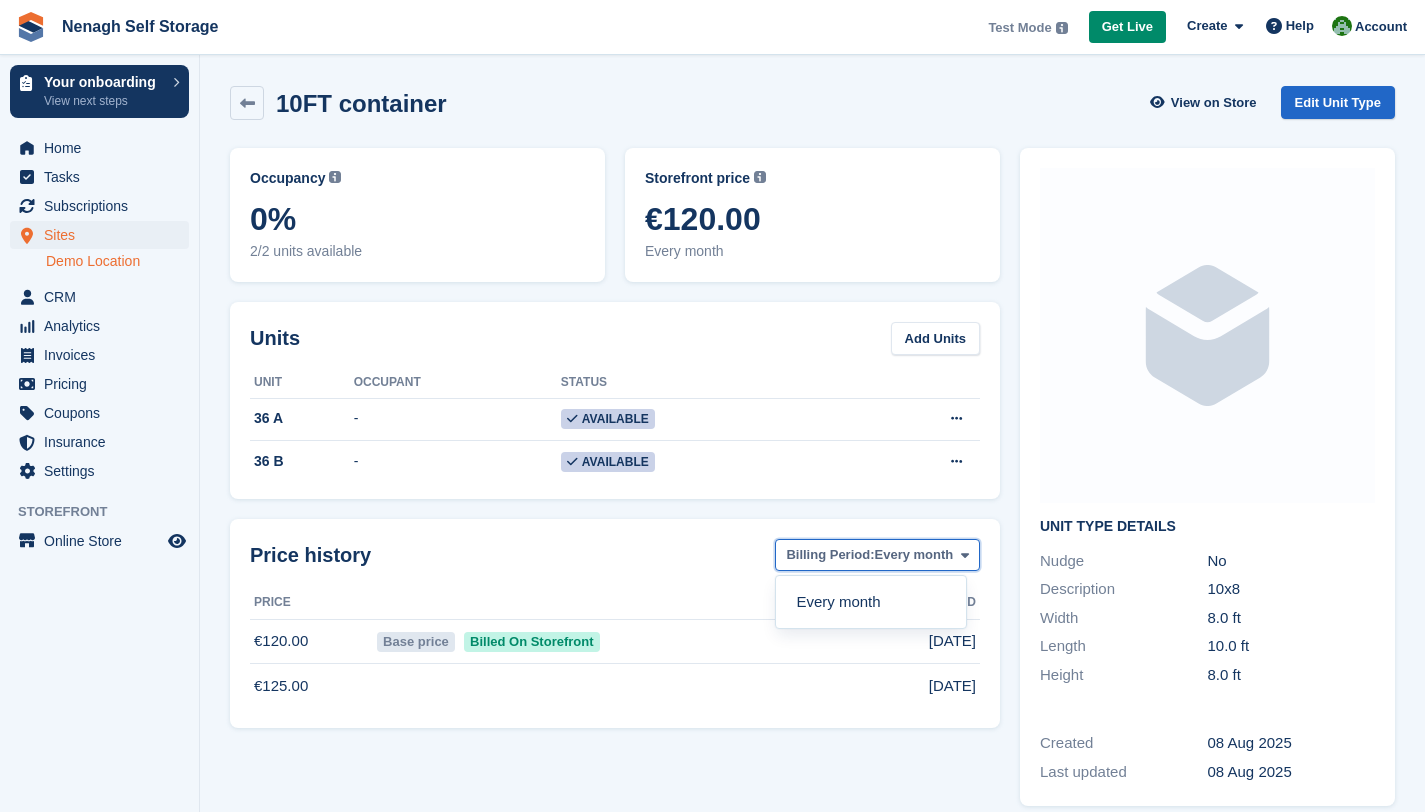 click at bounding box center [965, 555] 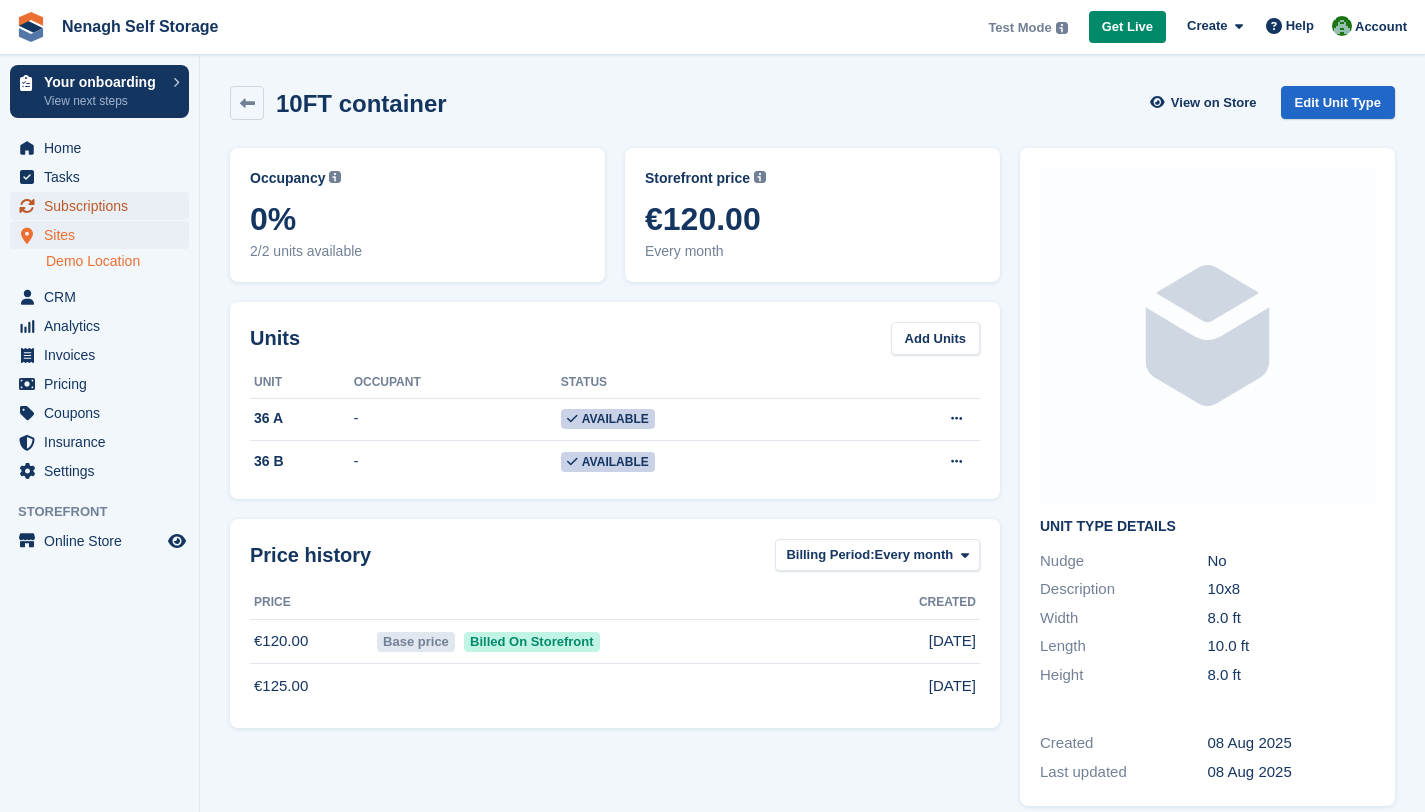 click on "Subscriptions" at bounding box center (104, 206) 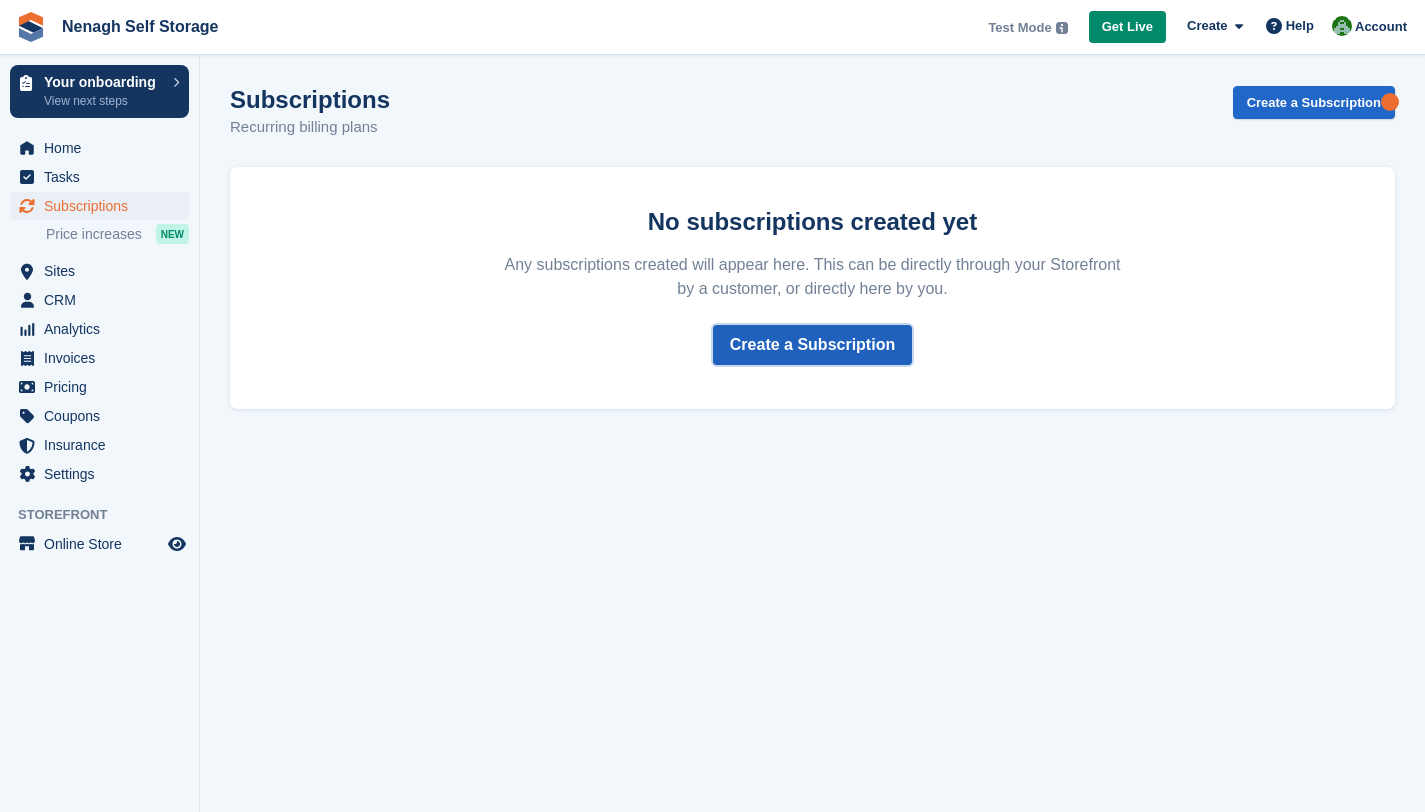 click on "Create a Subscription" at bounding box center (812, 345) 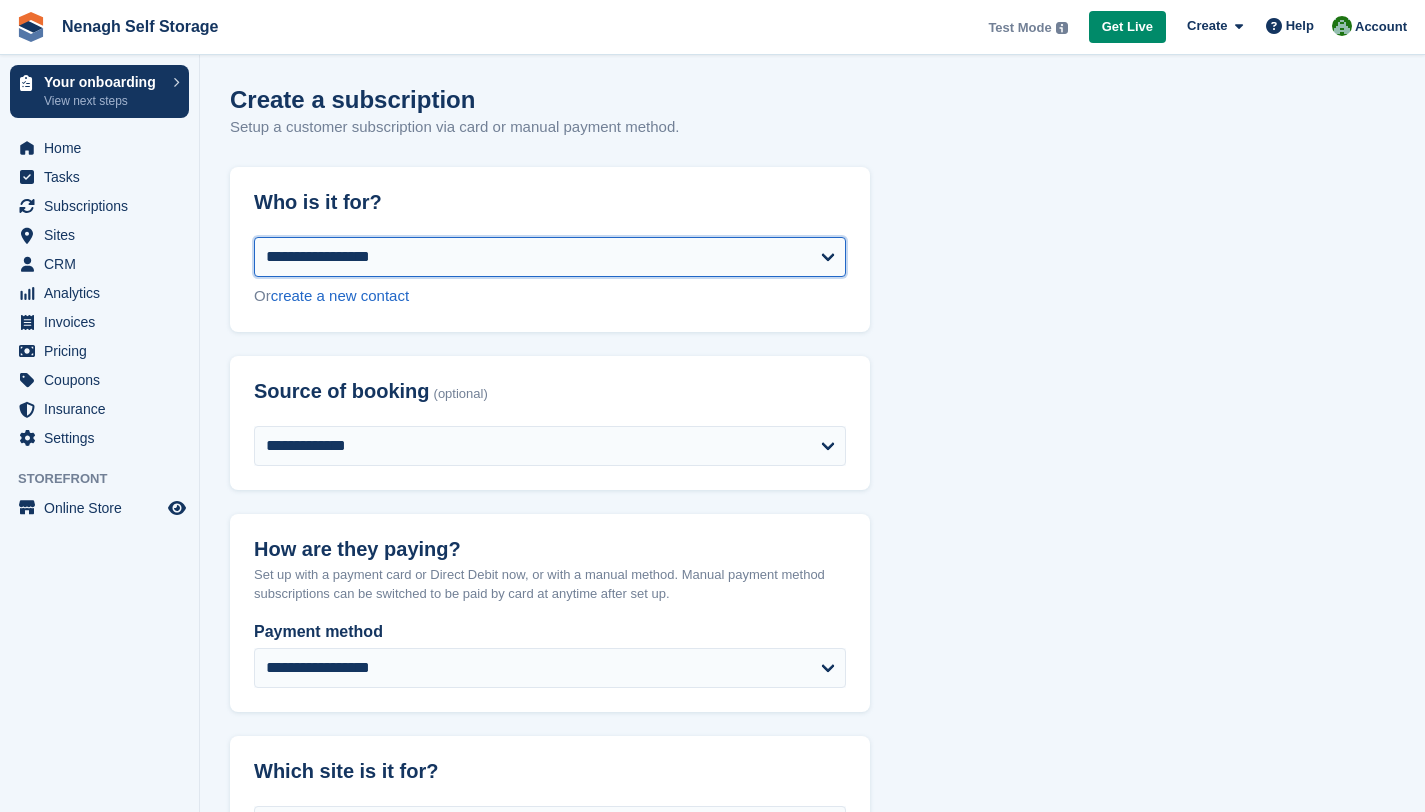 click on "**********" at bounding box center (550, 257) 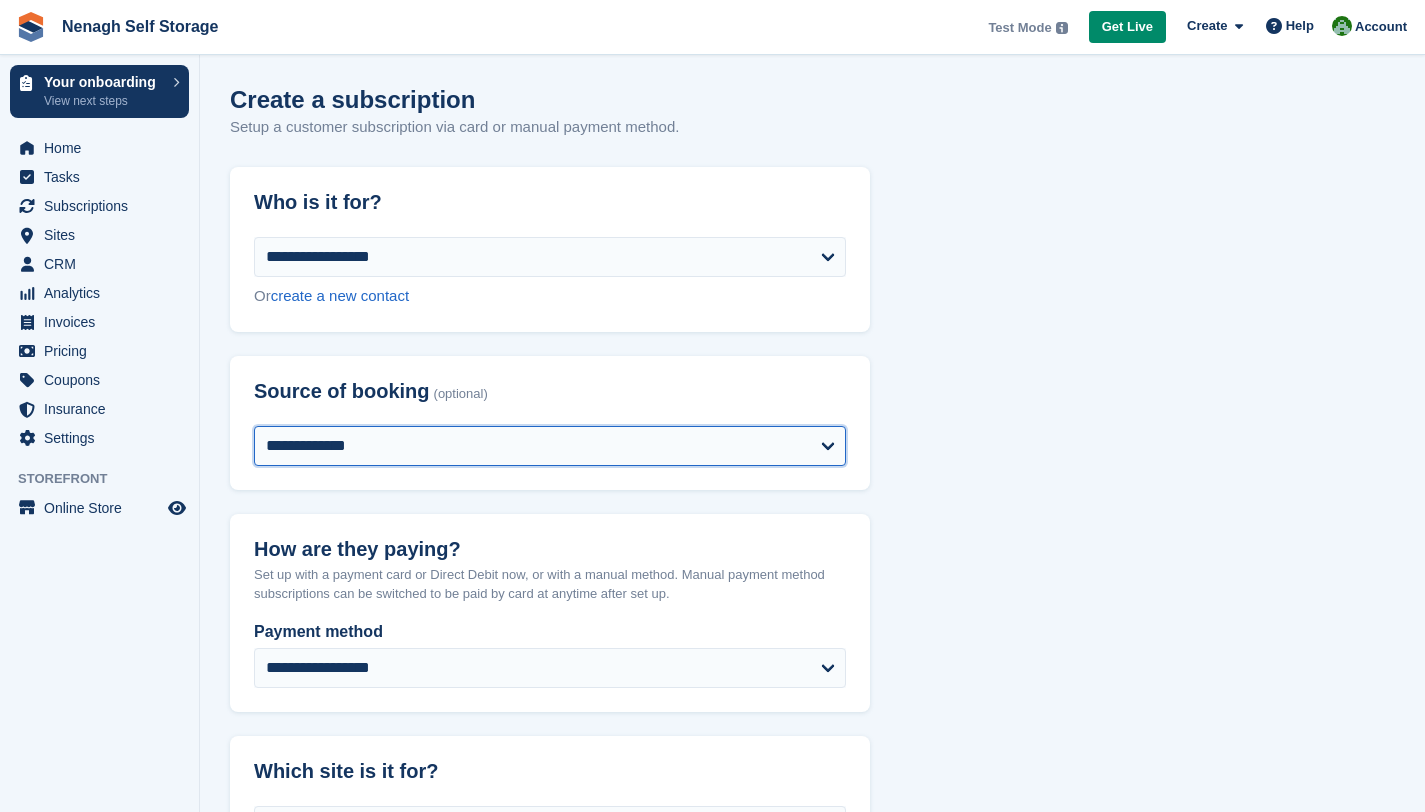 click on "**********" at bounding box center [550, 446] 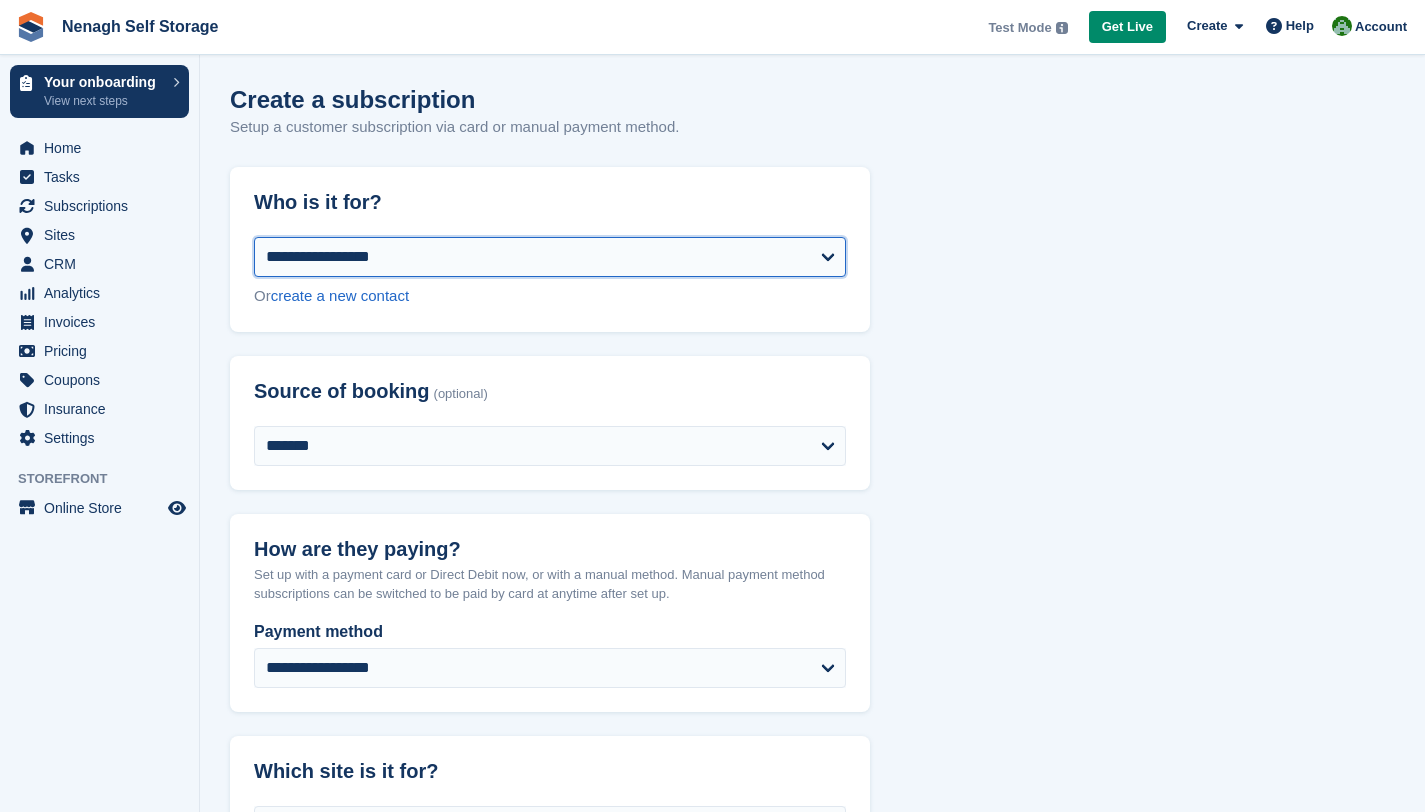 click on "**********" at bounding box center [550, 257] 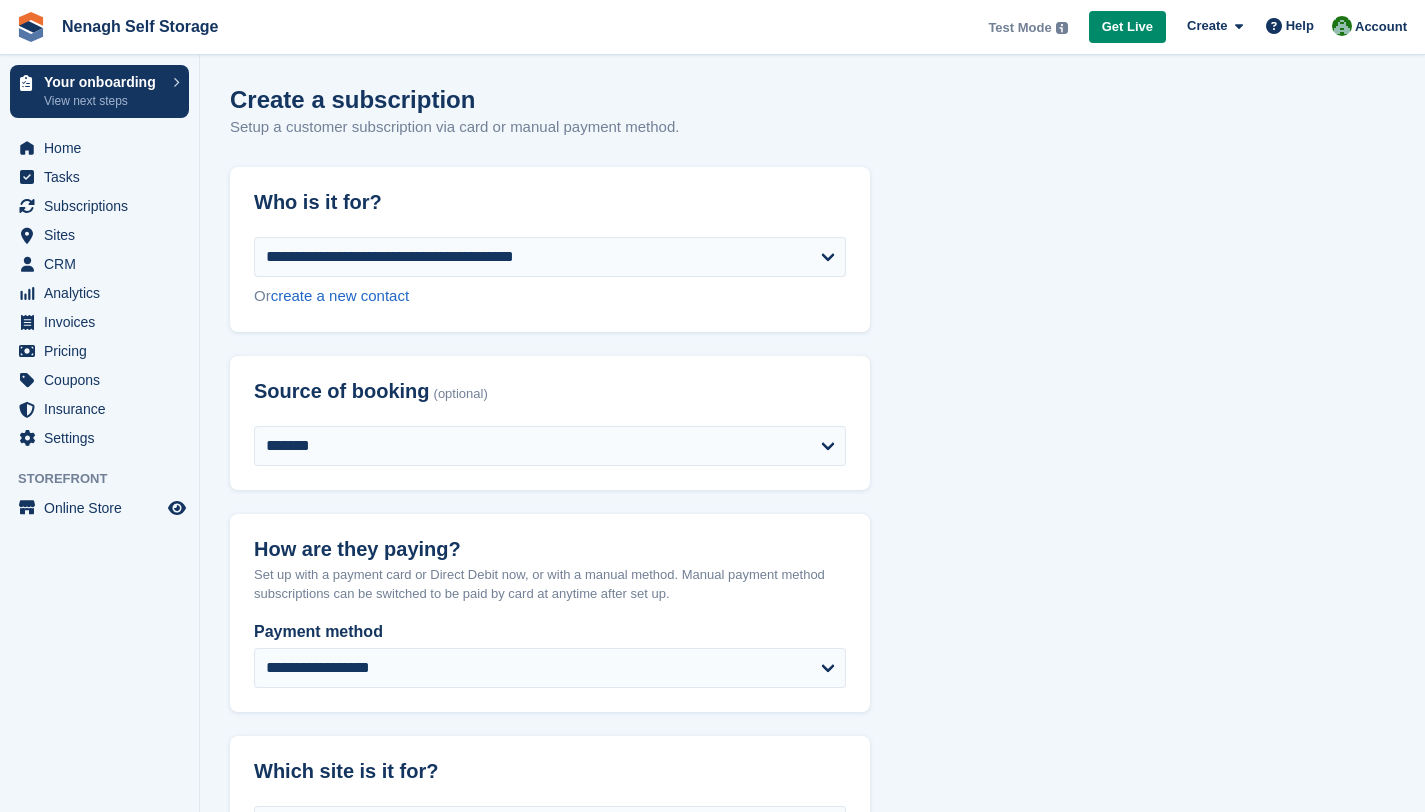 select on "**********" 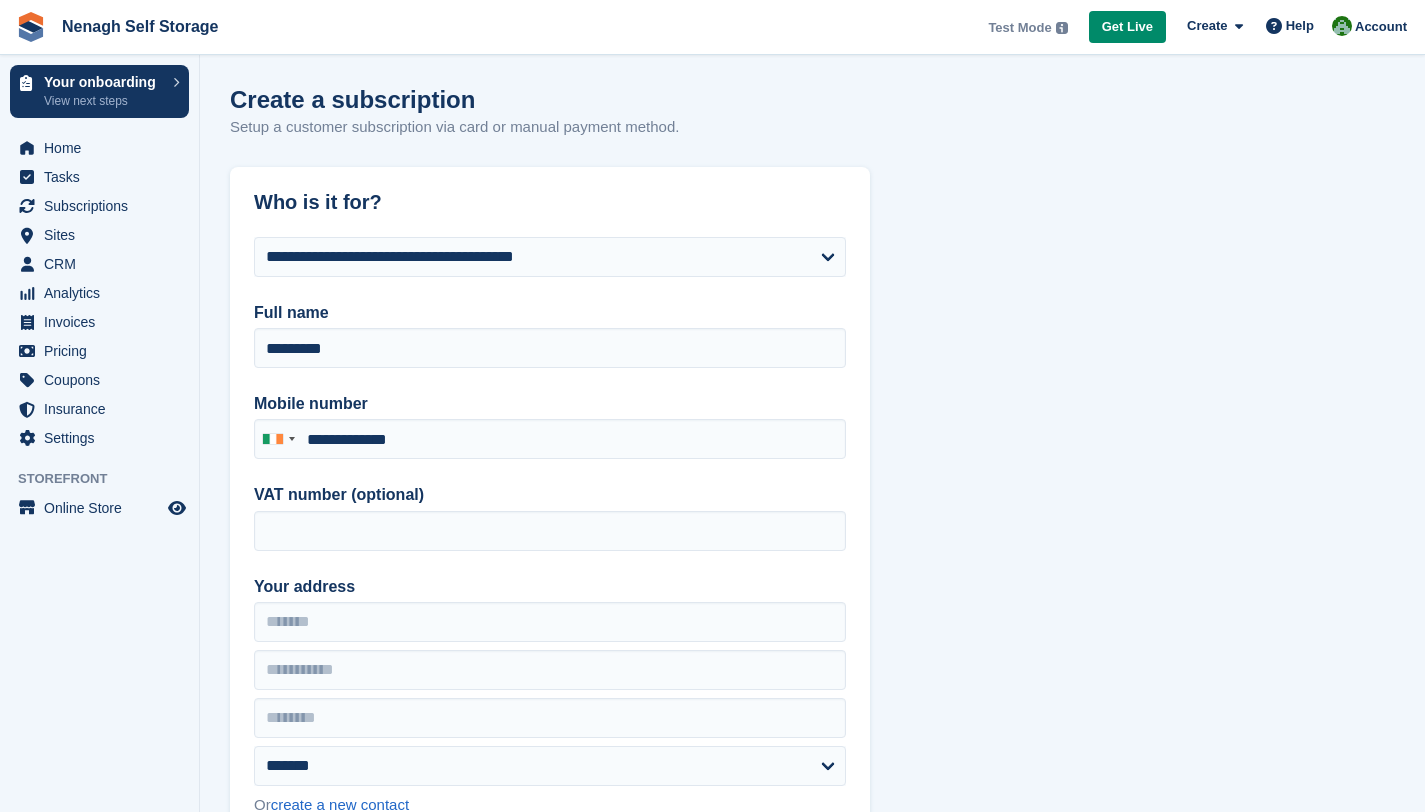 click on "**********" at bounding box center (812, 1579) 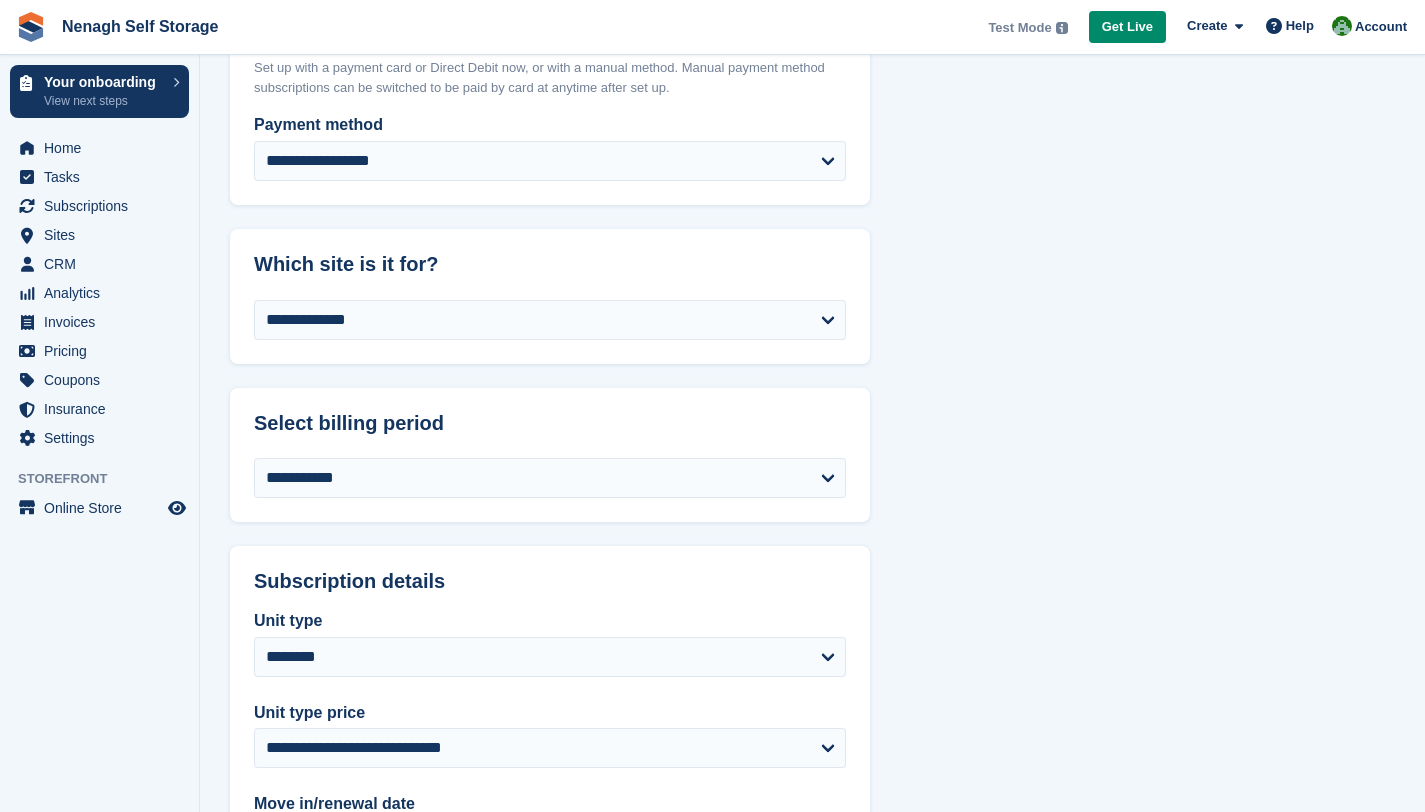 scroll, scrollTop: 1040, scrollLeft: 0, axis: vertical 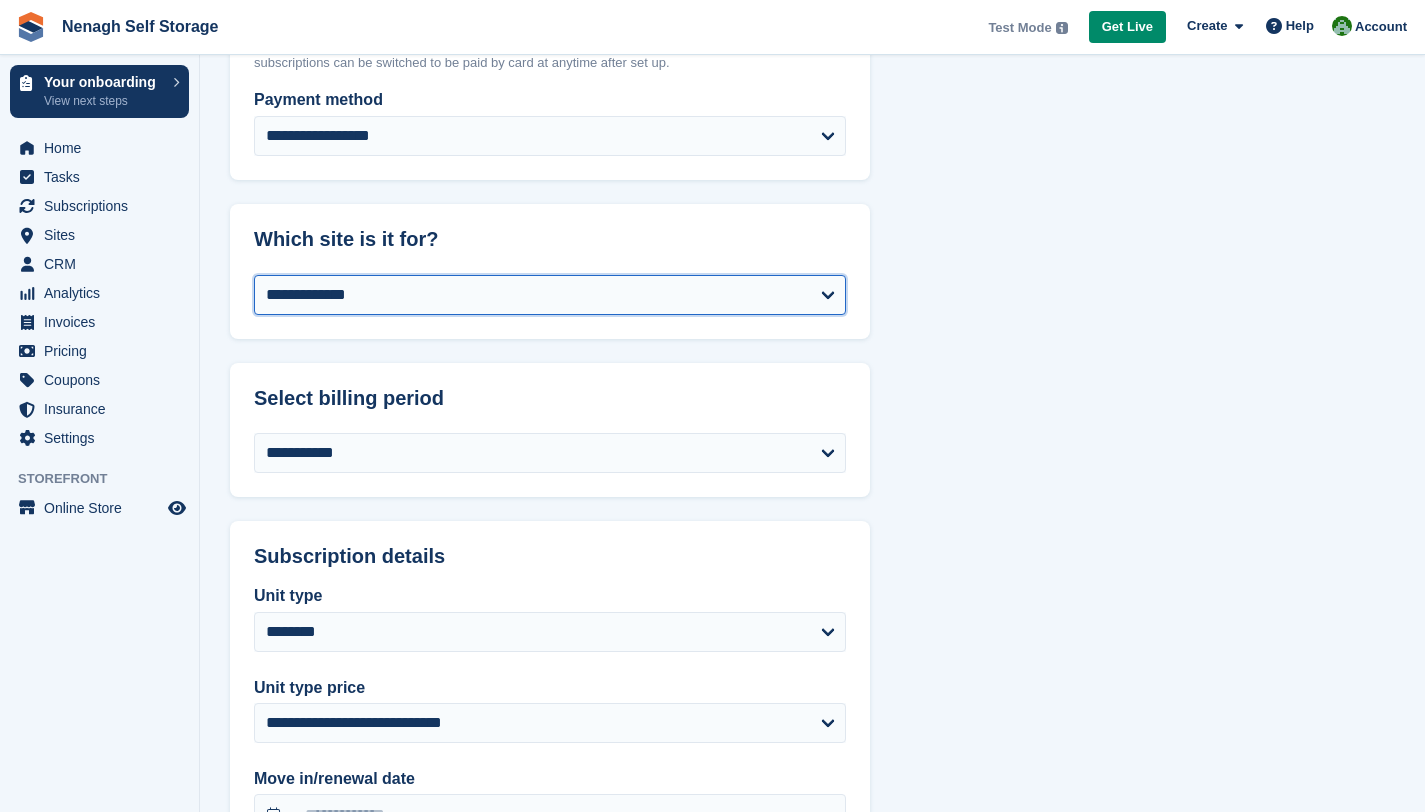 click on "**********" at bounding box center [550, 295] 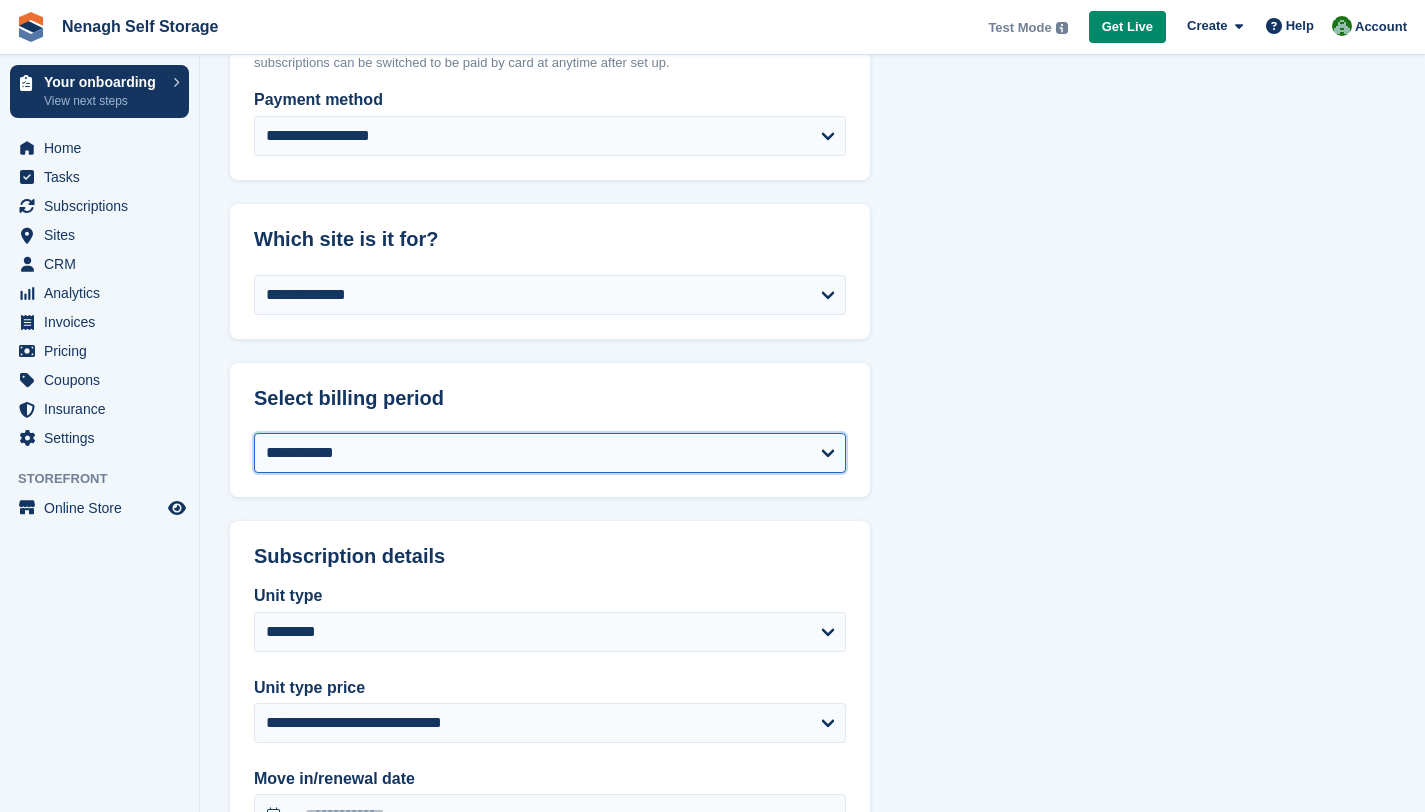click on "**********" at bounding box center (550, 453) 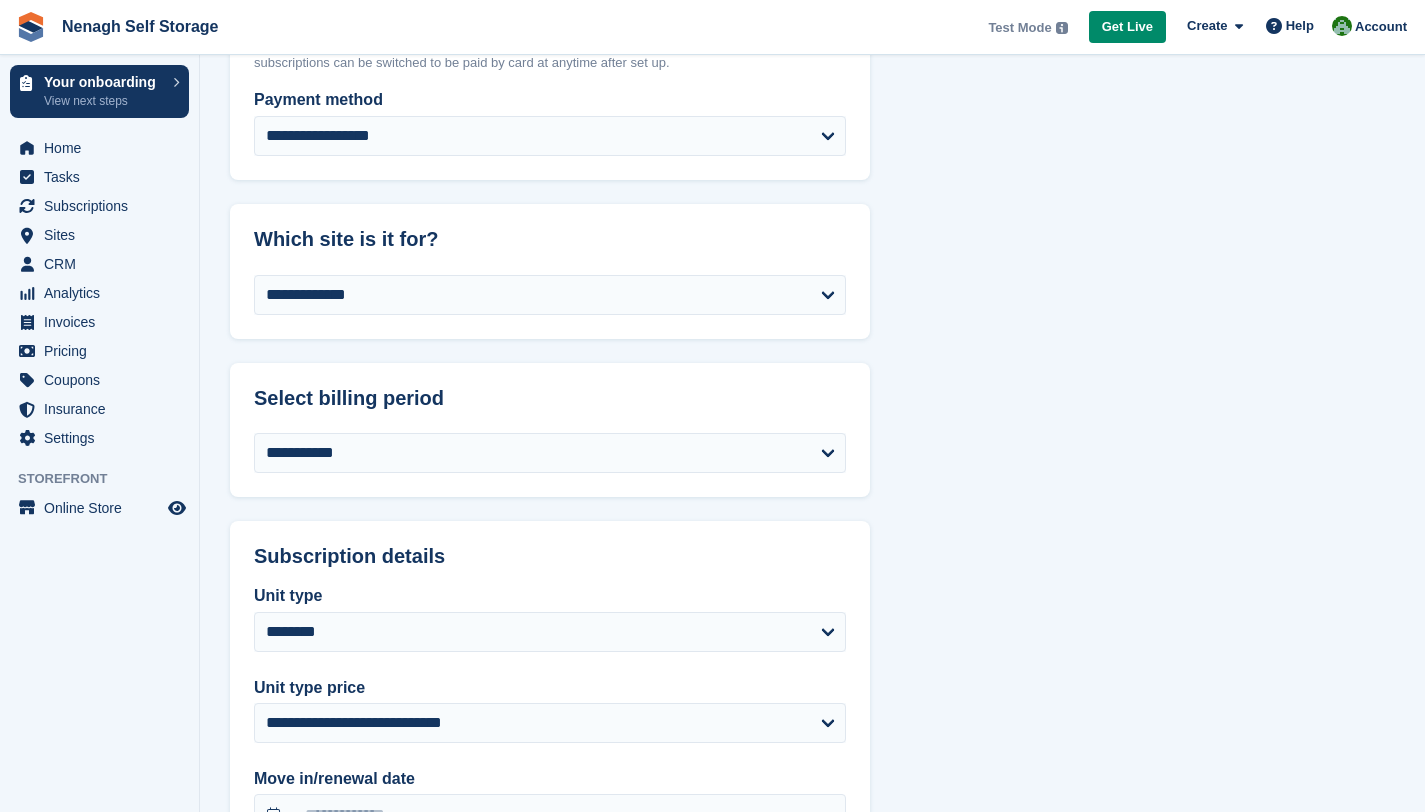 click on "**********" at bounding box center (812, 539) 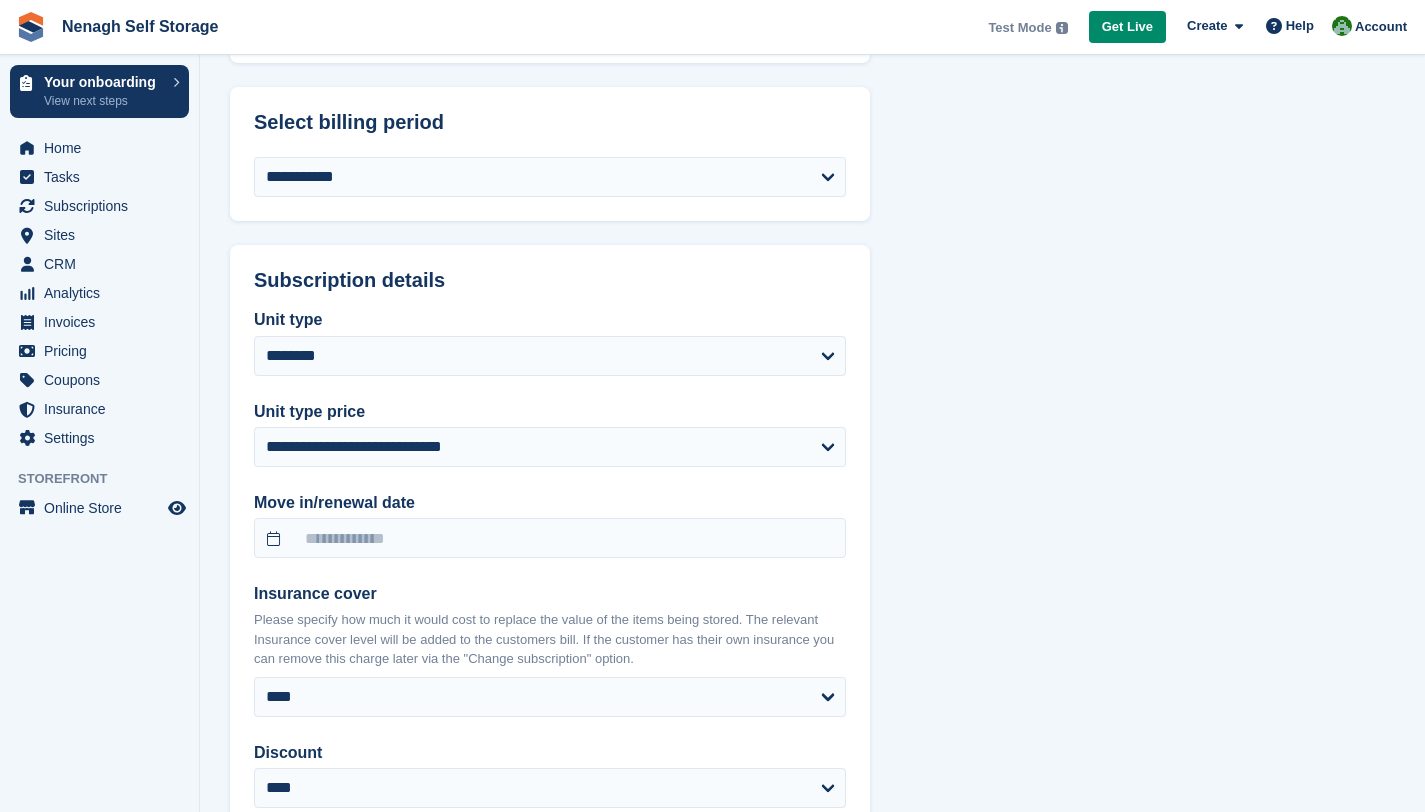 scroll, scrollTop: 1320, scrollLeft: 0, axis: vertical 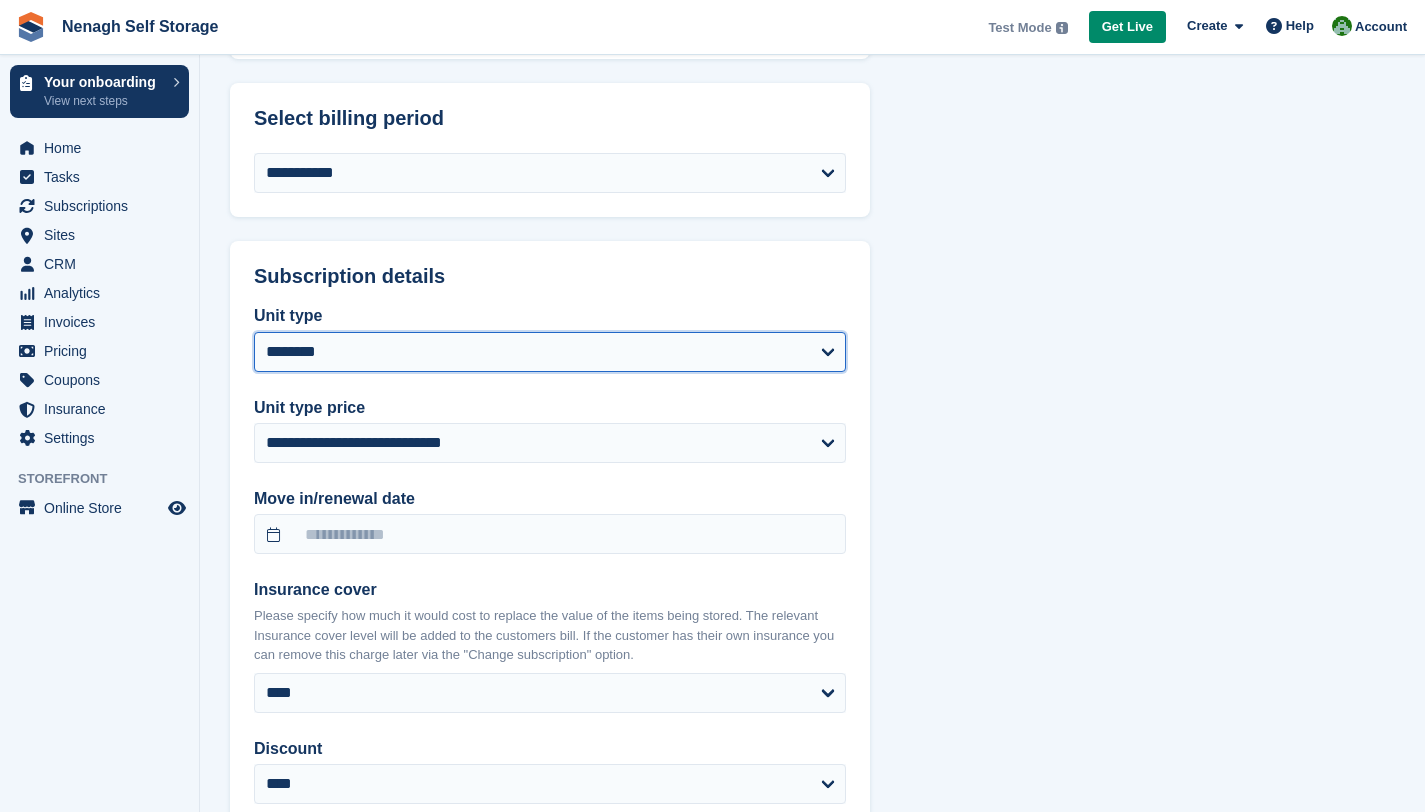 click on "**********" at bounding box center [550, 352] 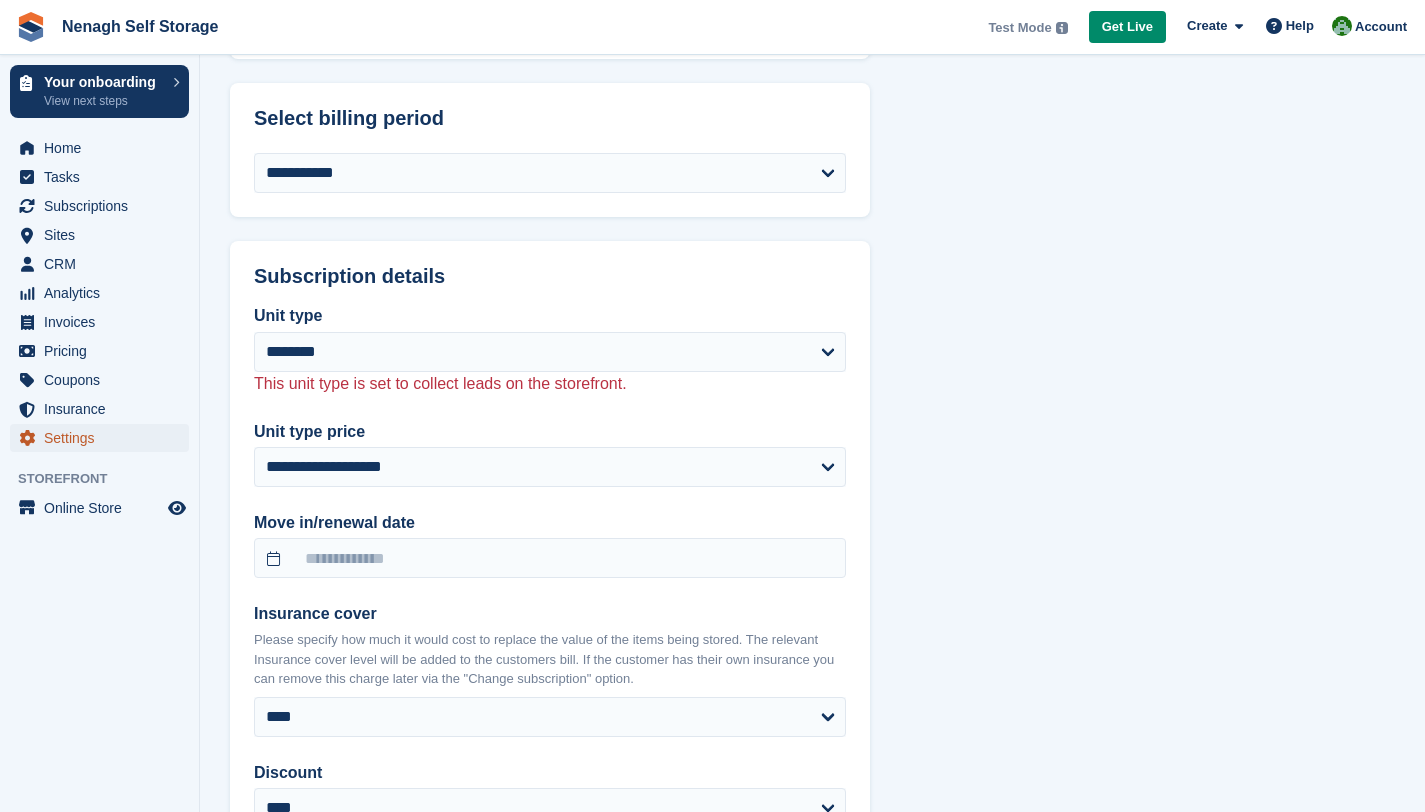 click on "Settings" at bounding box center (104, 438) 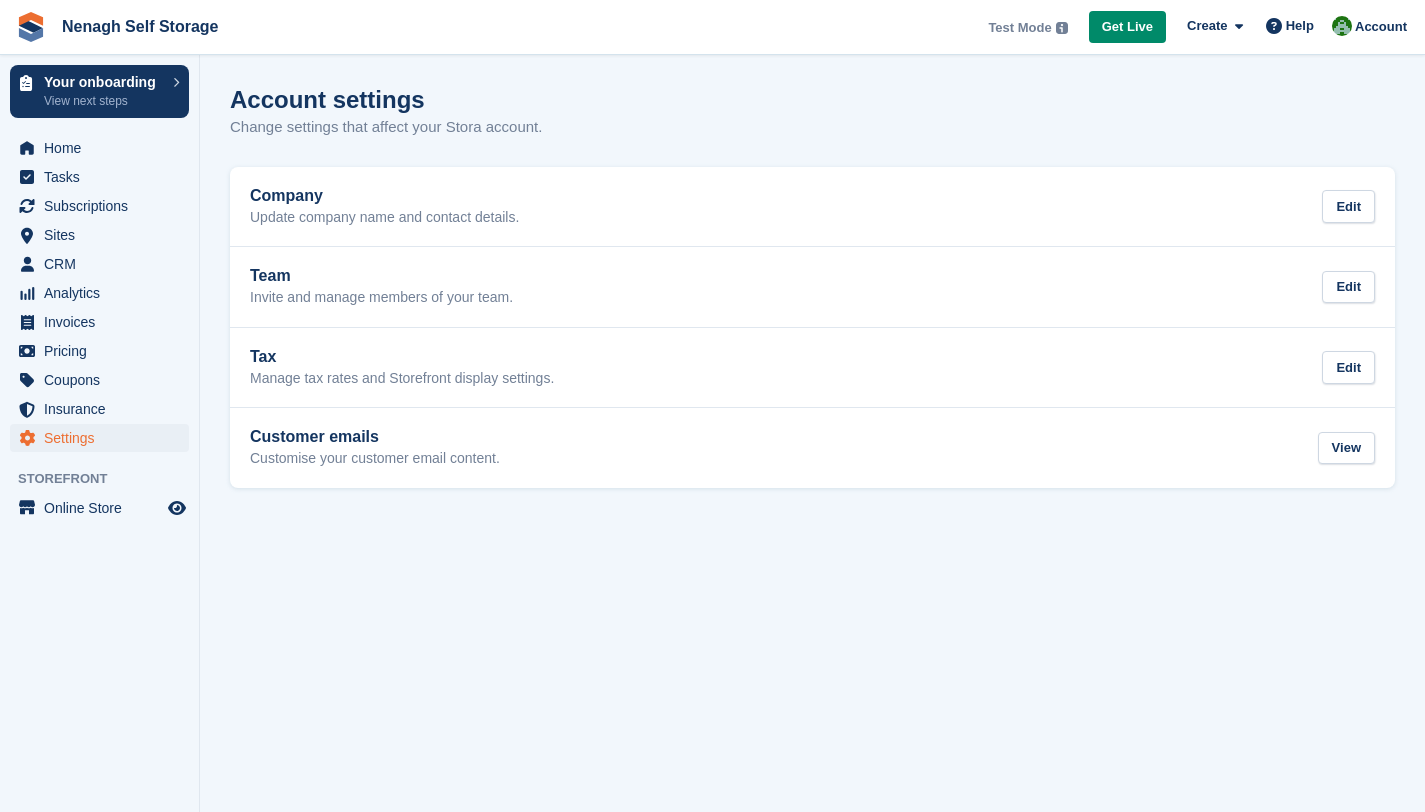 scroll, scrollTop: 0, scrollLeft: 0, axis: both 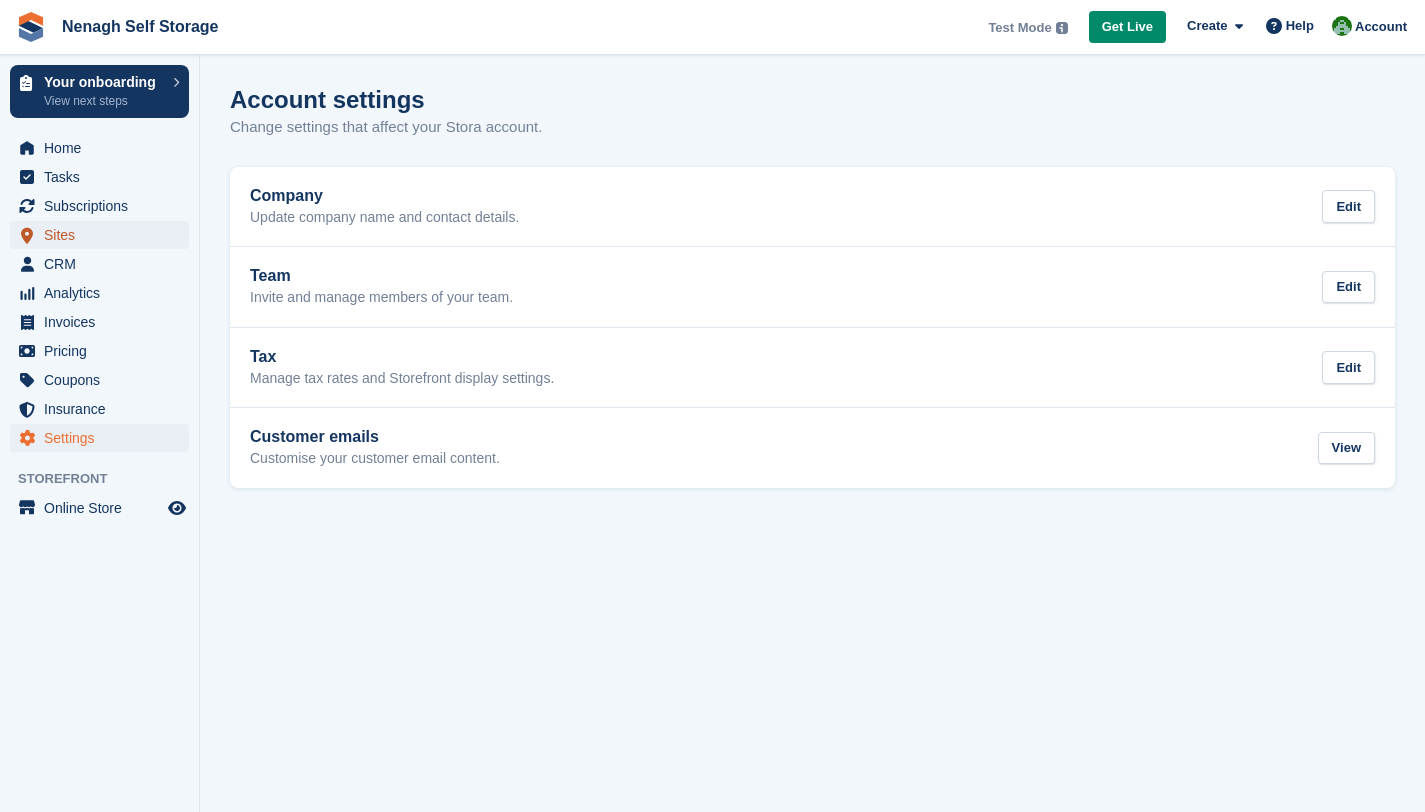 click on "Sites" at bounding box center [104, 235] 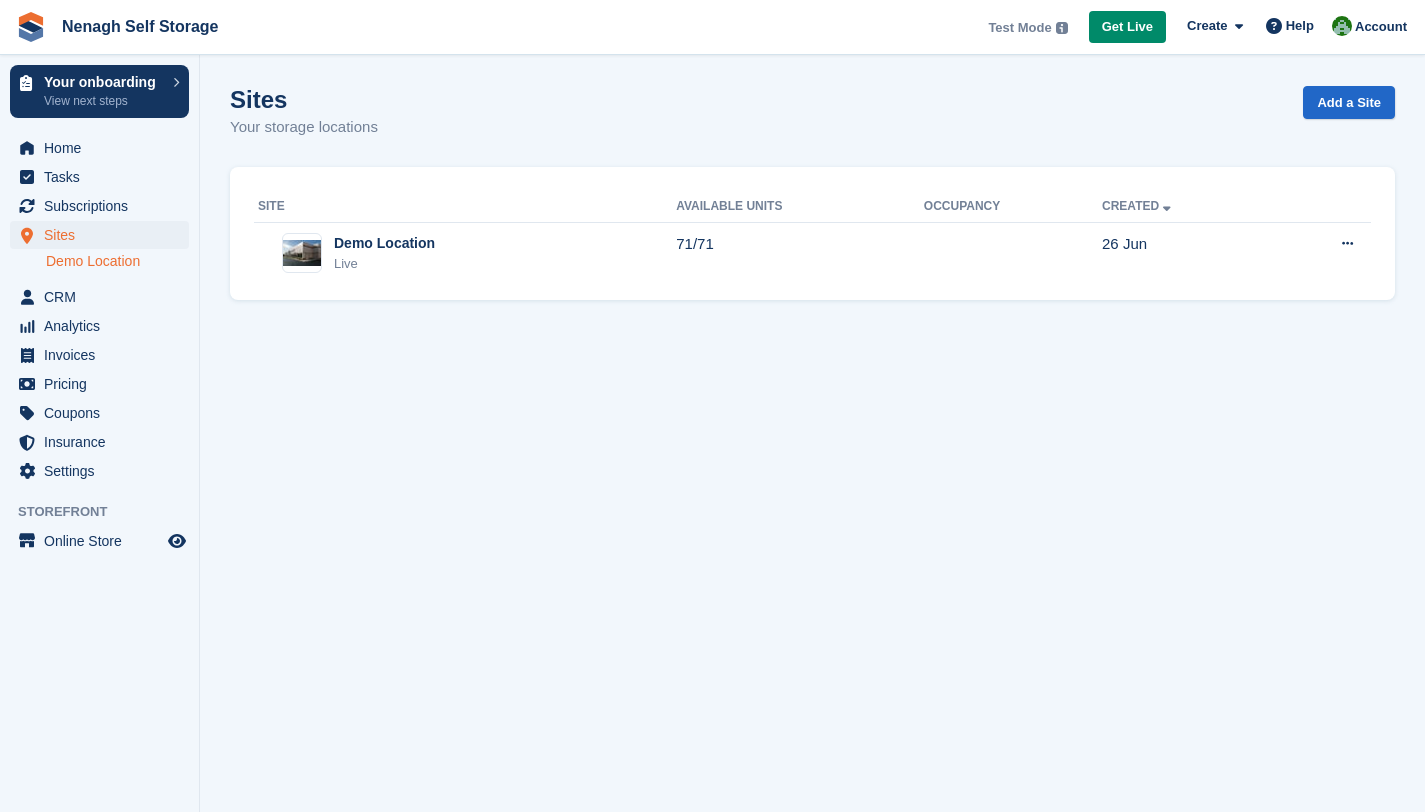 click on "Demo Location" at bounding box center (117, 261) 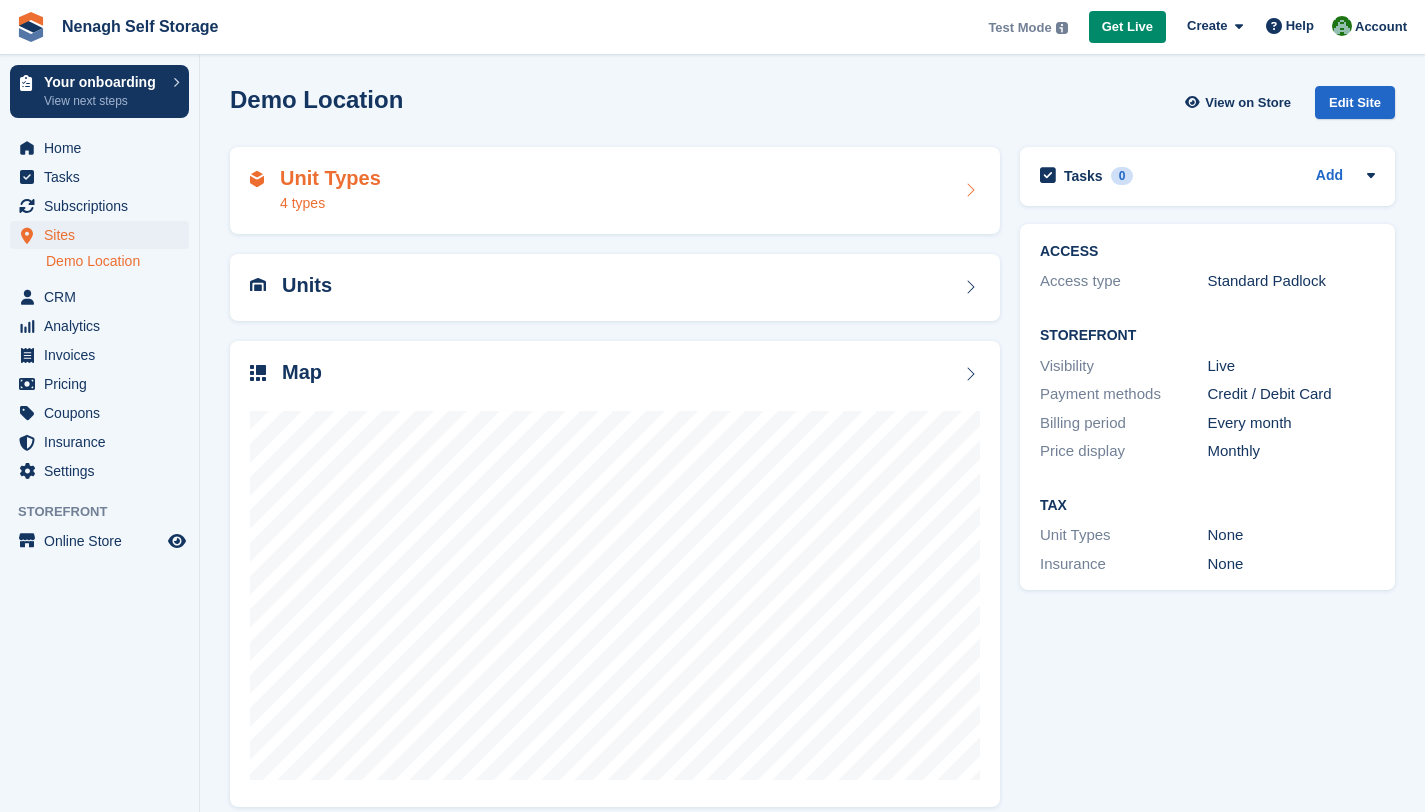 scroll, scrollTop: 0, scrollLeft: 0, axis: both 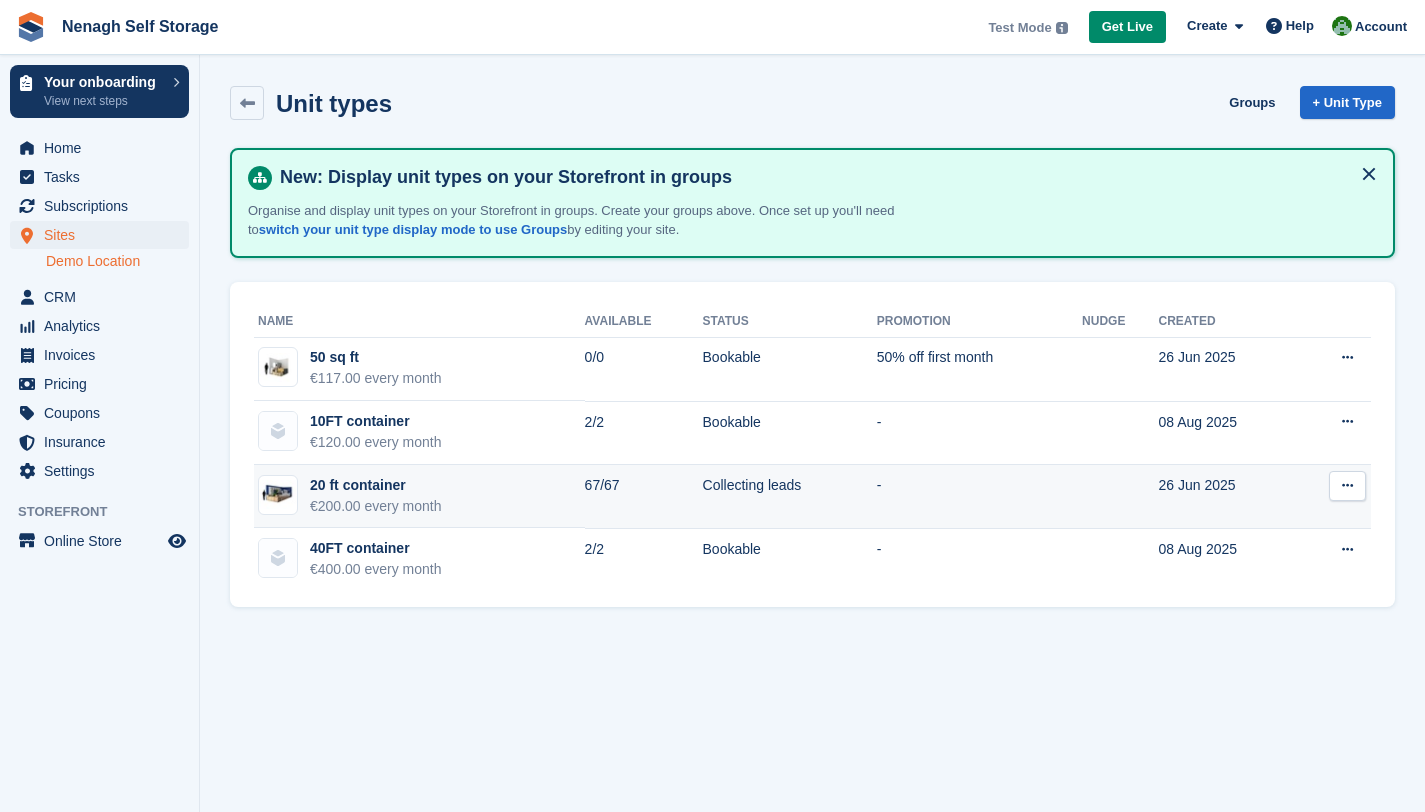 click at bounding box center (1347, 486) 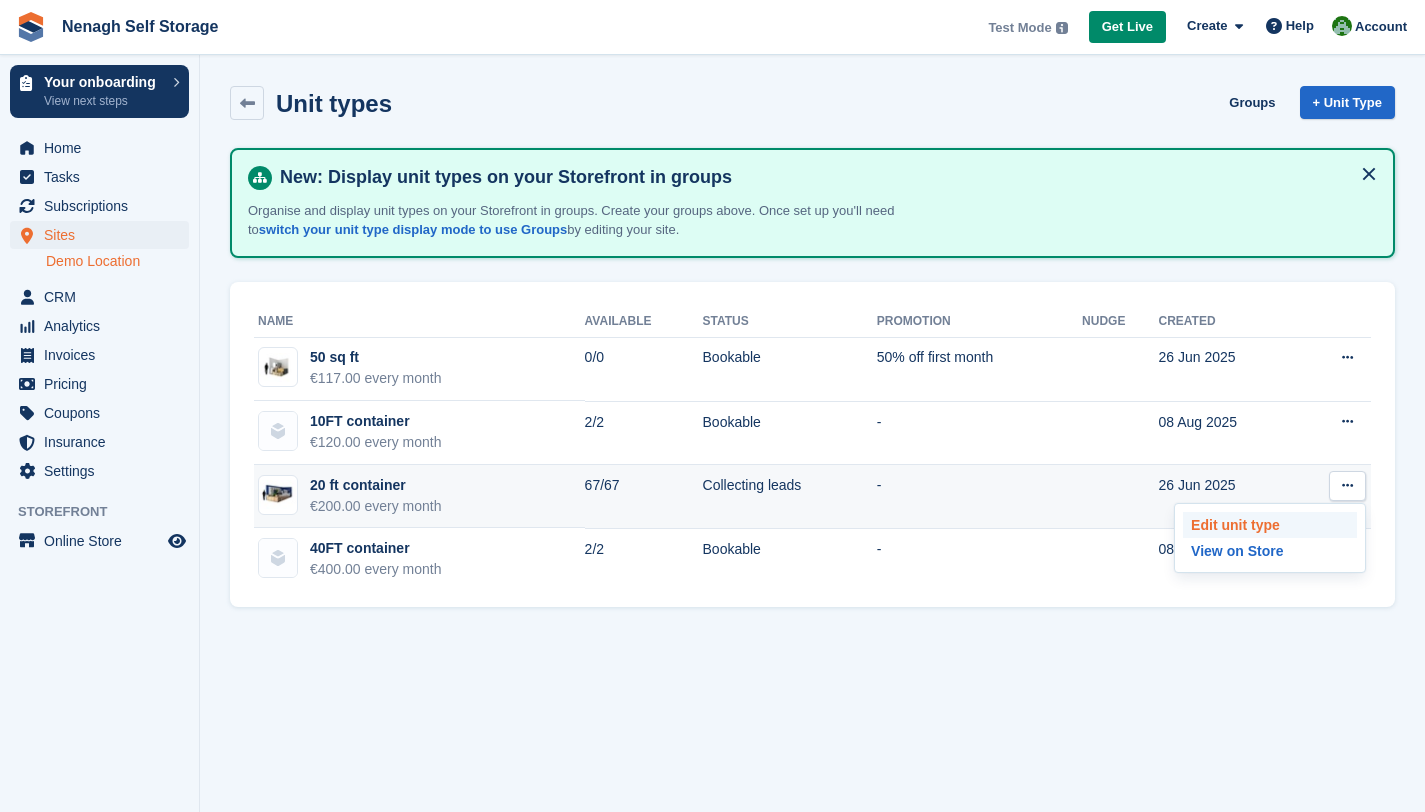 click on "Edit unit type" at bounding box center (1270, 525) 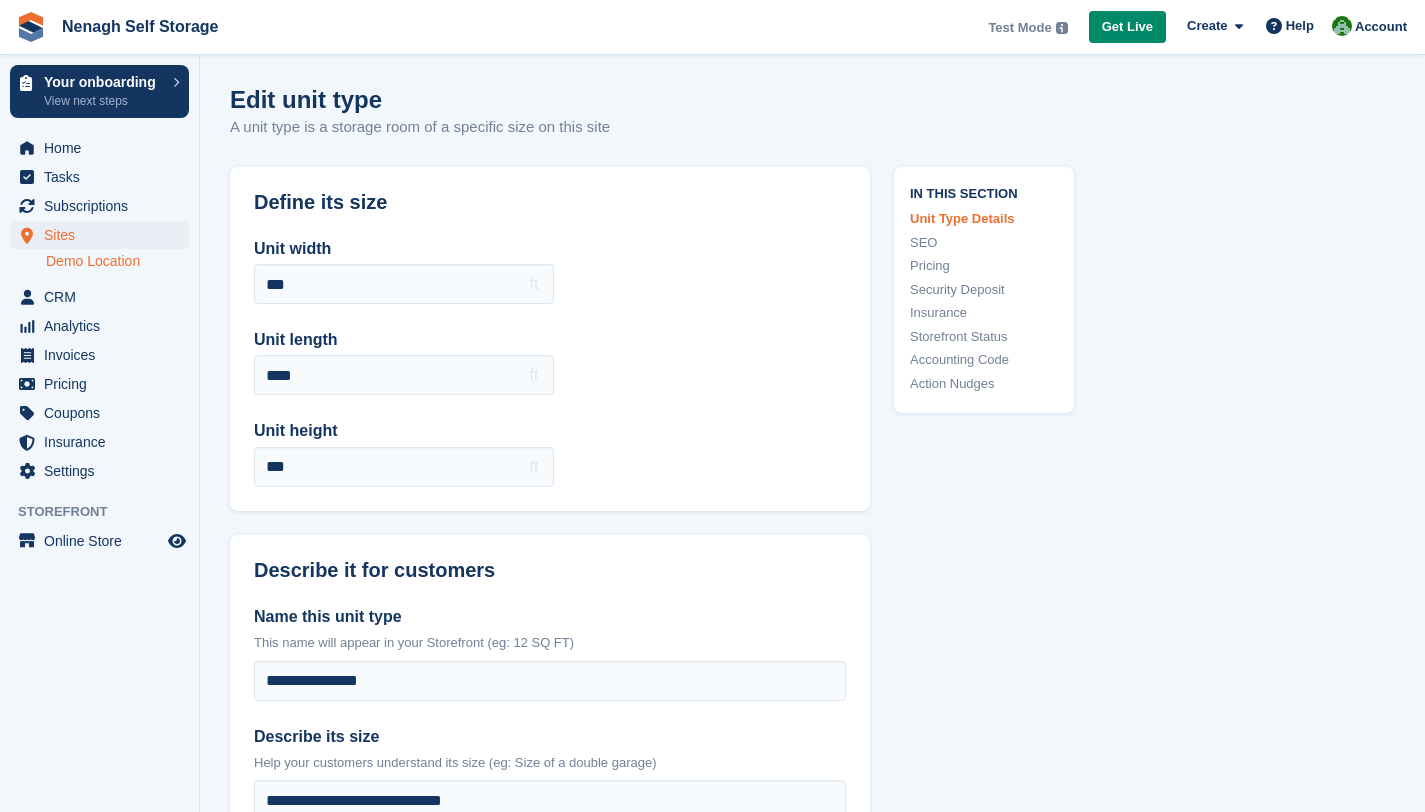 click on "**********" at bounding box center (812, 2273) 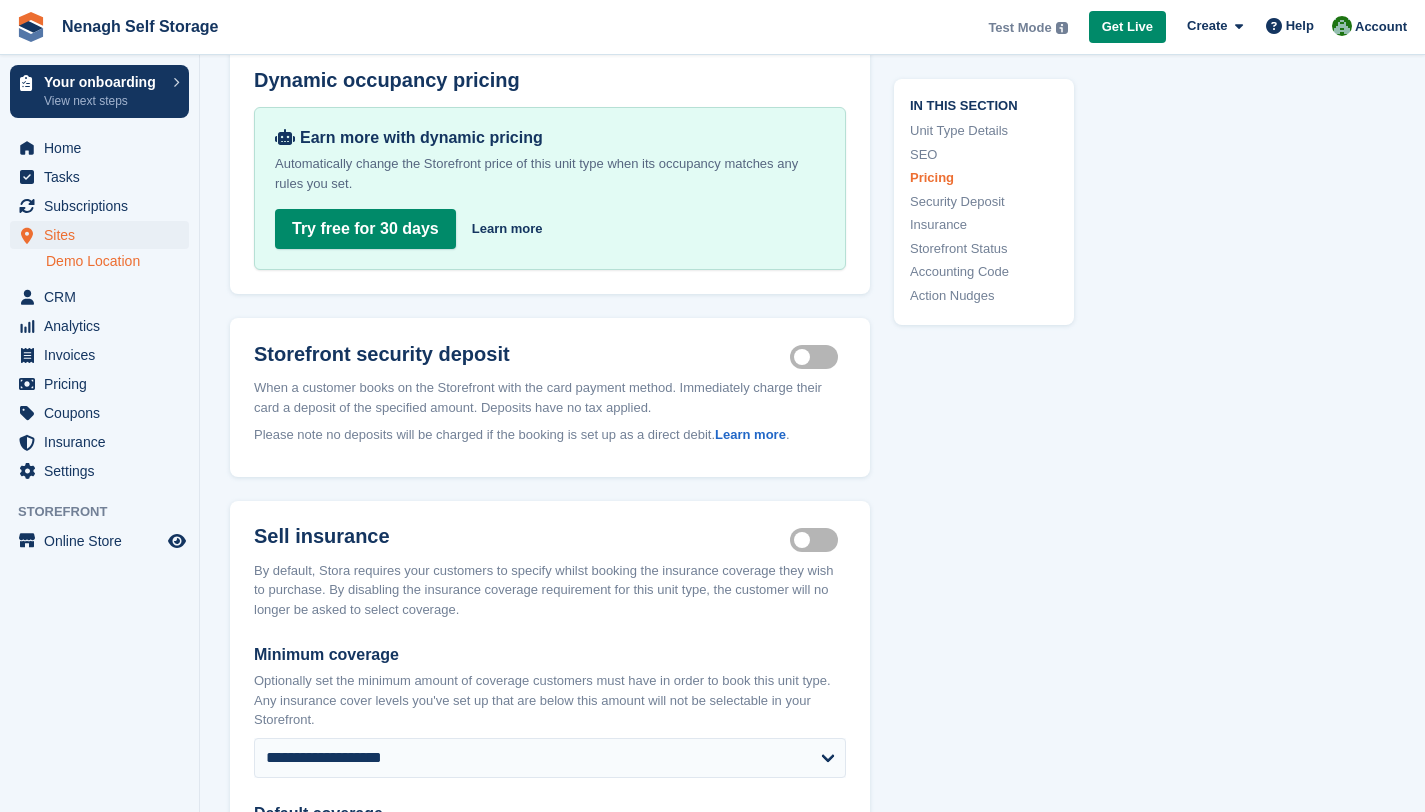 scroll, scrollTop: 2240, scrollLeft: 0, axis: vertical 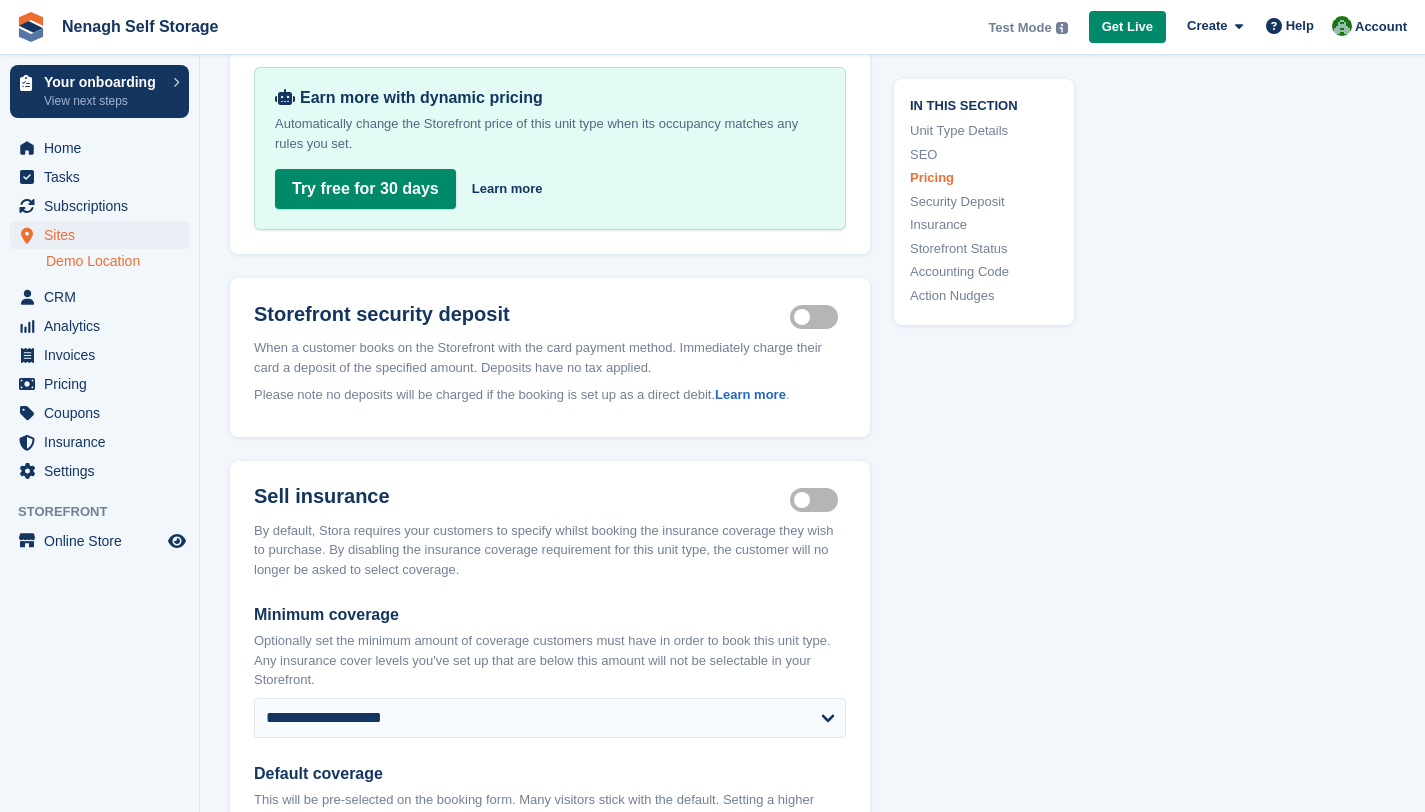 click on "Insurance coverage required" at bounding box center [818, 499] 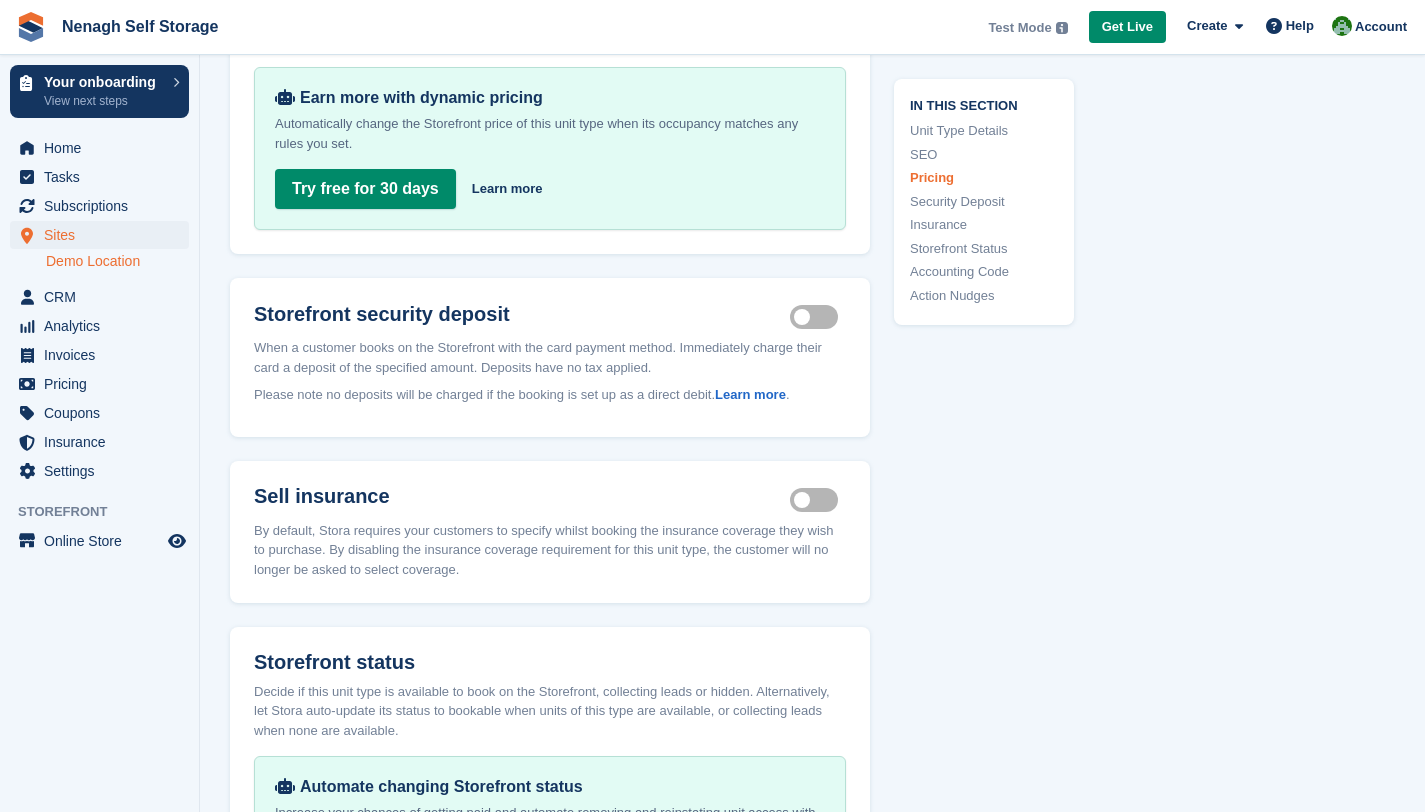 click on "In this section
Unit Type Details
SEO
Pricing
Security Deposit
Insurance
Storefront Status
Accounting Code
Action Nudges" at bounding box center (972, -116) 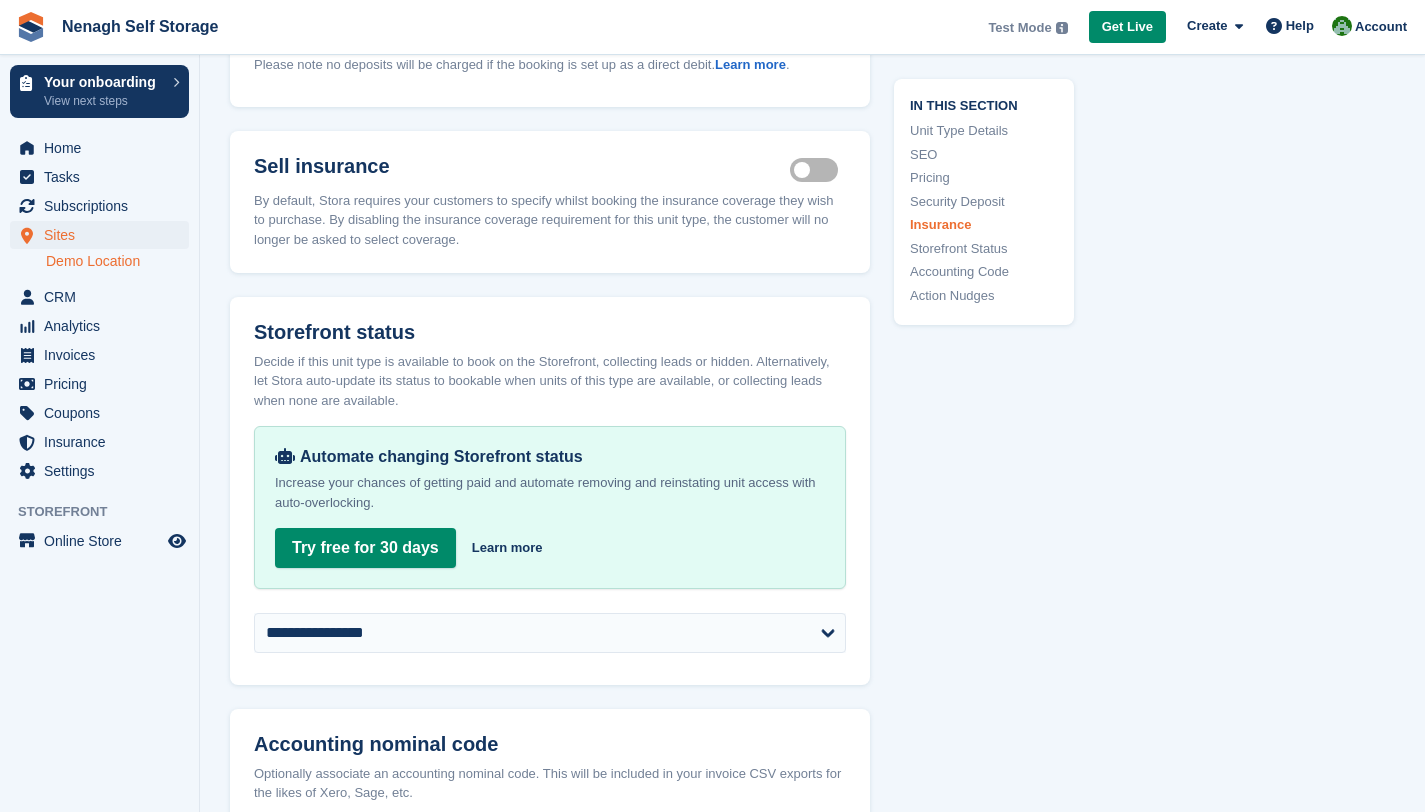 scroll, scrollTop: 2600, scrollLeft: 0, axis: vertical 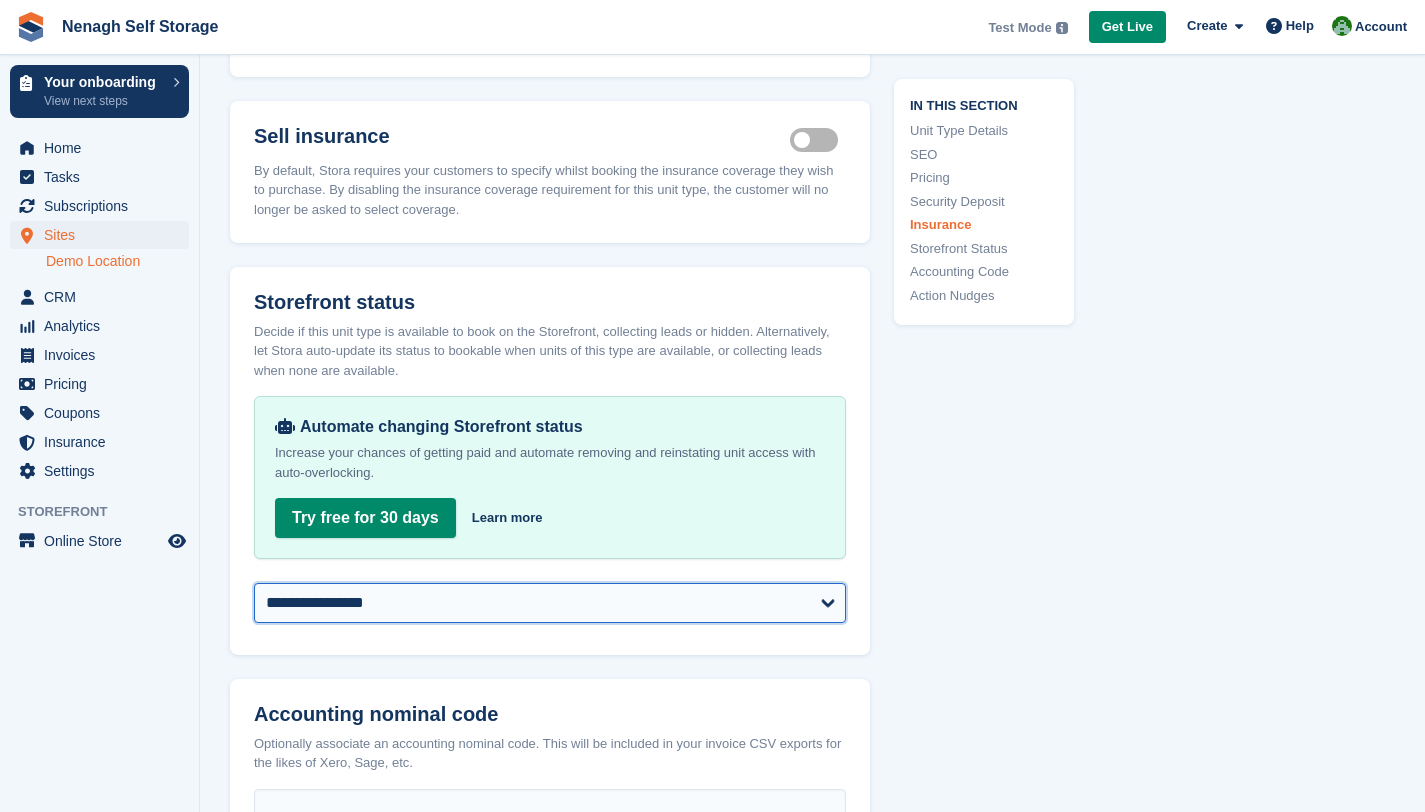 click on "**********" at bounding box center (550, 603) 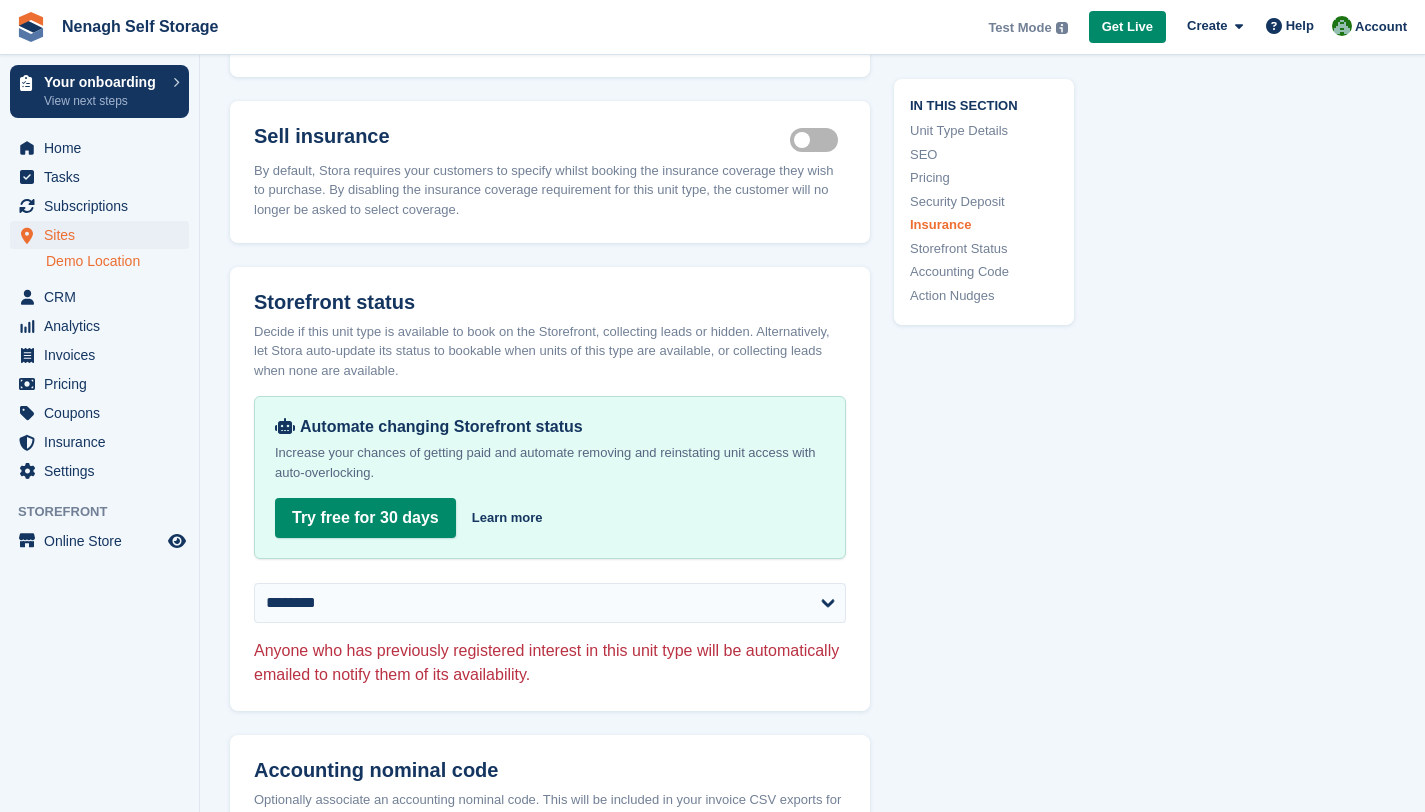 click on "In this section
Unit Type Details
SEO
Pricing
Security Deposit
Insurance
Storefront Status
Accounting Code
Action Nudges" at bounding box center [972, -448] 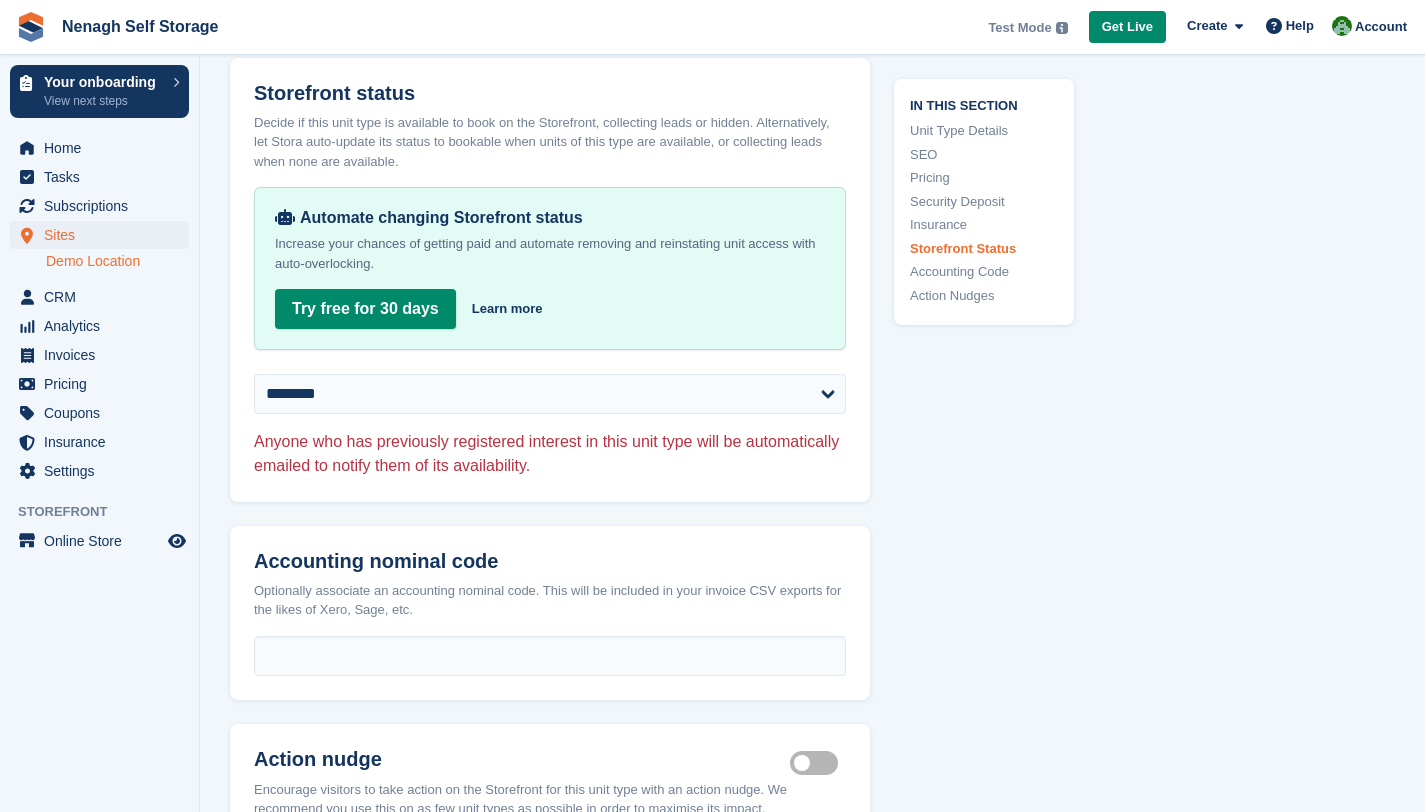 scroll, scrollTop: 2812, scrollLeft: 0, axis: vertical 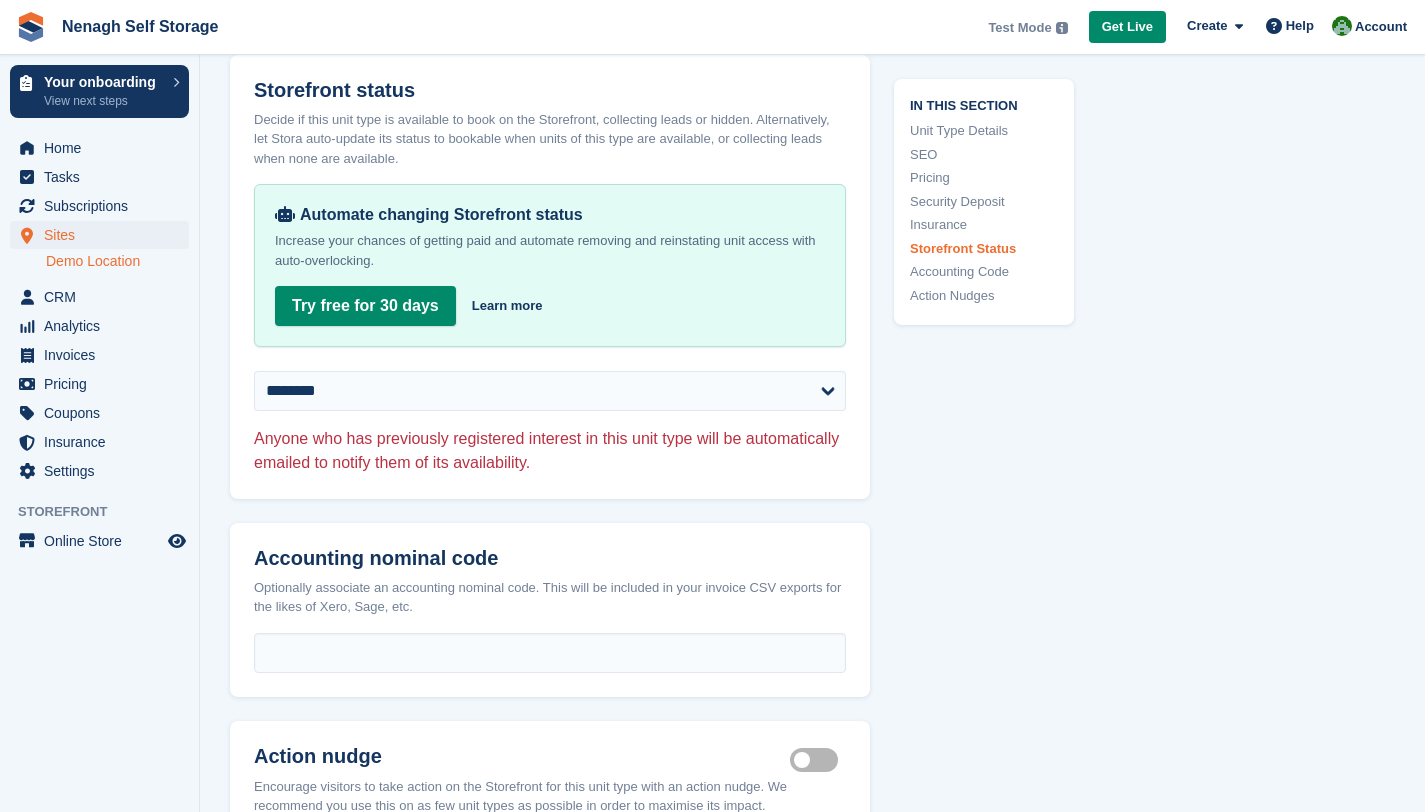 click on "In this section
Unit Type Details
SEO
Pricing
Security Deposit
Insurance
Storefront Status
Accounting Code
Action Nudges" at bounding box center (972, -660) 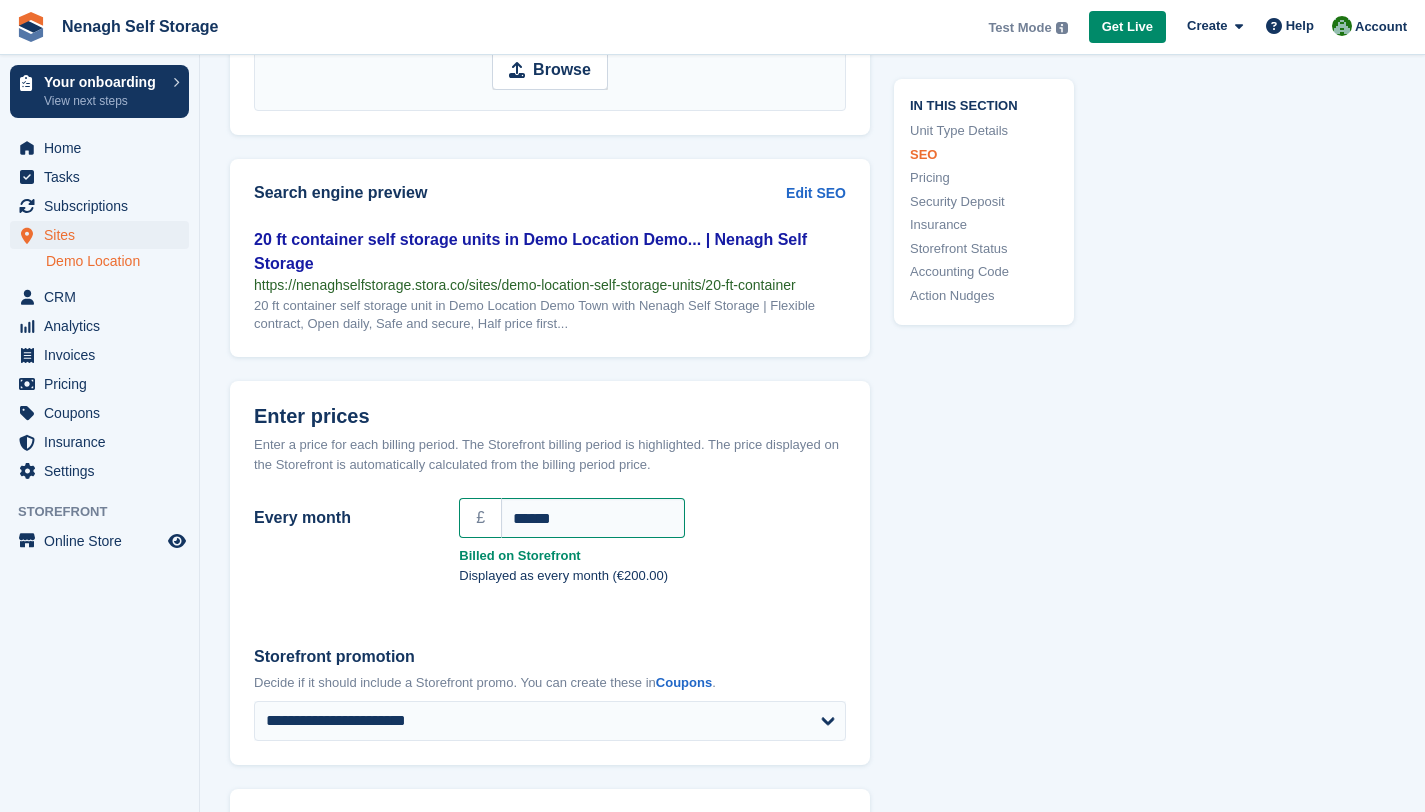 scroll, scrollTop: 1452, scrollLeft: 0, axis: vertical 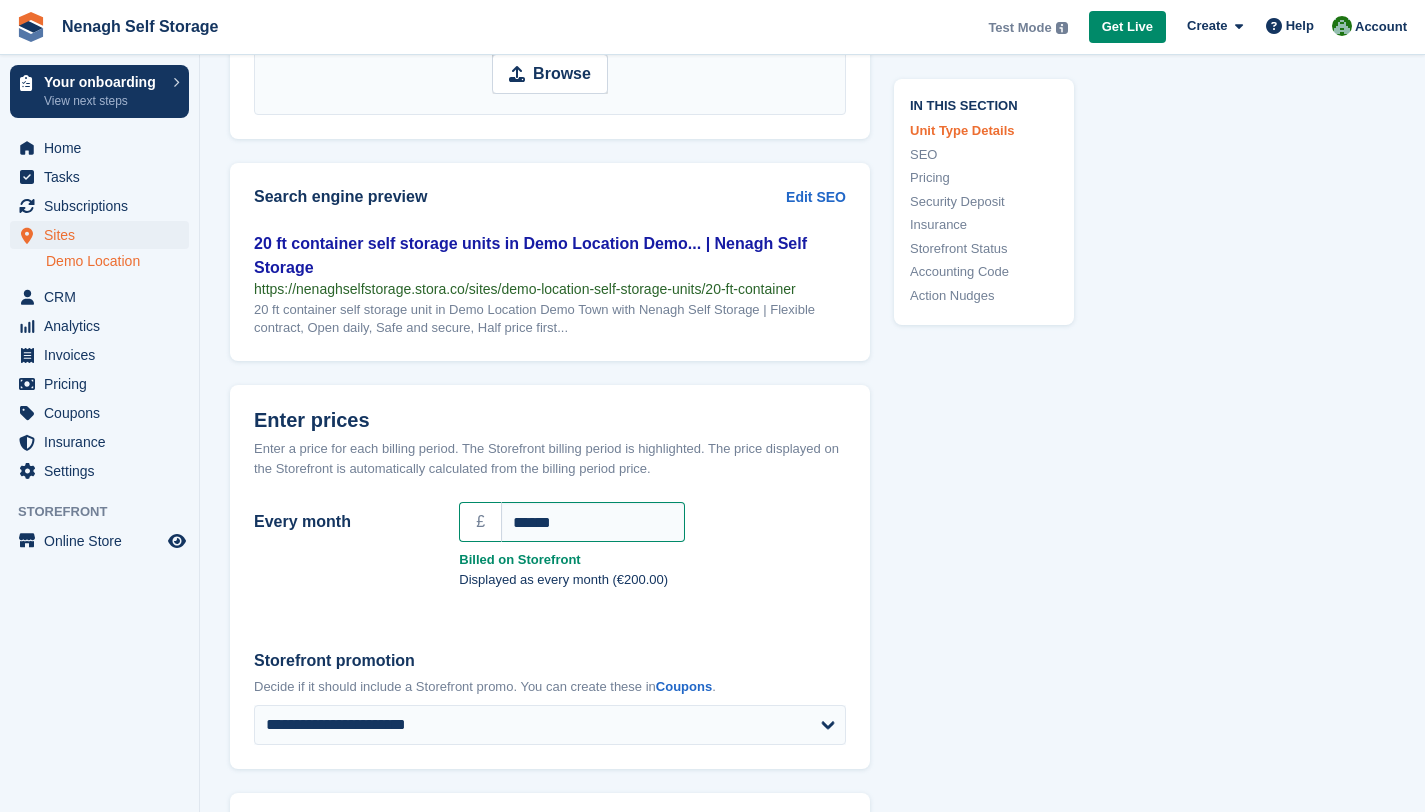 click on "Billed on Storefront" at bounding box center (652, 560) 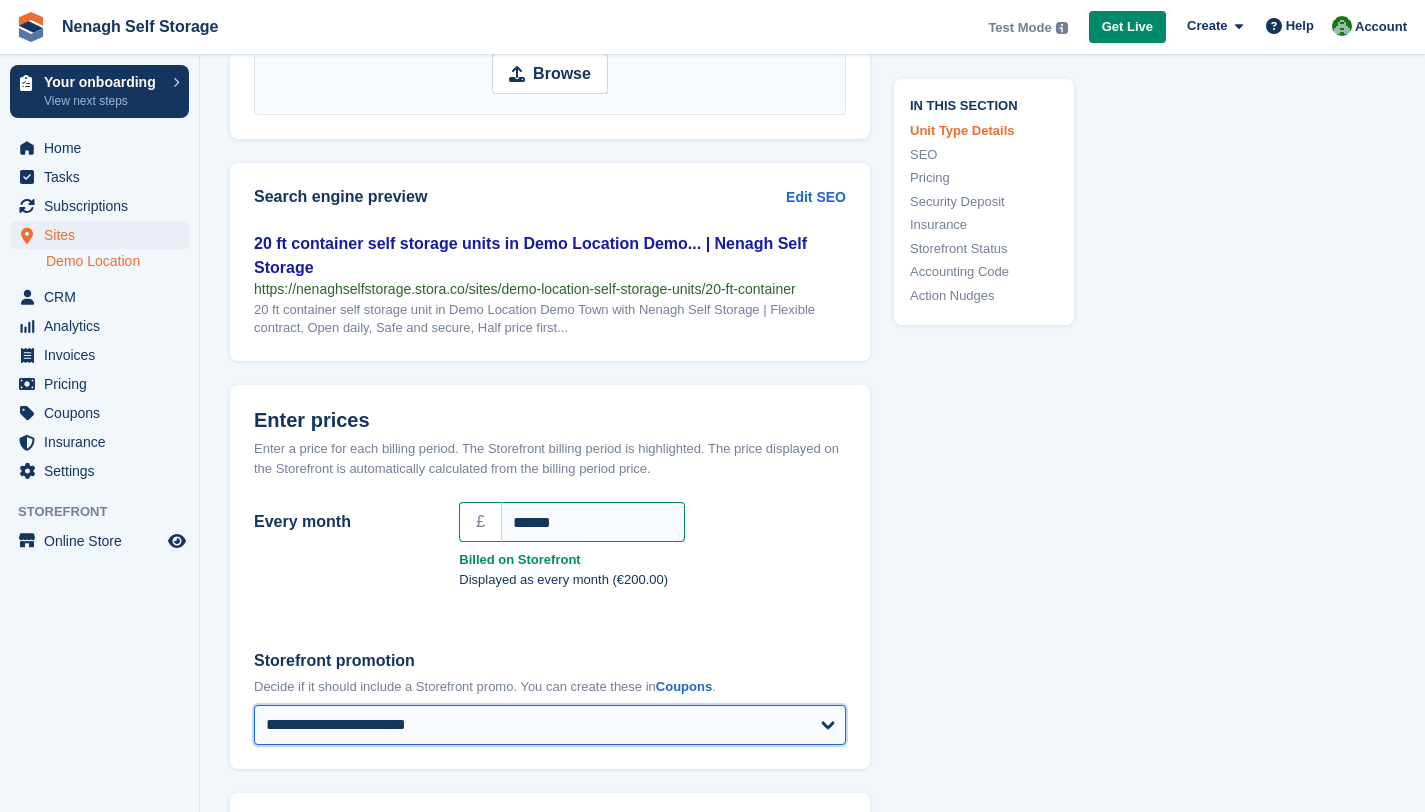 click on "**********" at bounding box center [550, 725] 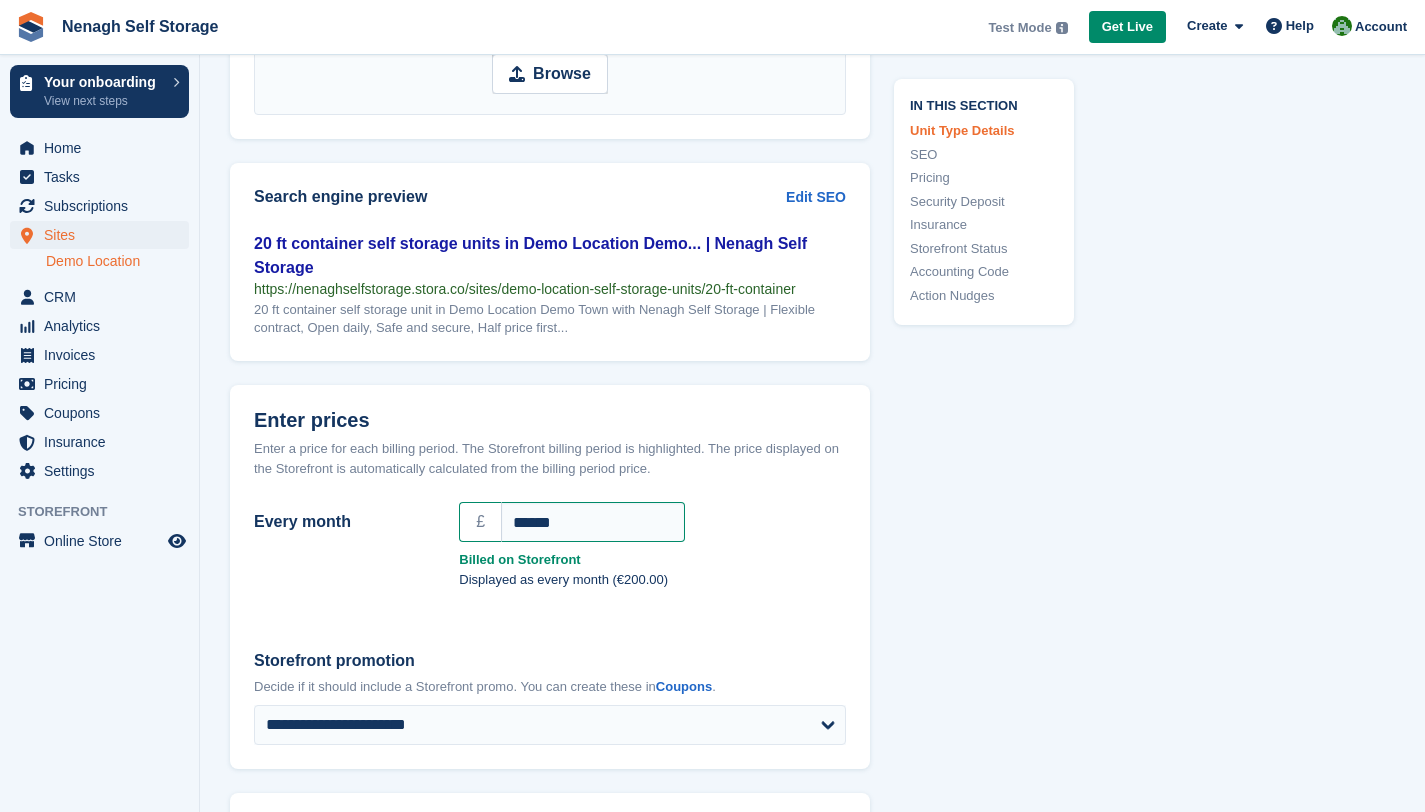 click on "Displayed as every month (€200.00)" at bounding box center [652, 580] 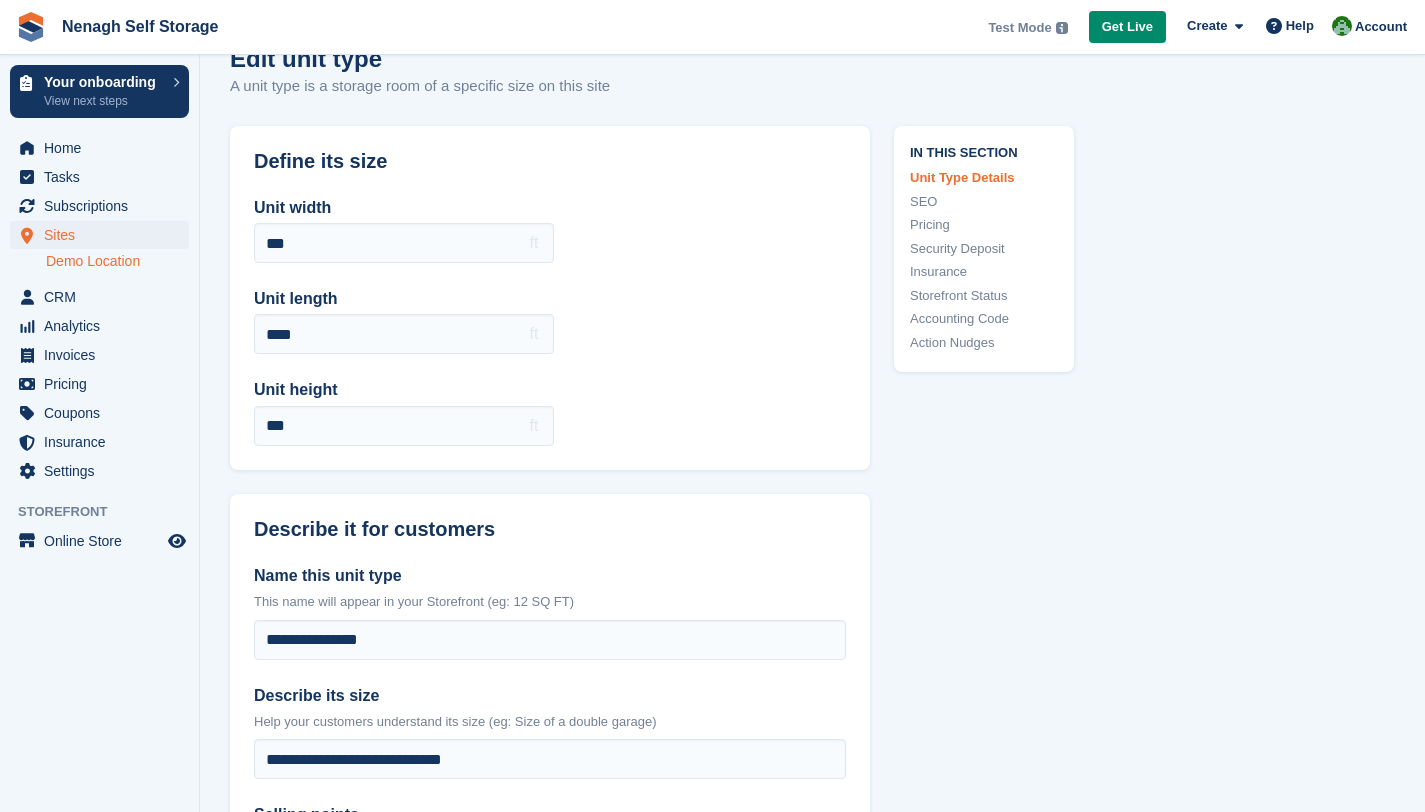 scroll, scrollTop: 0, scrollLeft: 0, axis: both 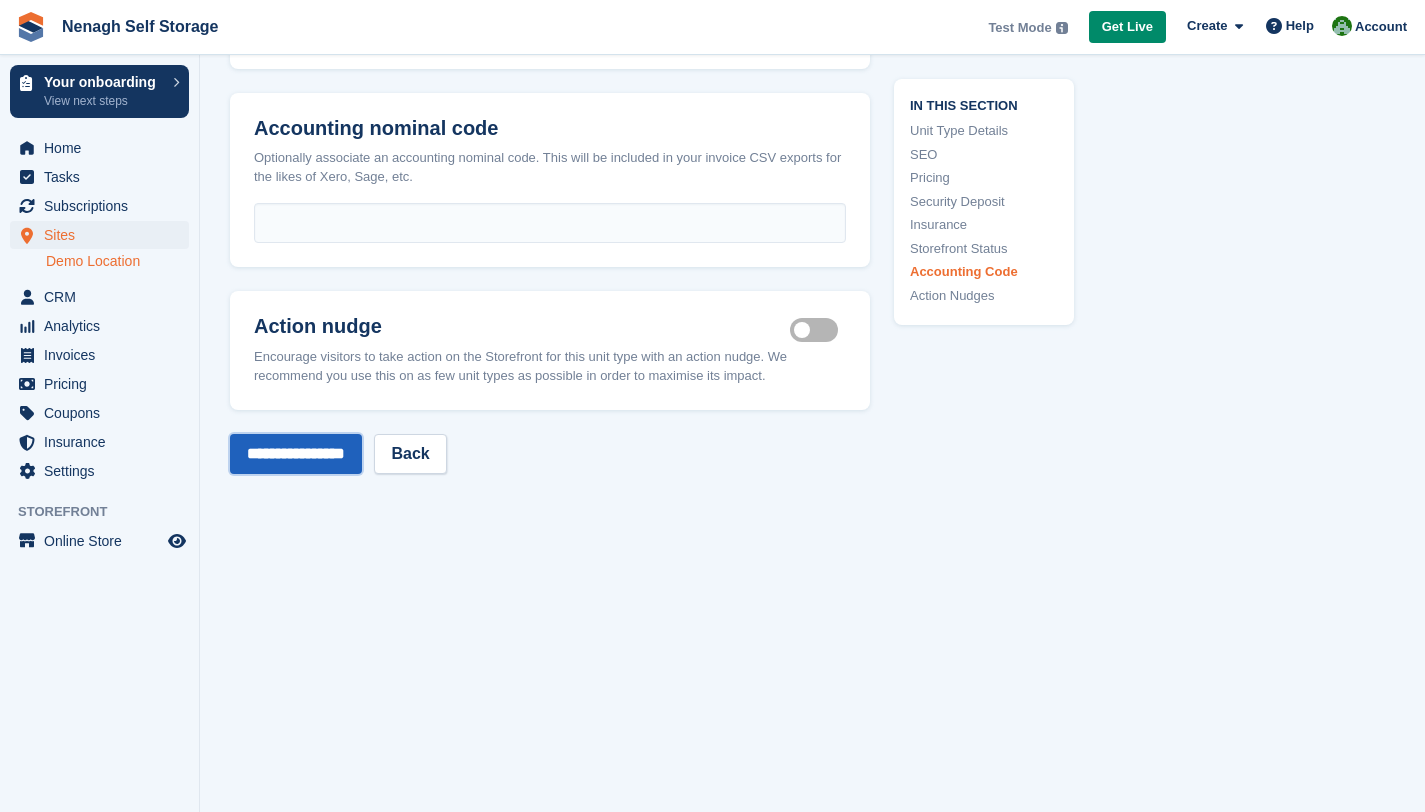 click on "**********" at bounding box center [296, 454] 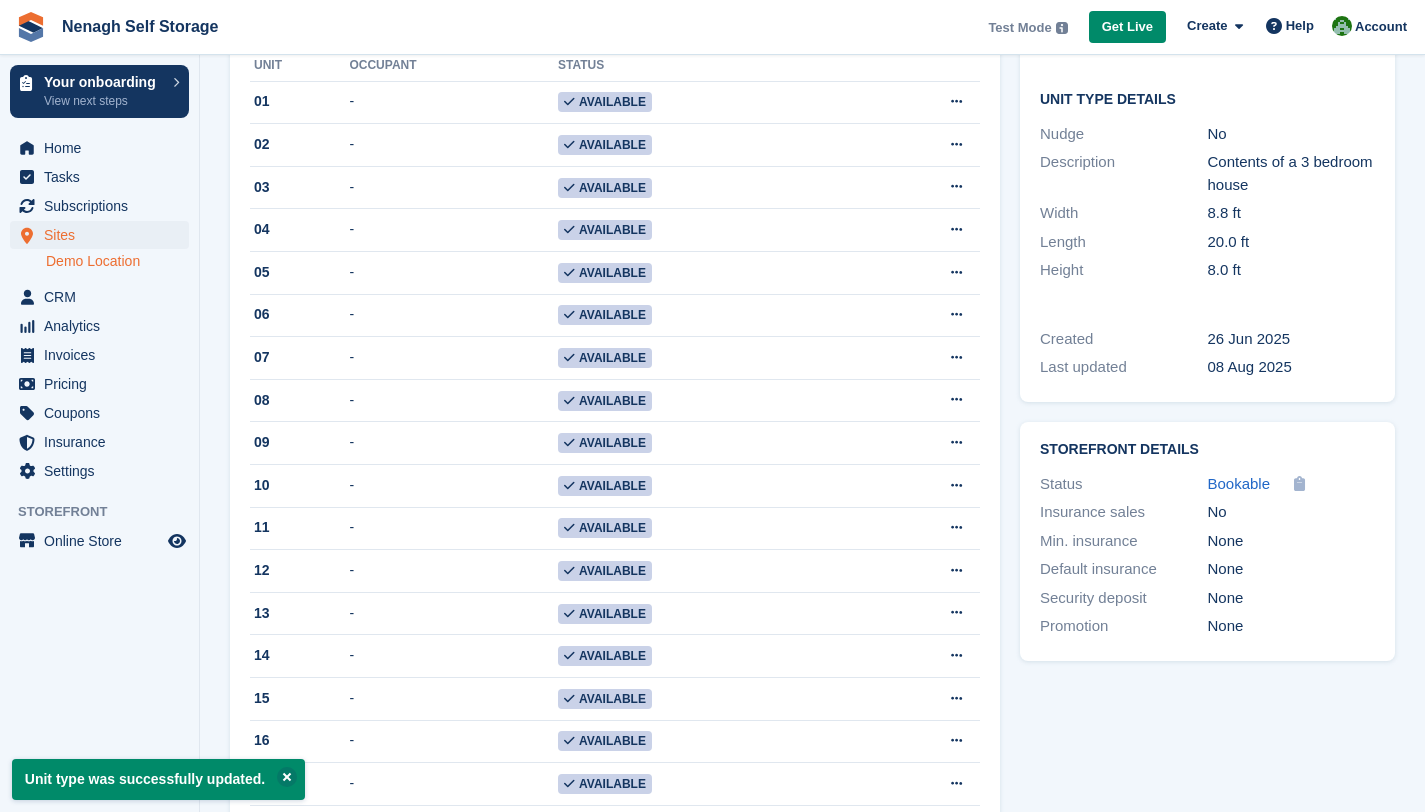 scroll, scrollTop: 0, scrollLeft: 0, axis: both 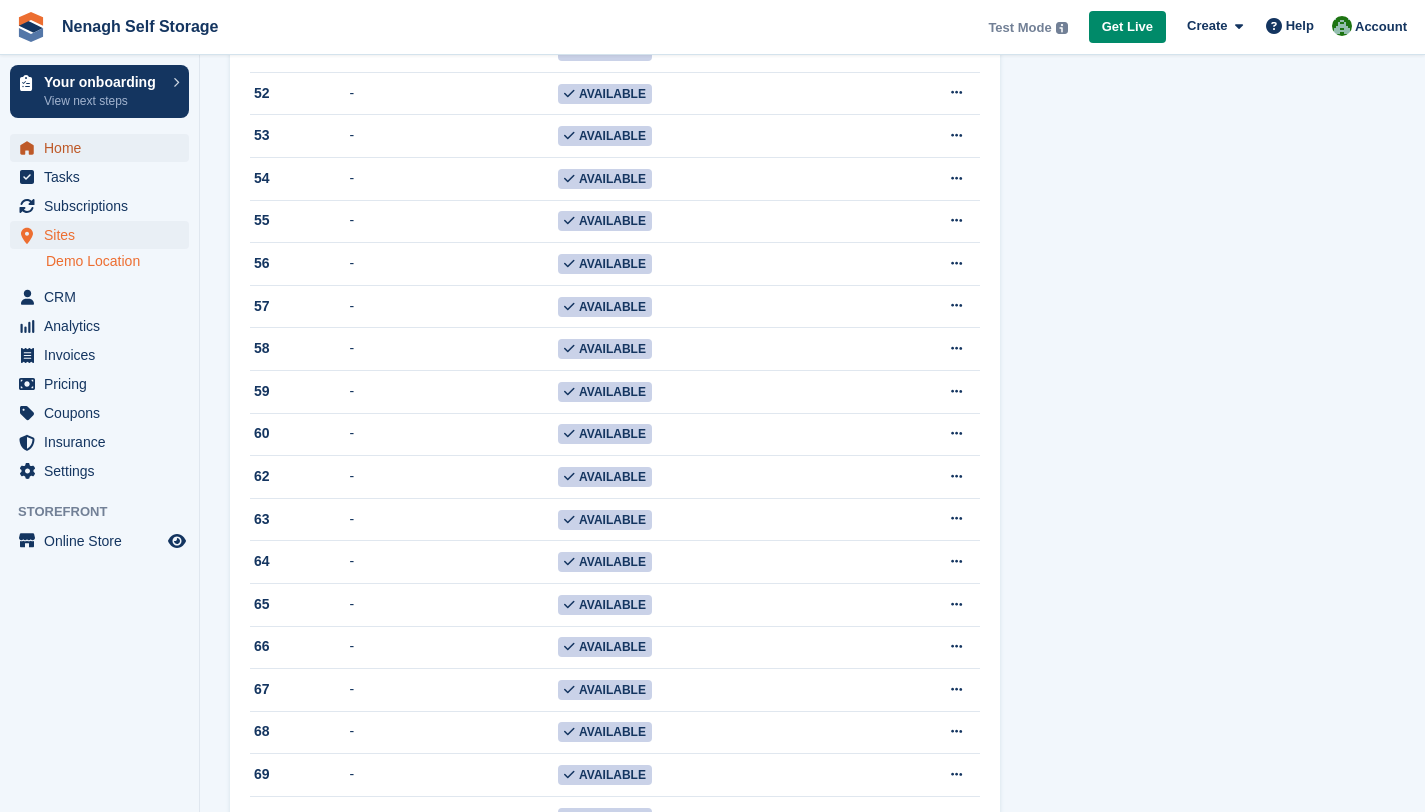 click on "Home" at bounding box center (104, 148) 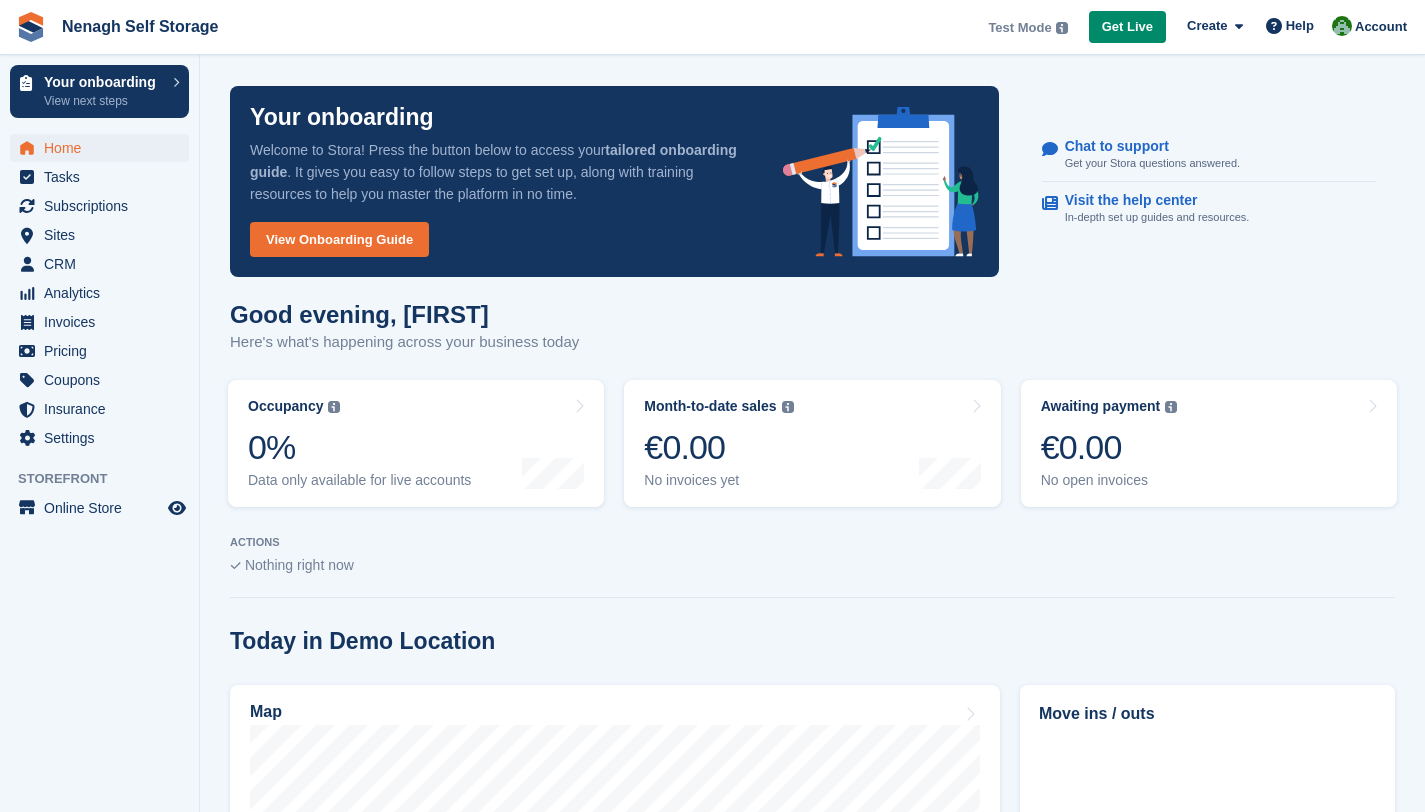 scroll, scrollTop: 0, scrollLeft: 0, axis: both 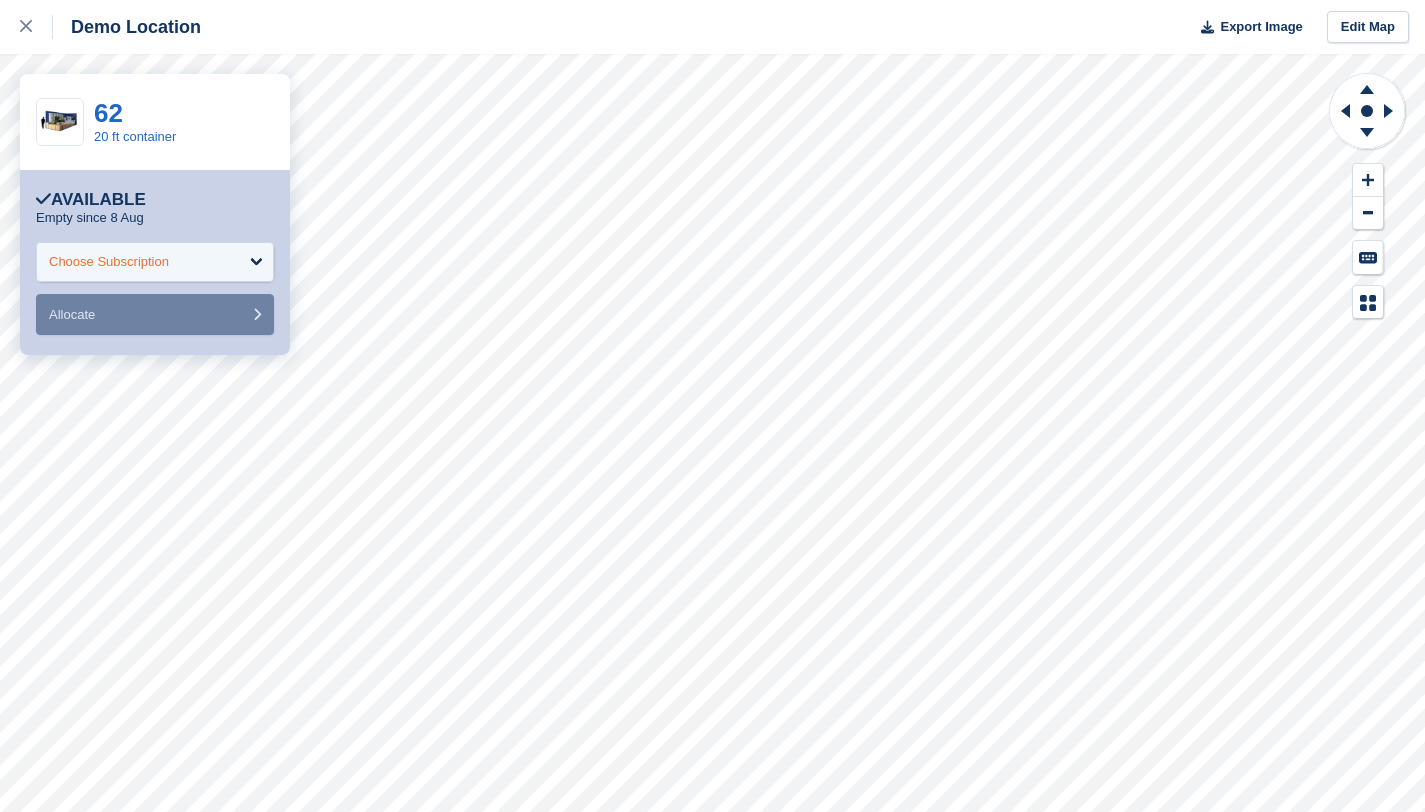 click on "Choose Subscription" at bounding box center [155, 262] 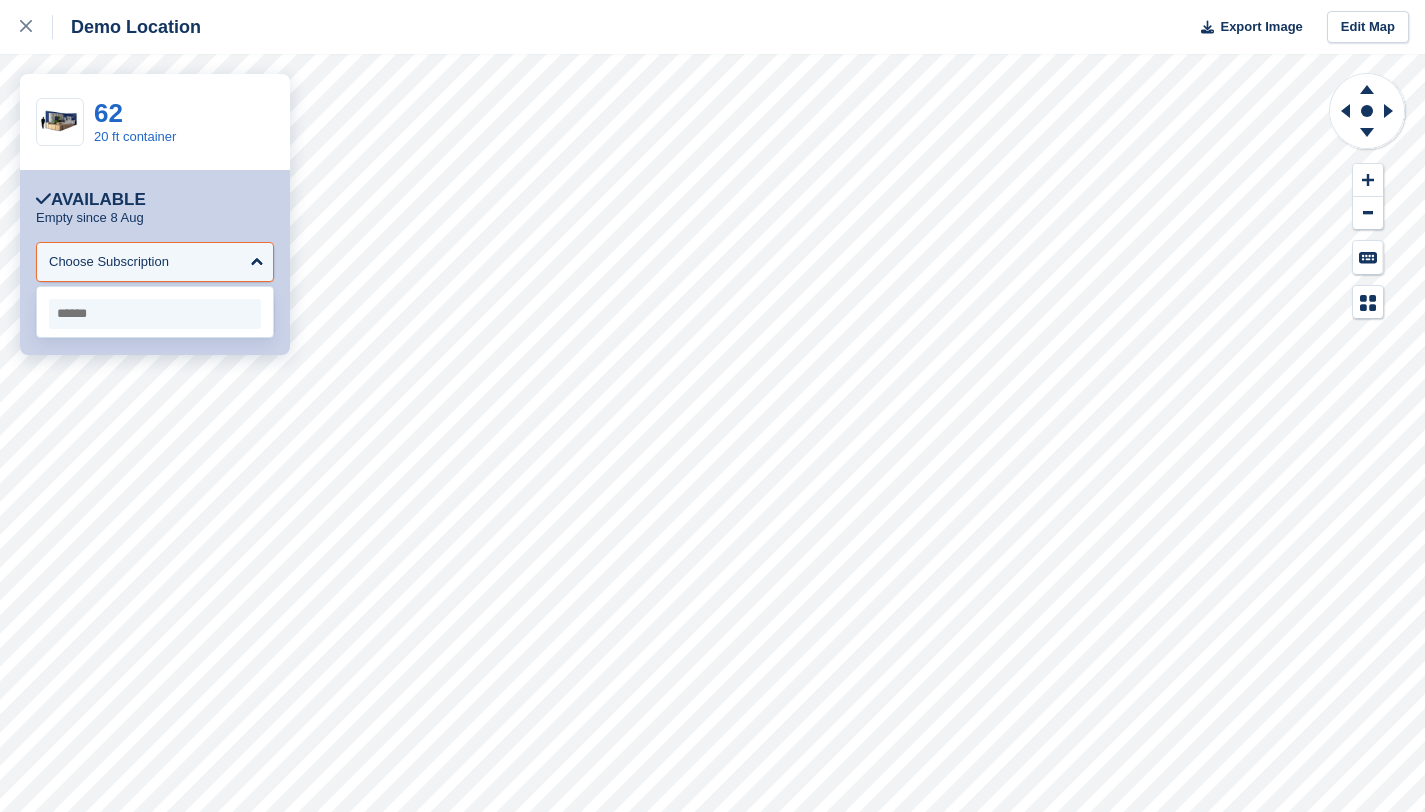 click at bounding box center [155, 314] 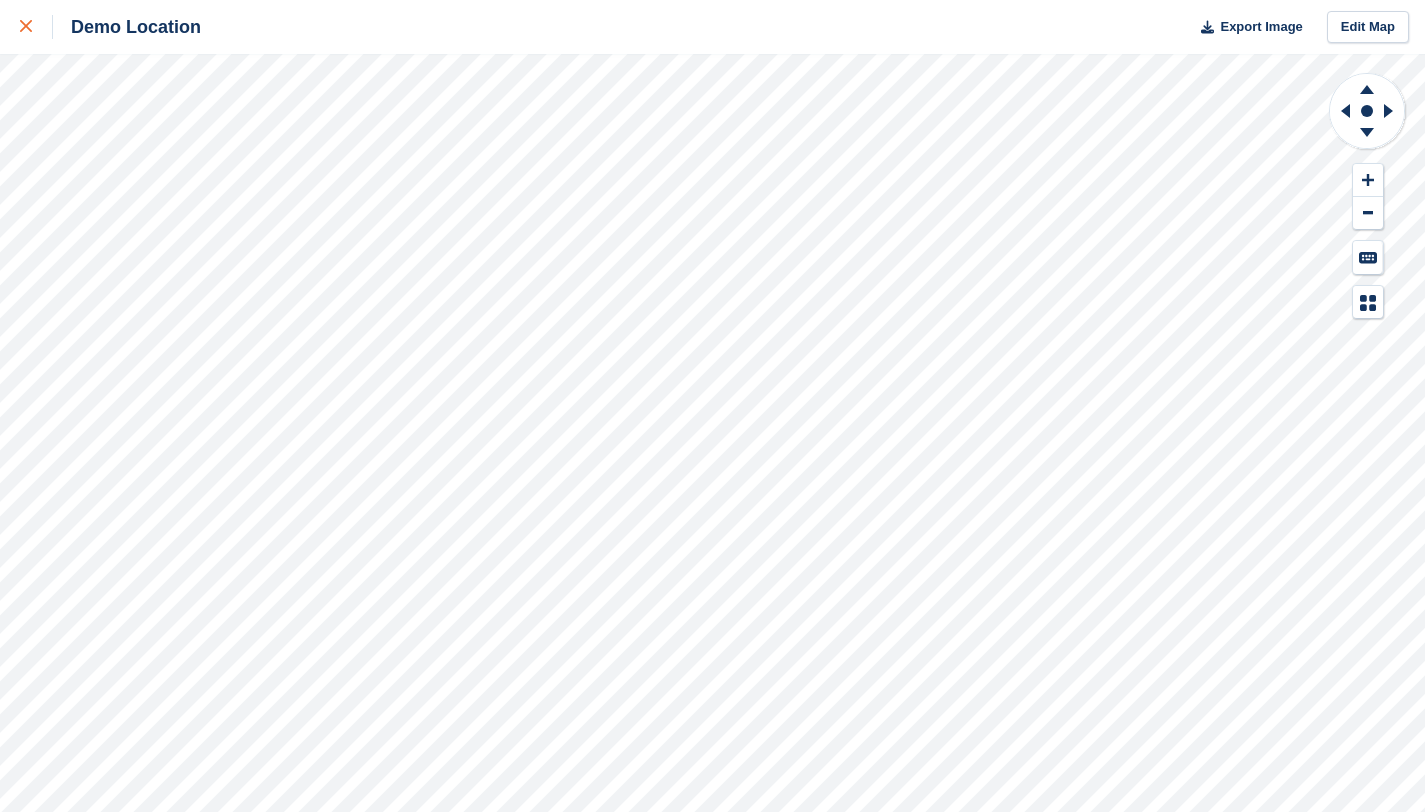 click at bounding box center [36, 27] 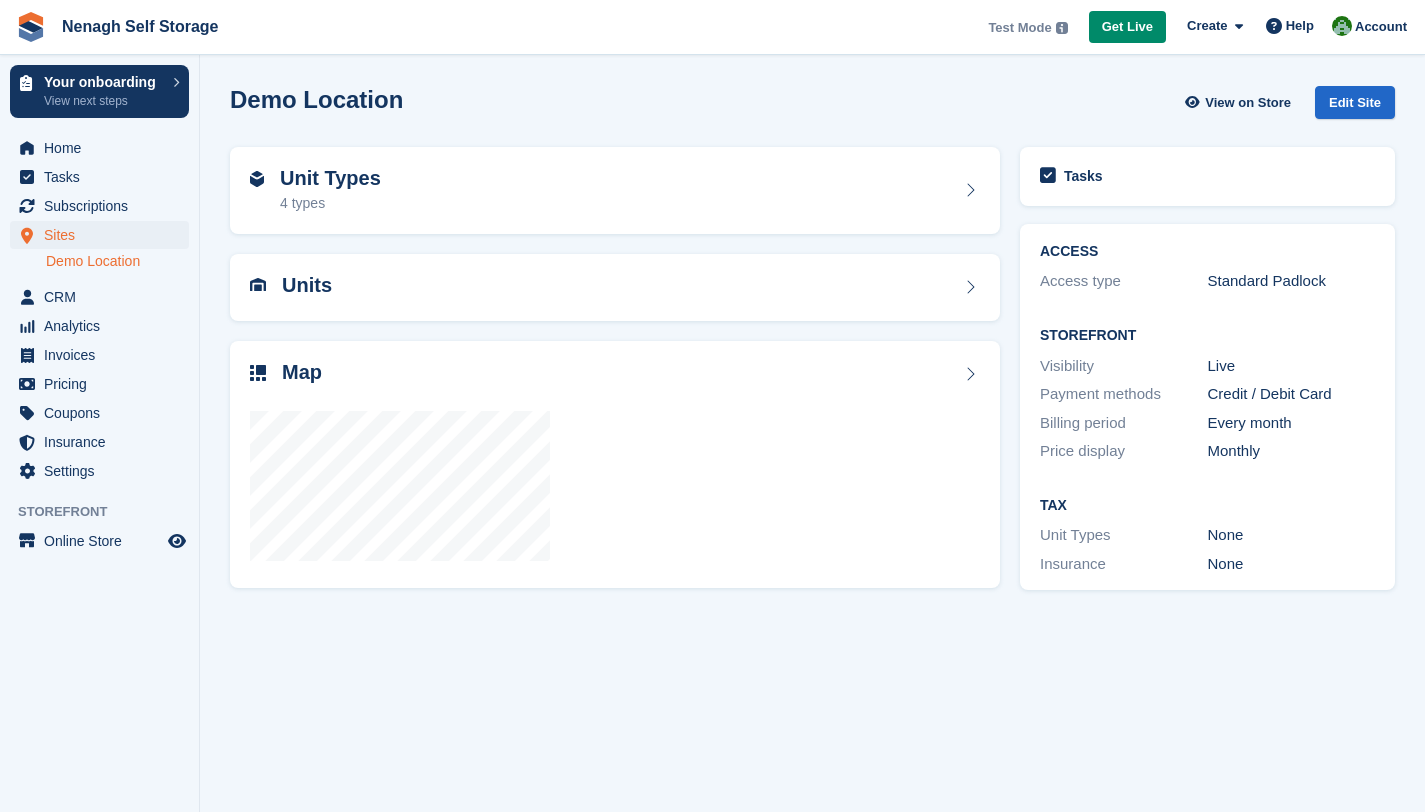scroll, scrollTop: 0, scrollLeft: 0, axis: both 